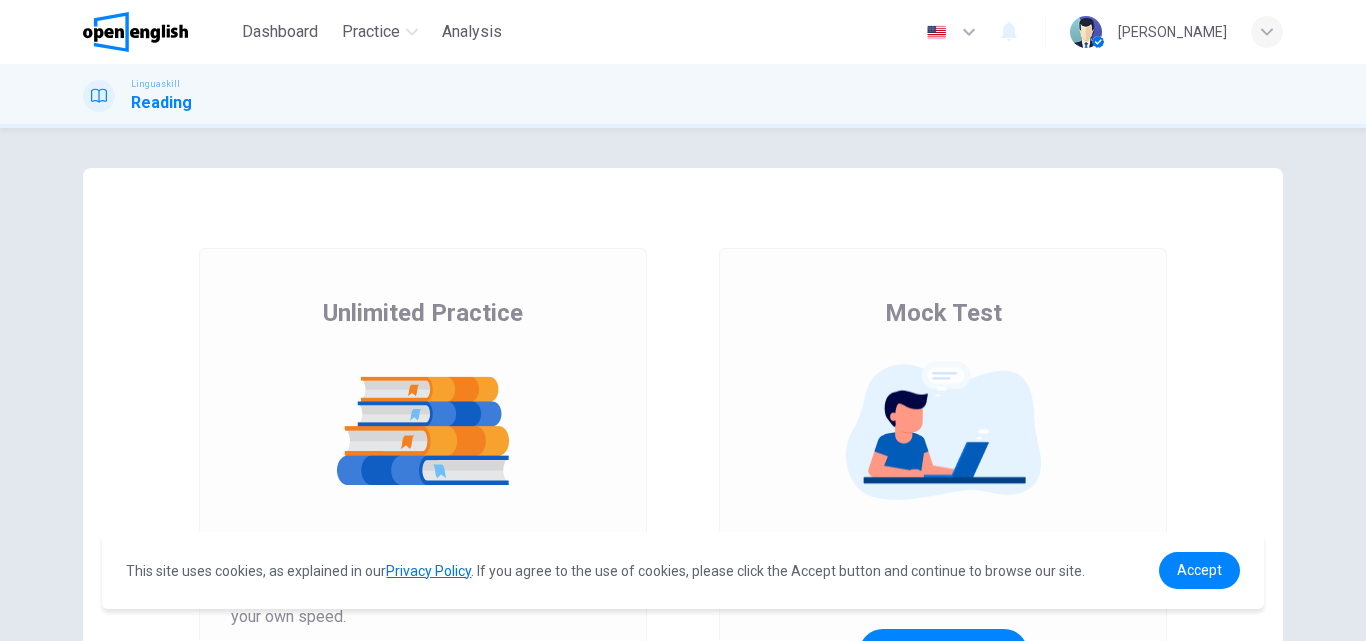 scroll, scrollTop: 0, scrollLeft: 0, axis: both 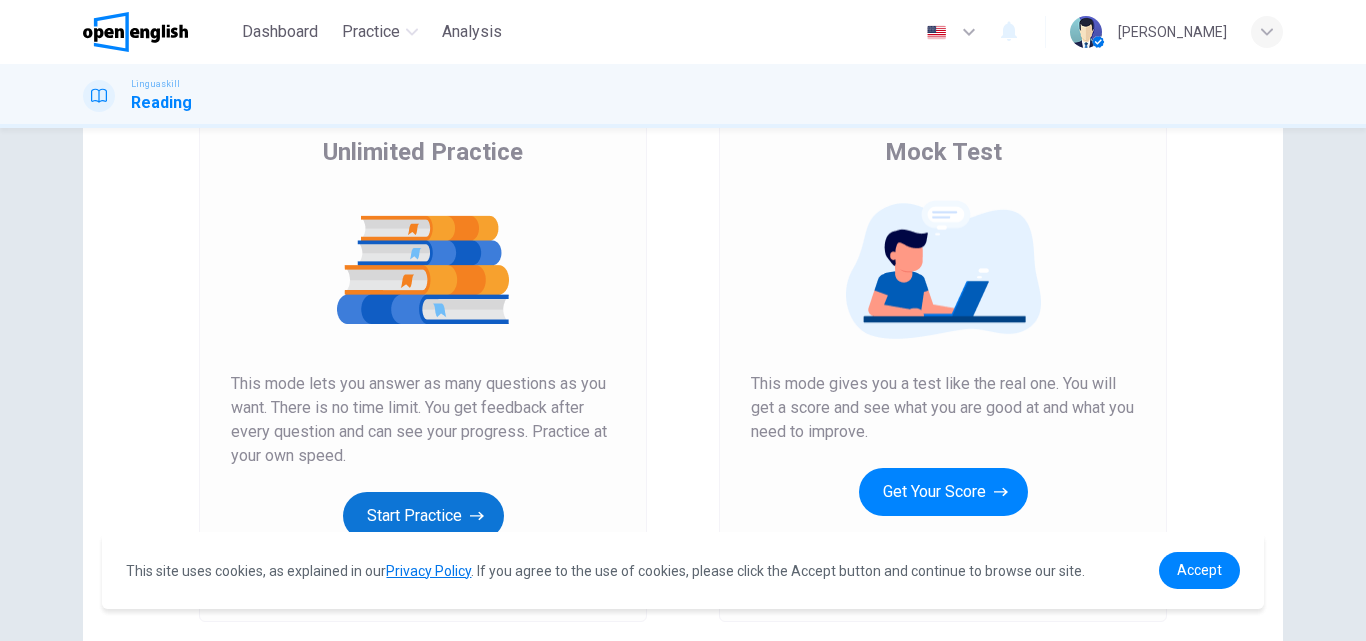 click on "Start Practice" at bounding box center (423, 516) 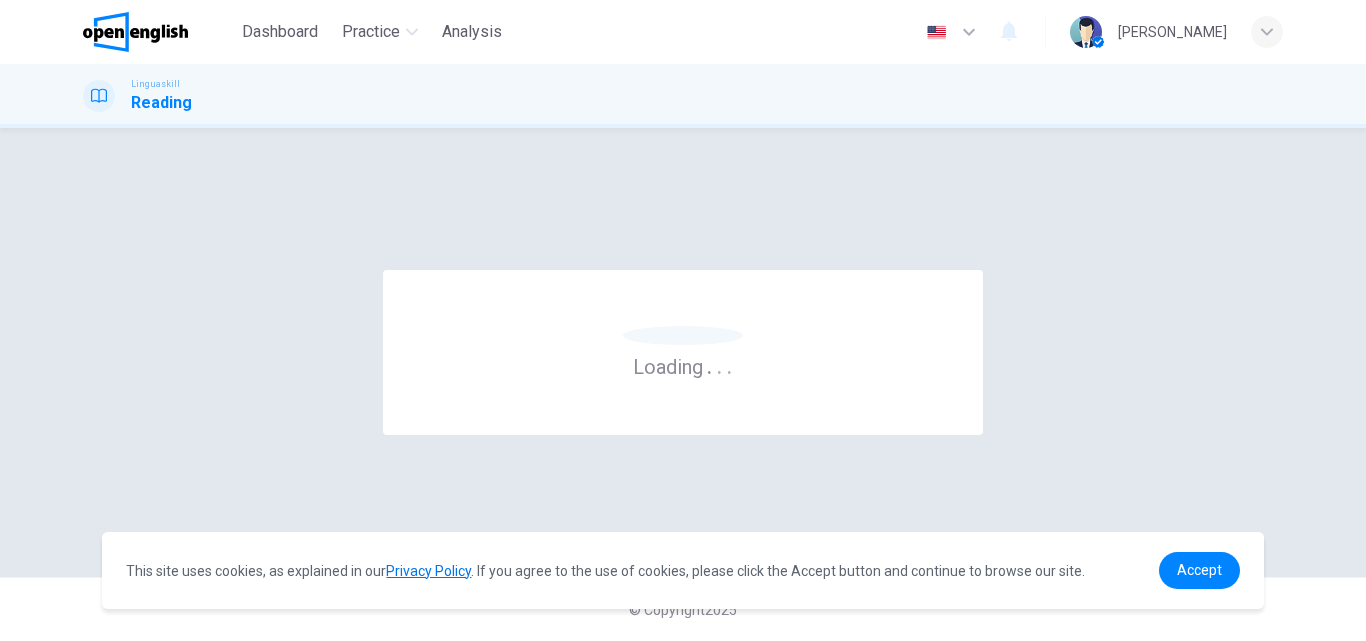 scroll, scrollTop: 0, scrollLeft: 0, axis: both 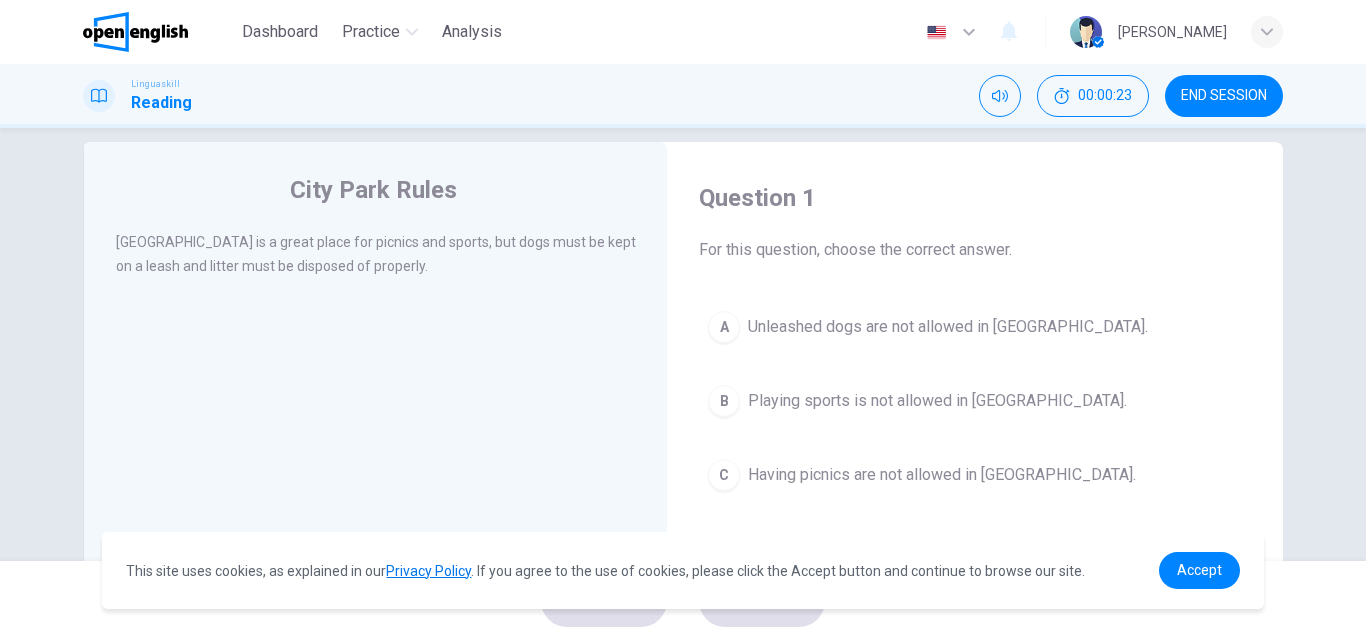 click on "Unleashed dogs are not allowed in [GEOGRAPHIC_DATA]." at bounding box center [948, 327] 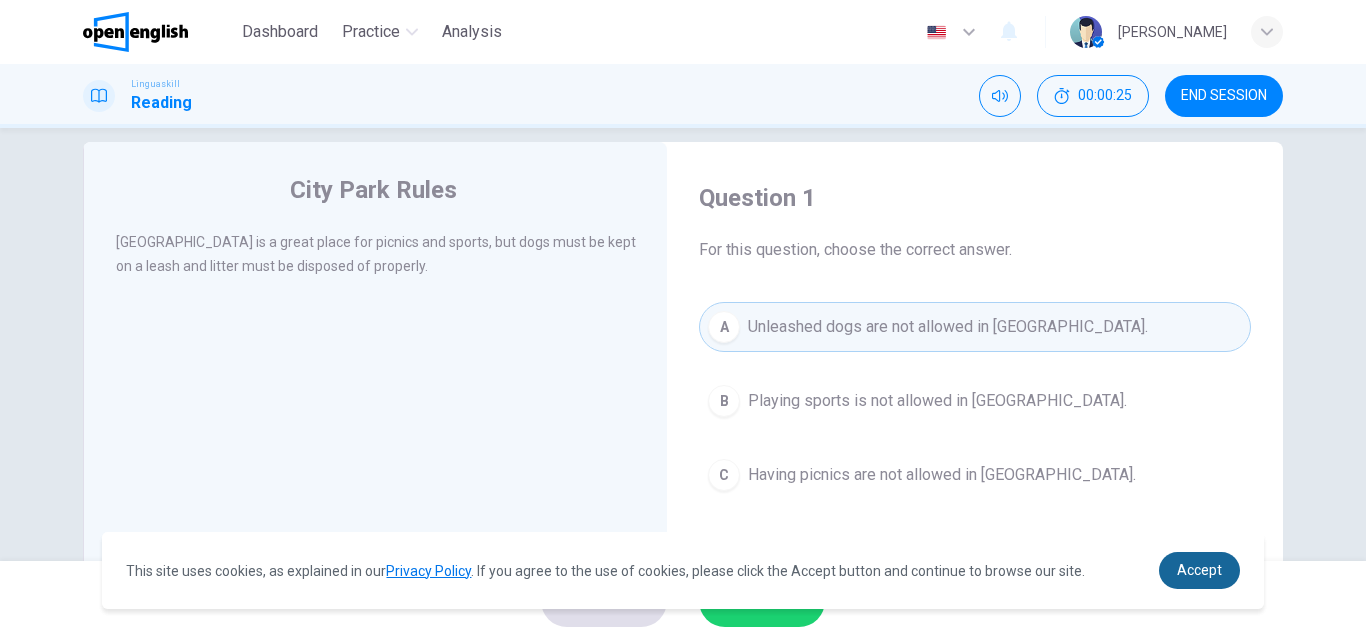 click on "Accept" at bounding box center (1199, 570) 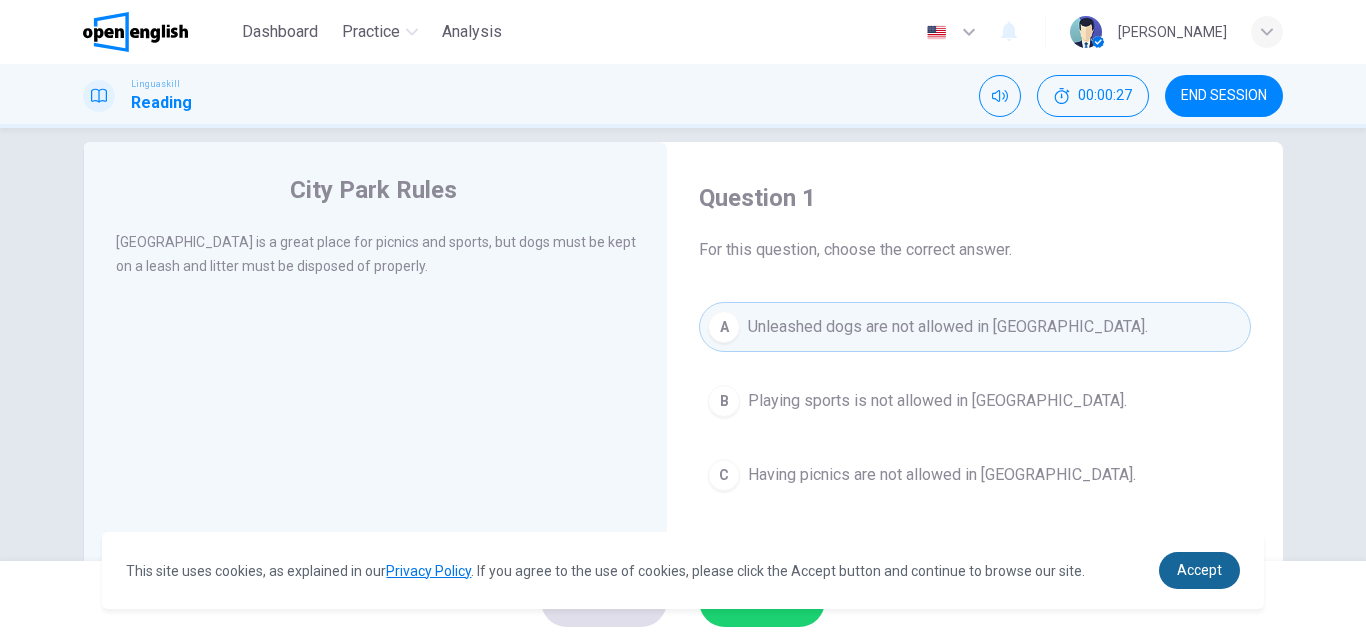 click on "Accept" at bounding box center (1199, 570) 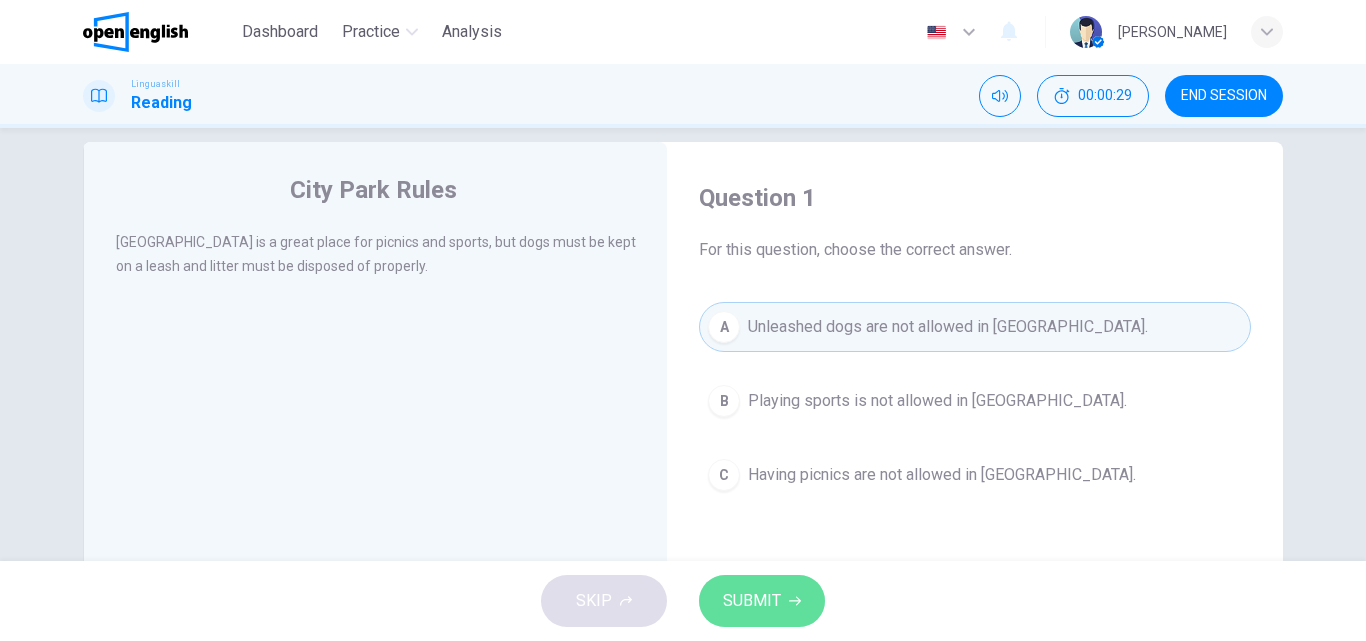 click 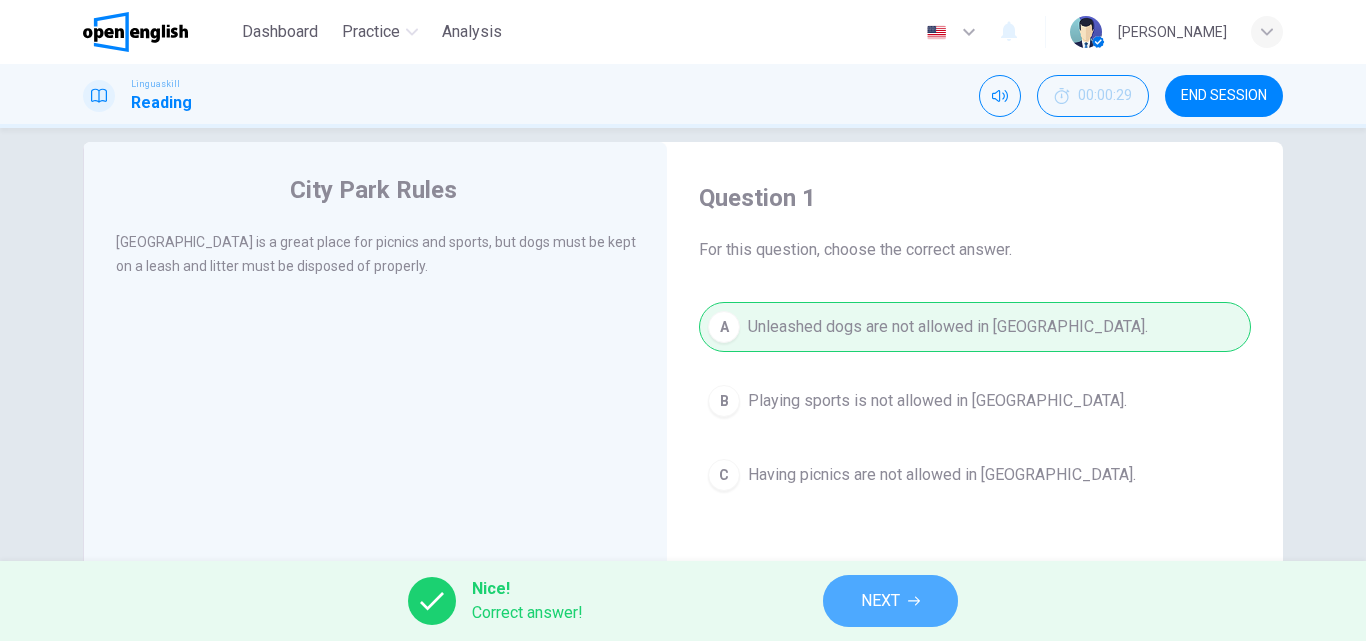 click on "NEXT" at bounding box center [880, 601] 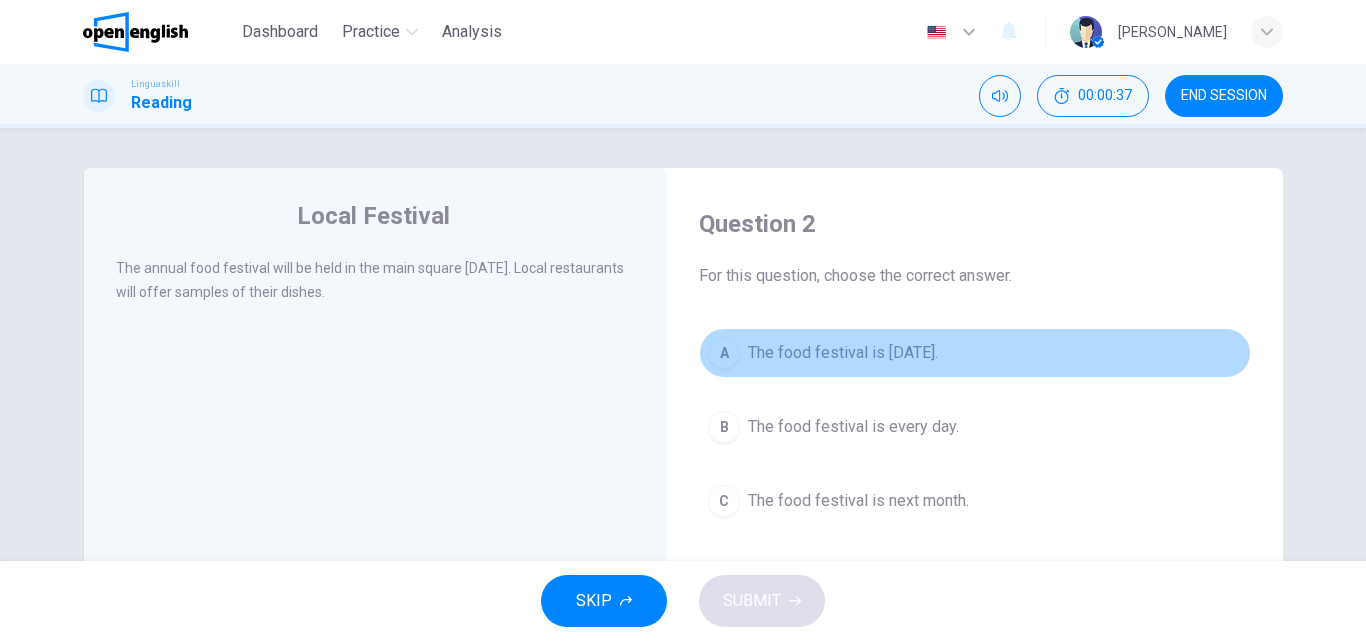 click on "A The food festival is [DATE]." at bounding box center [975, 353] 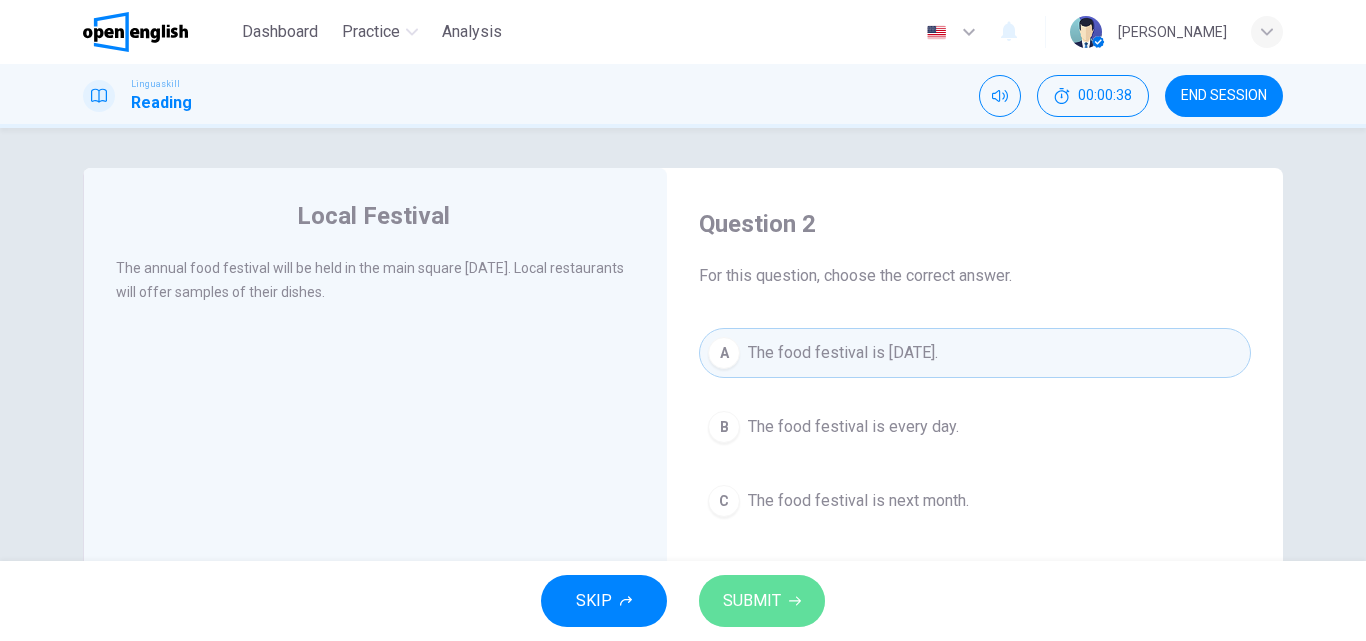 click on "SUBMIT" at bounding box center [752, 601] 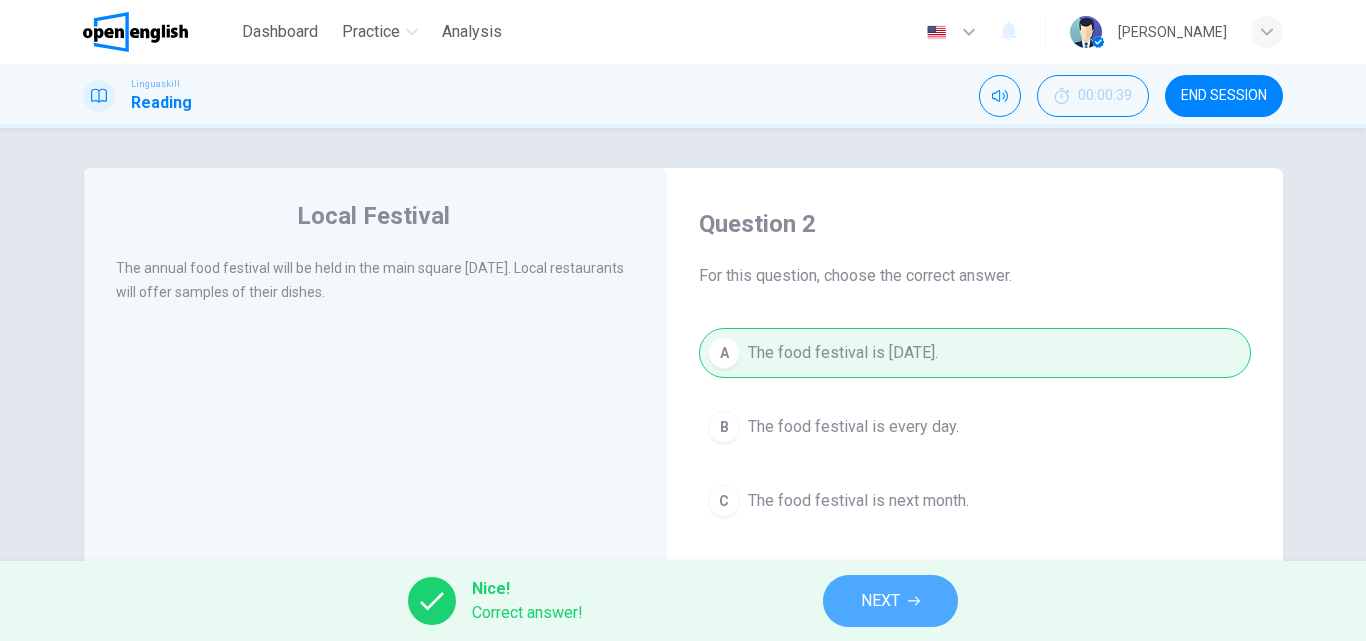 click on "NEXT" at bounding box center [890, 601] 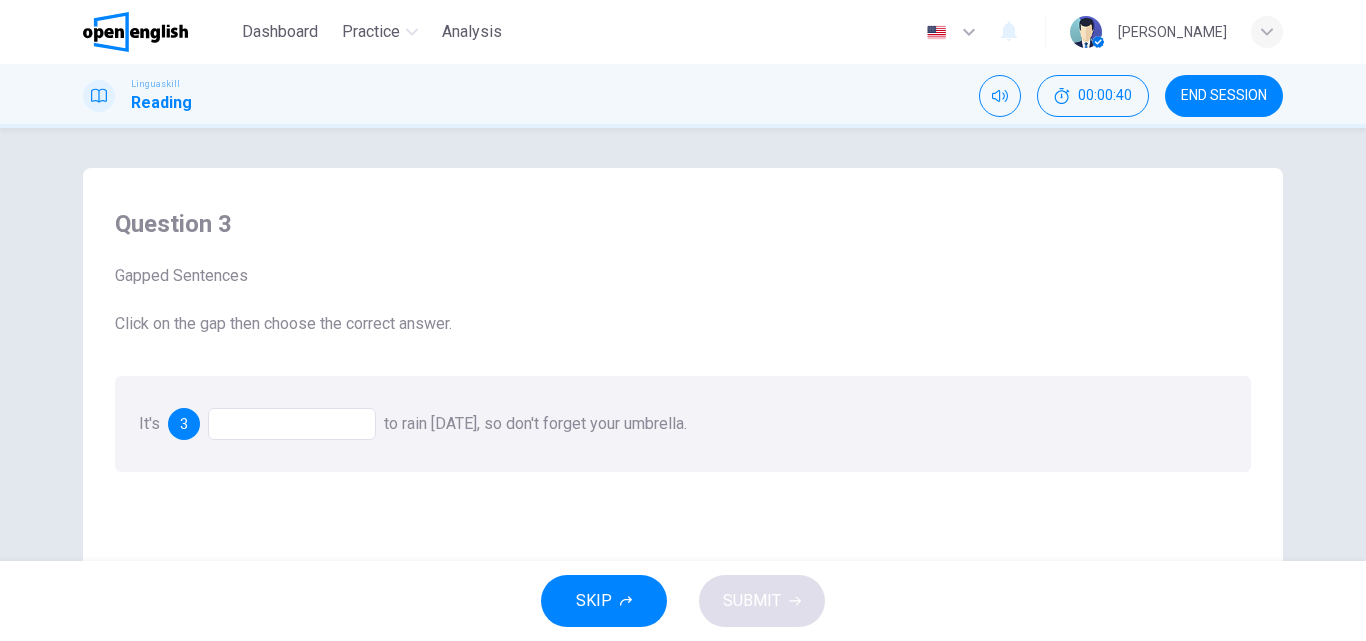 click at bounding box center [292, 424] 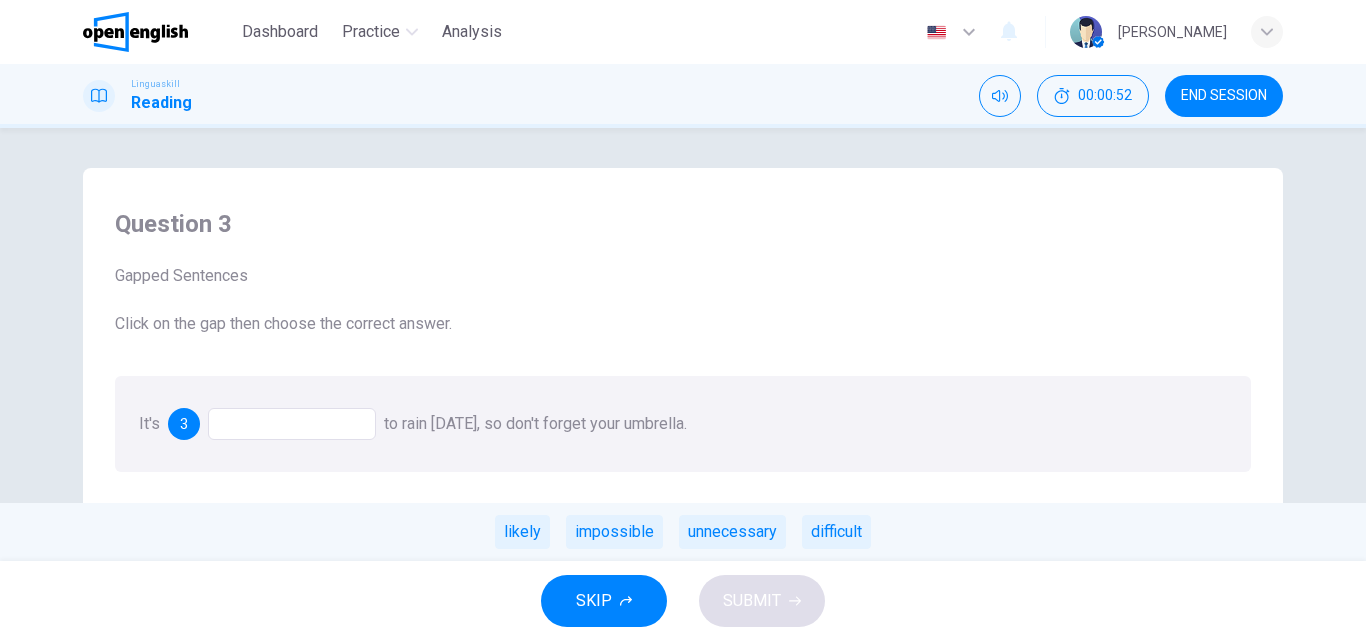 click on "likely impossible unnecessary difficult" at bounding box center (683, 532) 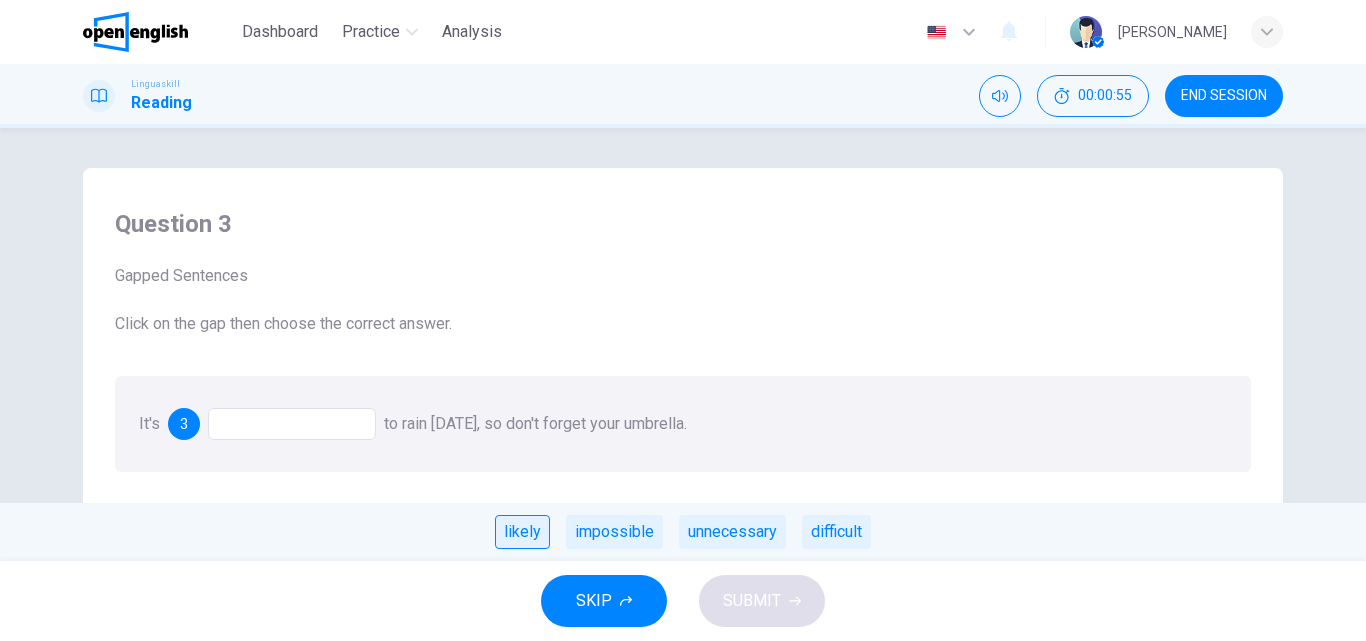 click on "likely" at bounding box center (522, 532) 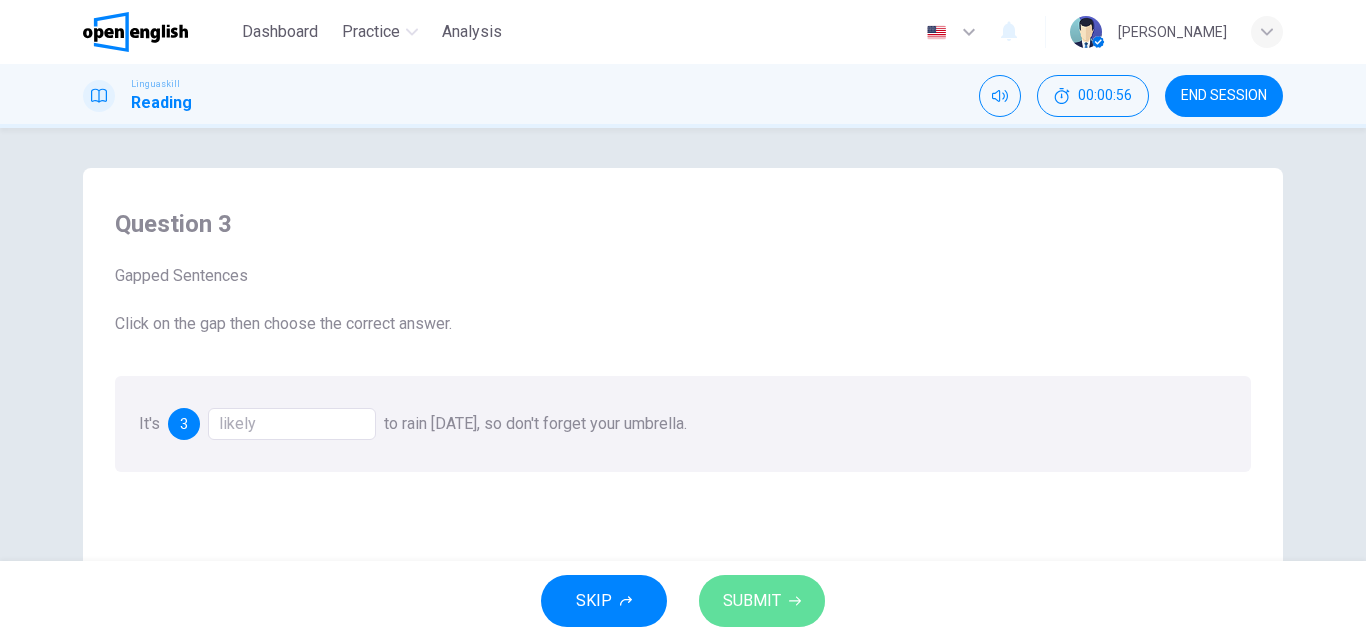 click on "SUBMIT" at bounding box center [762, 601] 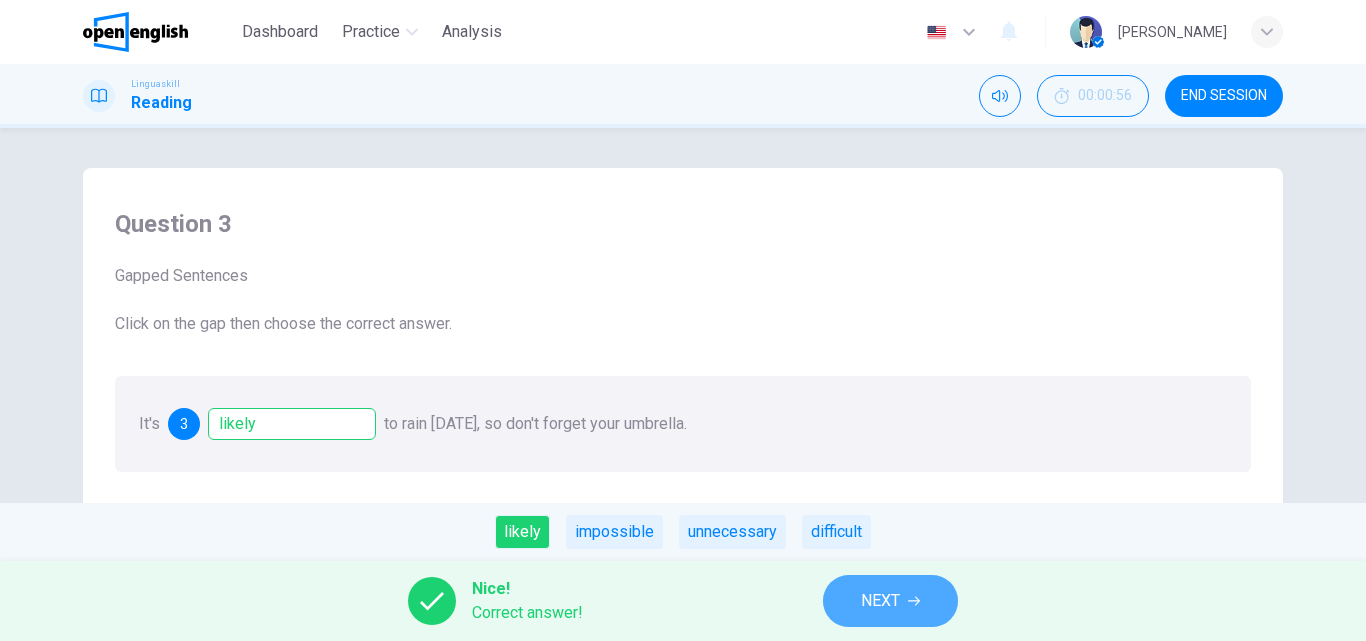 click on "NEXT" at bounding box center (890, 601) 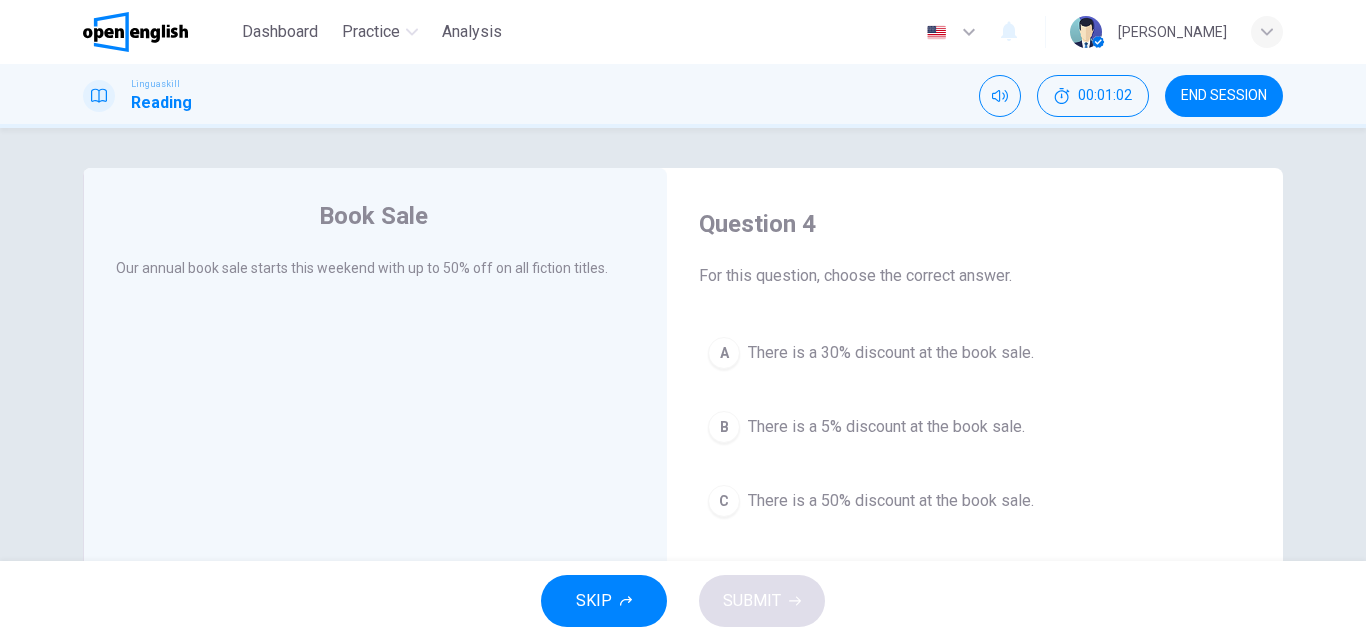 click on "C There is a 50% discount at the book sale." at bounding box center (975, 501) 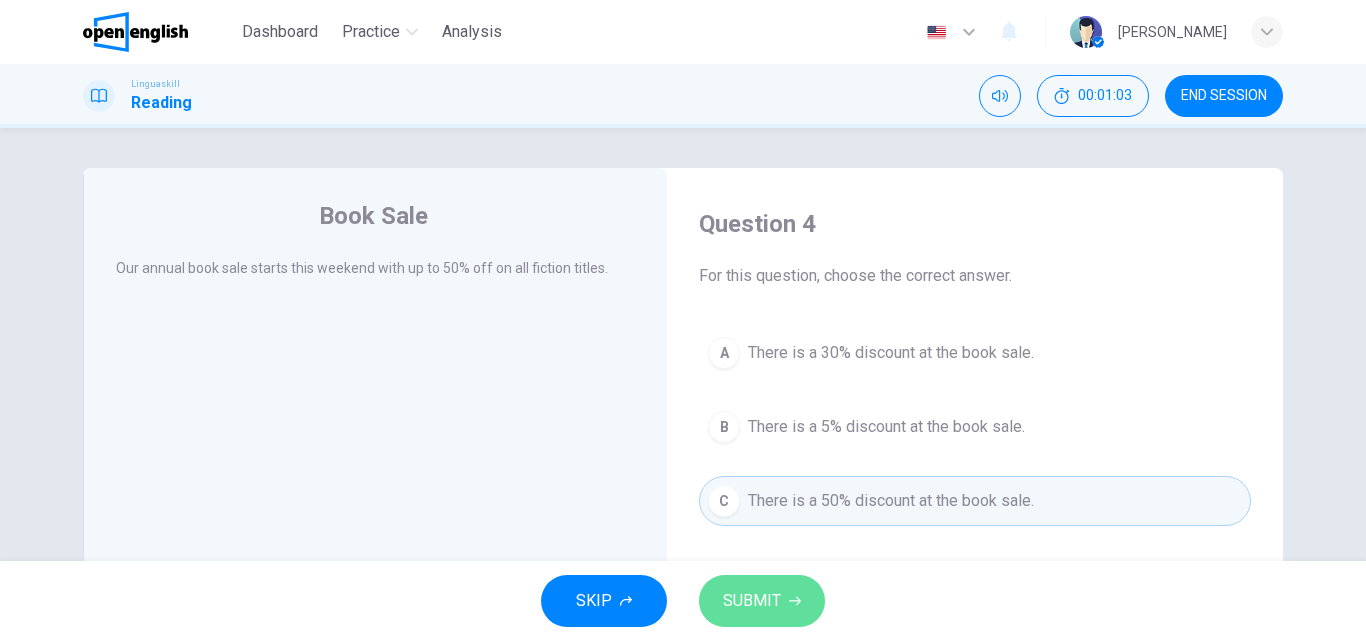 click on "SUBMIT" at bounding box center (762, 601) 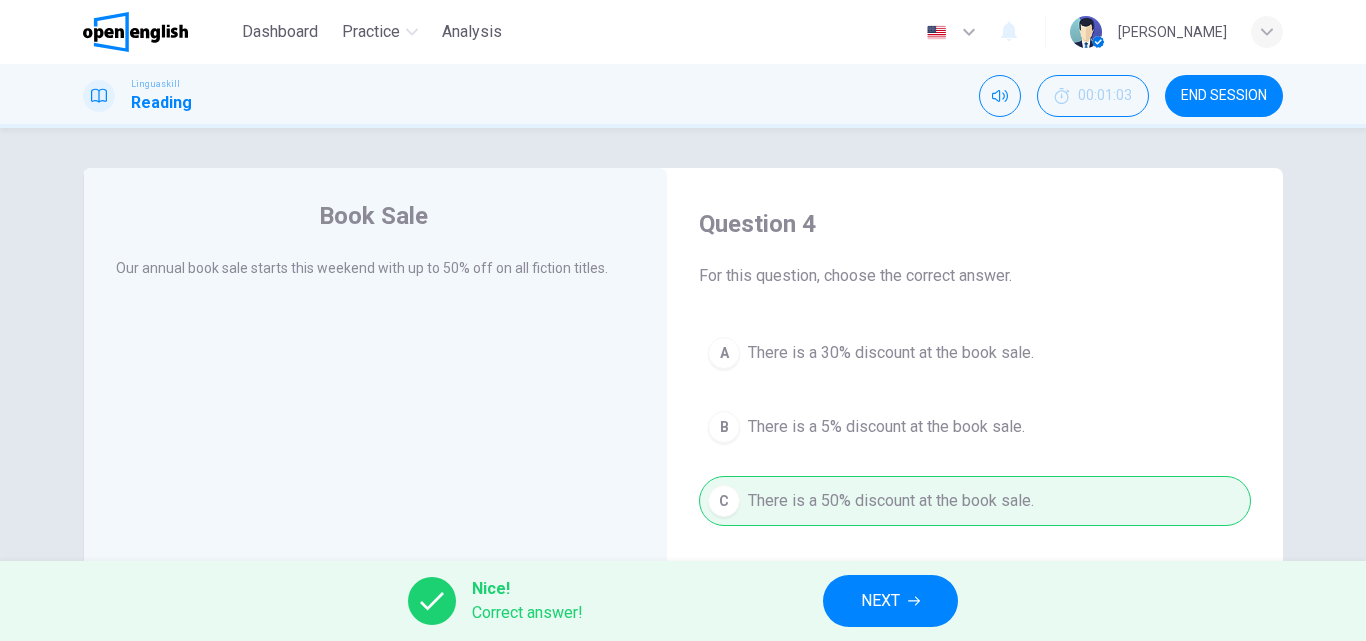 click on "NEXT" at bounding box center [890, 601] 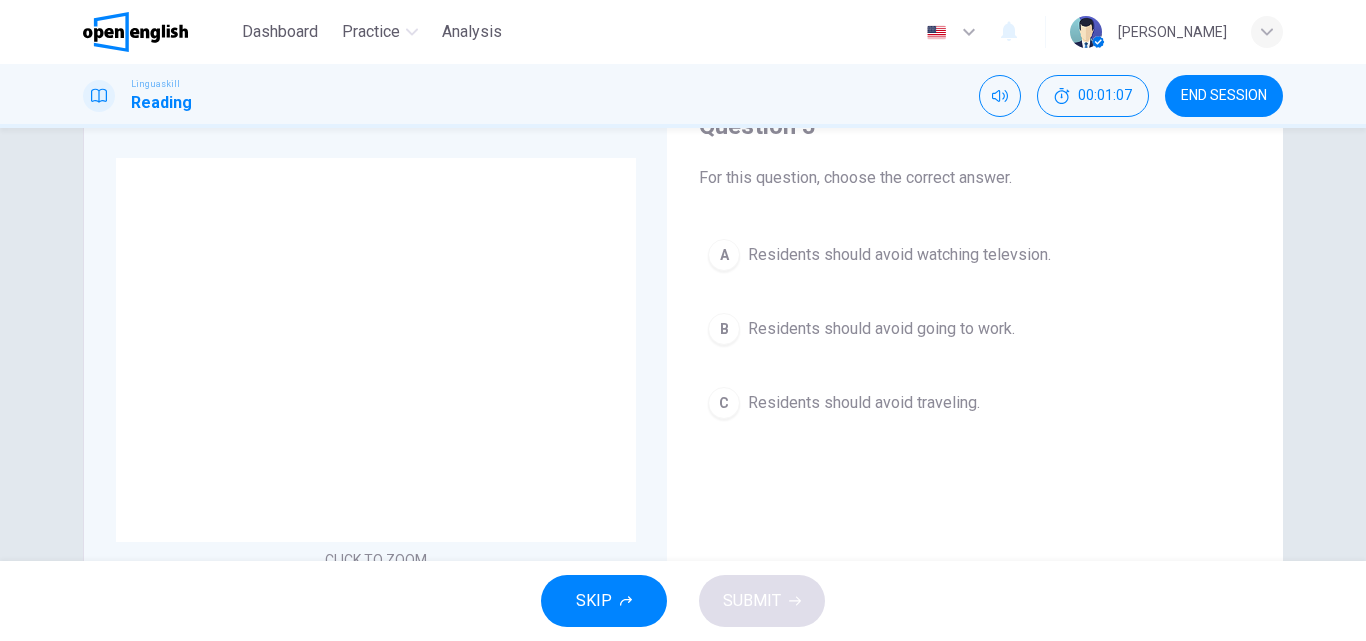 scroll, scrollTop: 100, scrollLeft: 0, axis: vertical 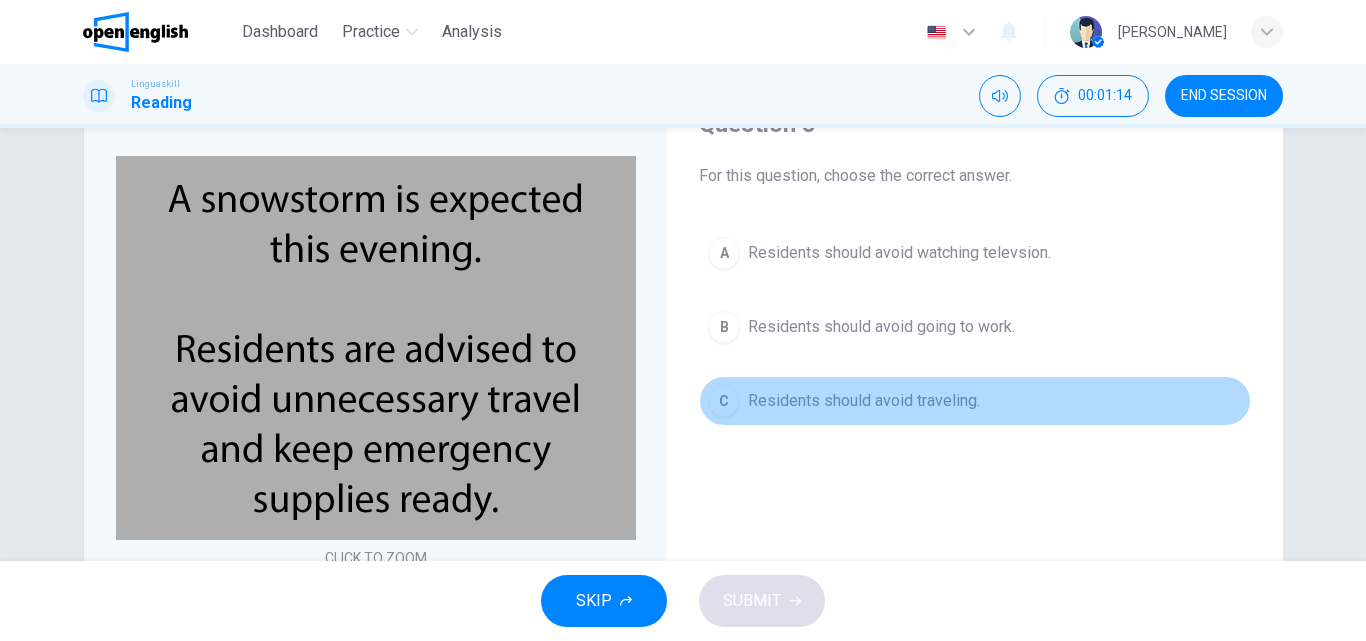 click on "Residents should avoid traveling." at bounding box center (864, 401) 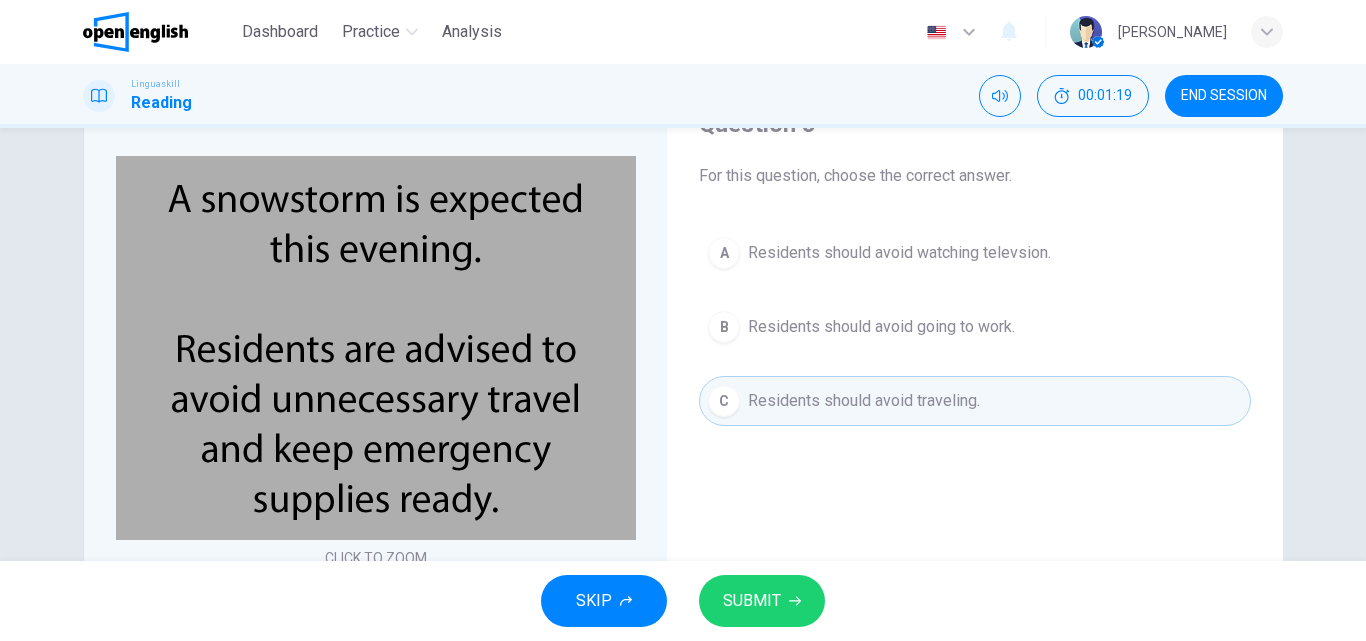 click on "SUBMIT" at bounding box center (762, 601) 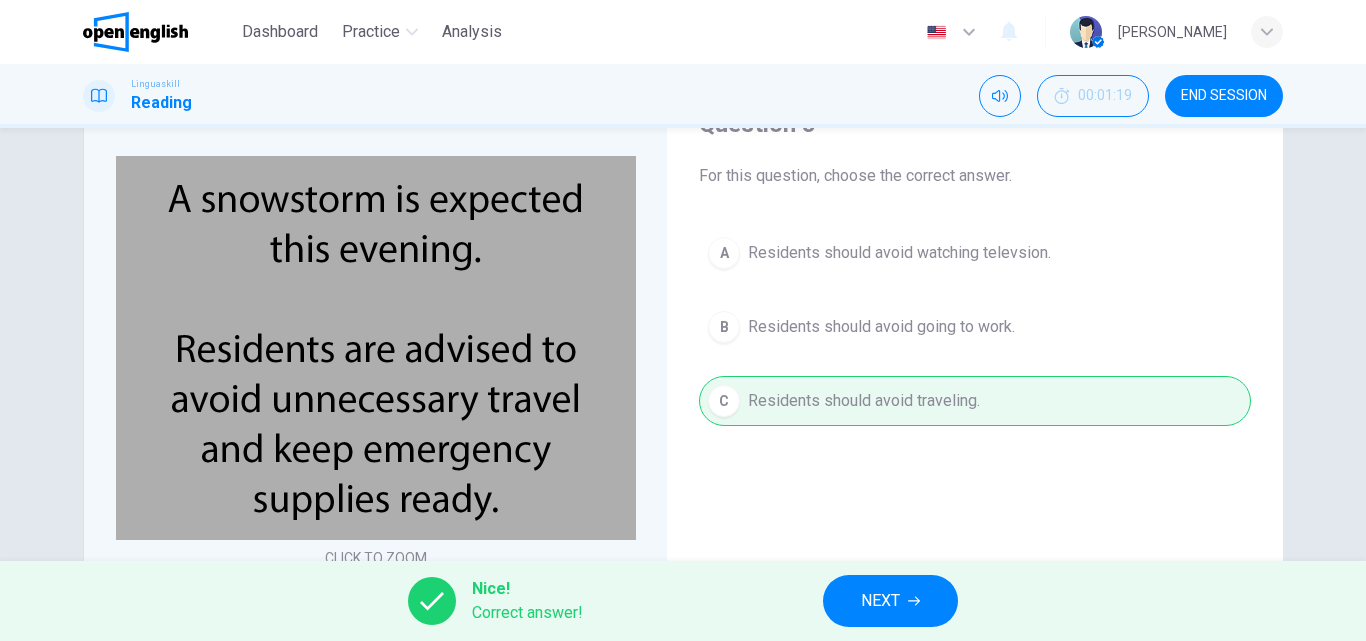 click on "NEXT" at bounding box center [880, 601] 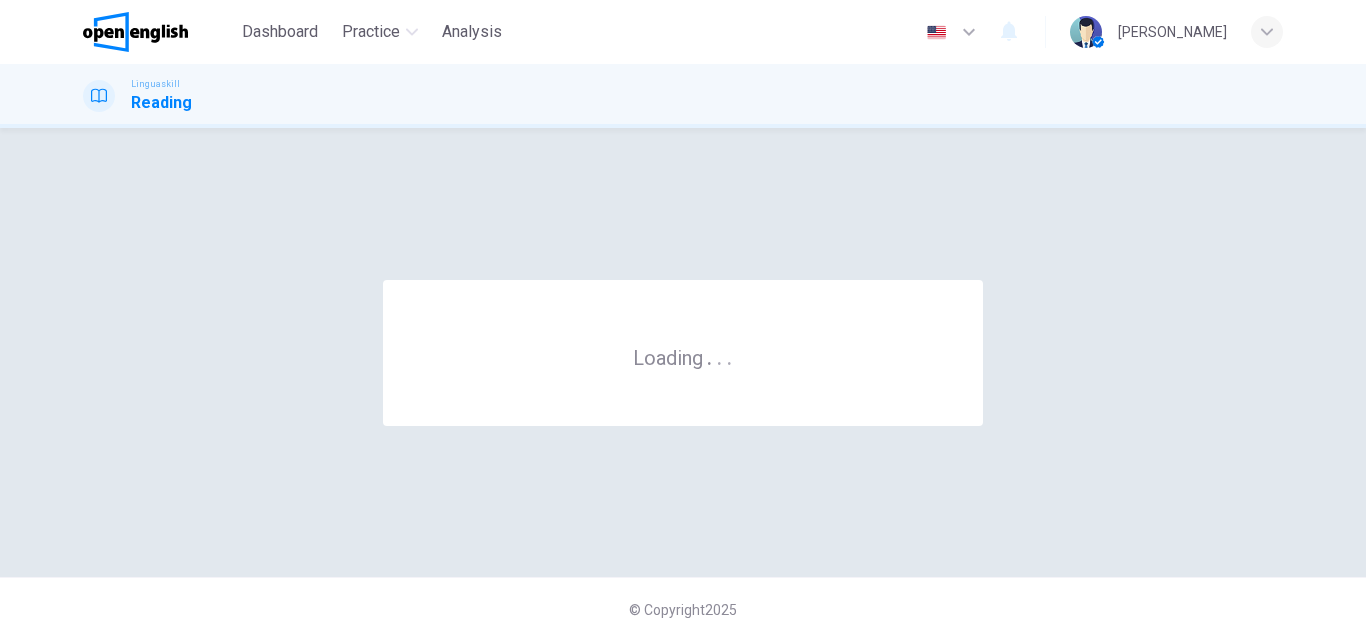 scroll, scrollTop: 0, scrollLeft: 0, axis: both 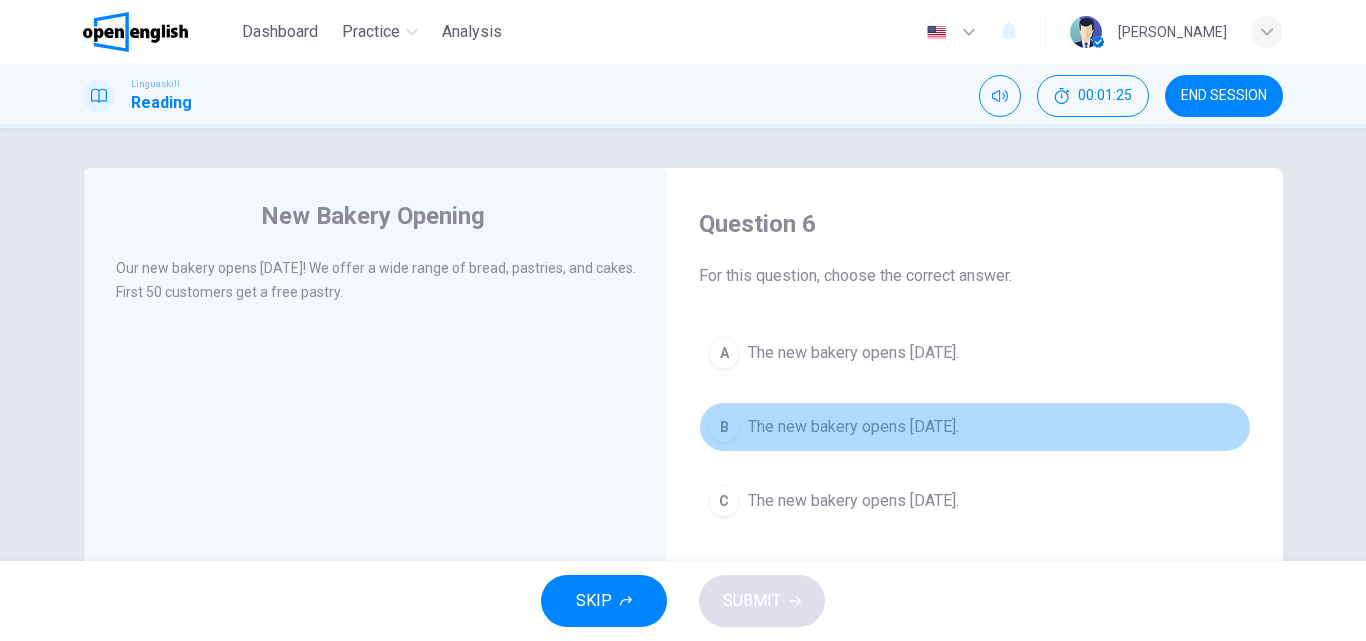 click on "B The new bakery opens [DATE]." at bounding box center [975, 427] 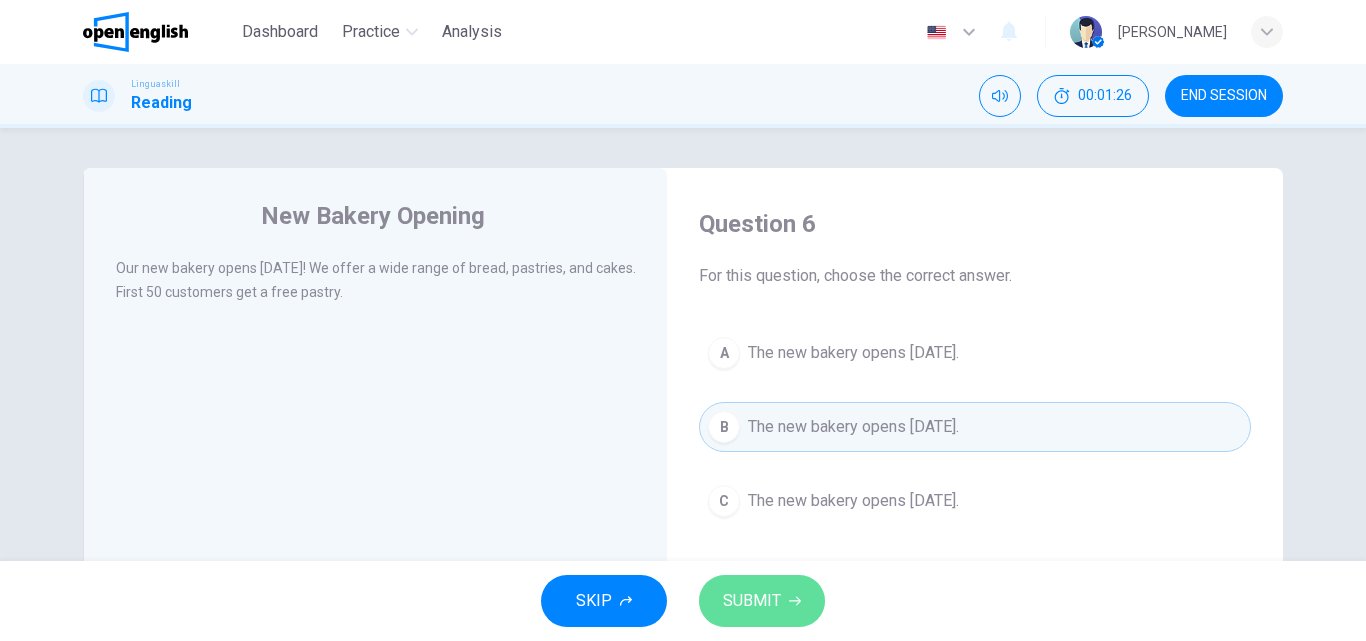 click on "SUBMIT" at bounding box center (762, 601) 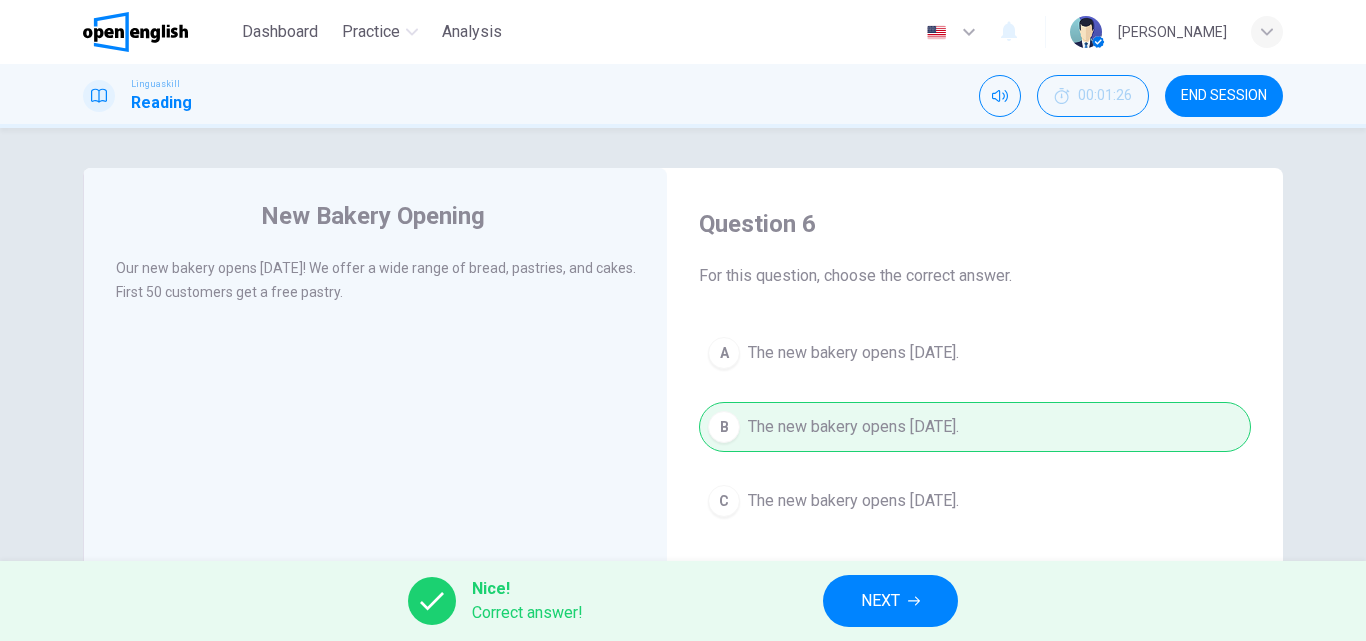 click on "NEXT" at bounding box center (880, 601) 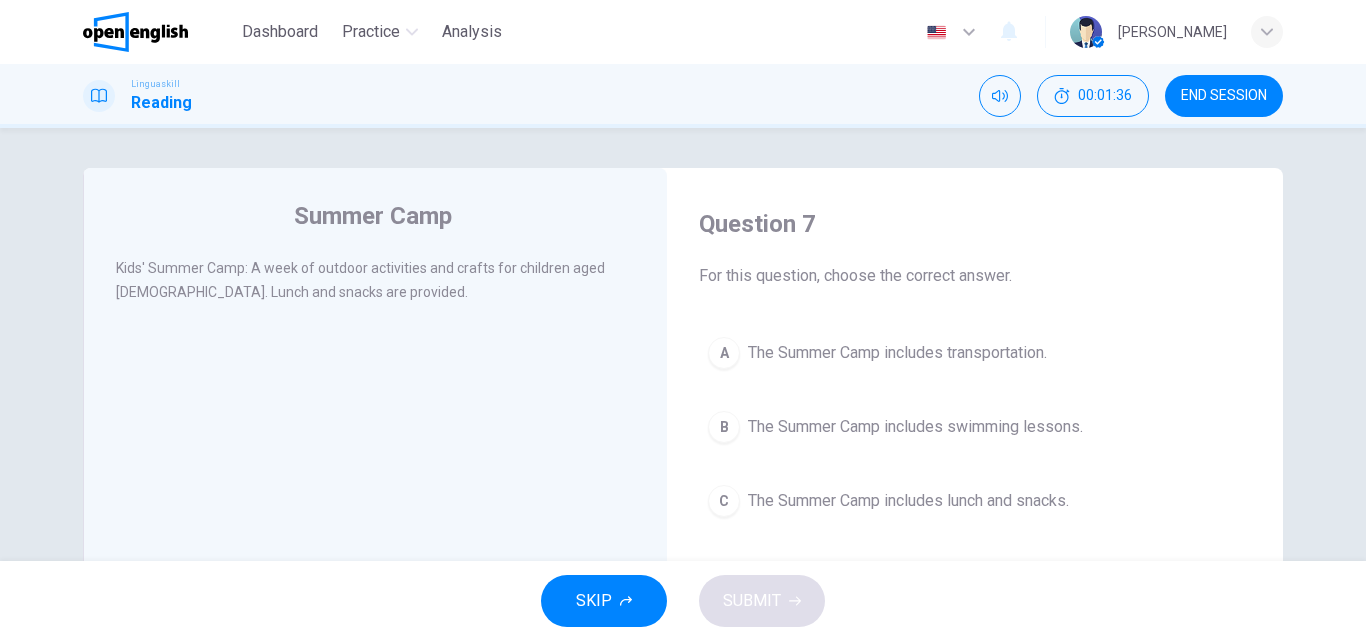 click on "The Summer Camp includes lunch and snacks." at bounding box center (908, 501) 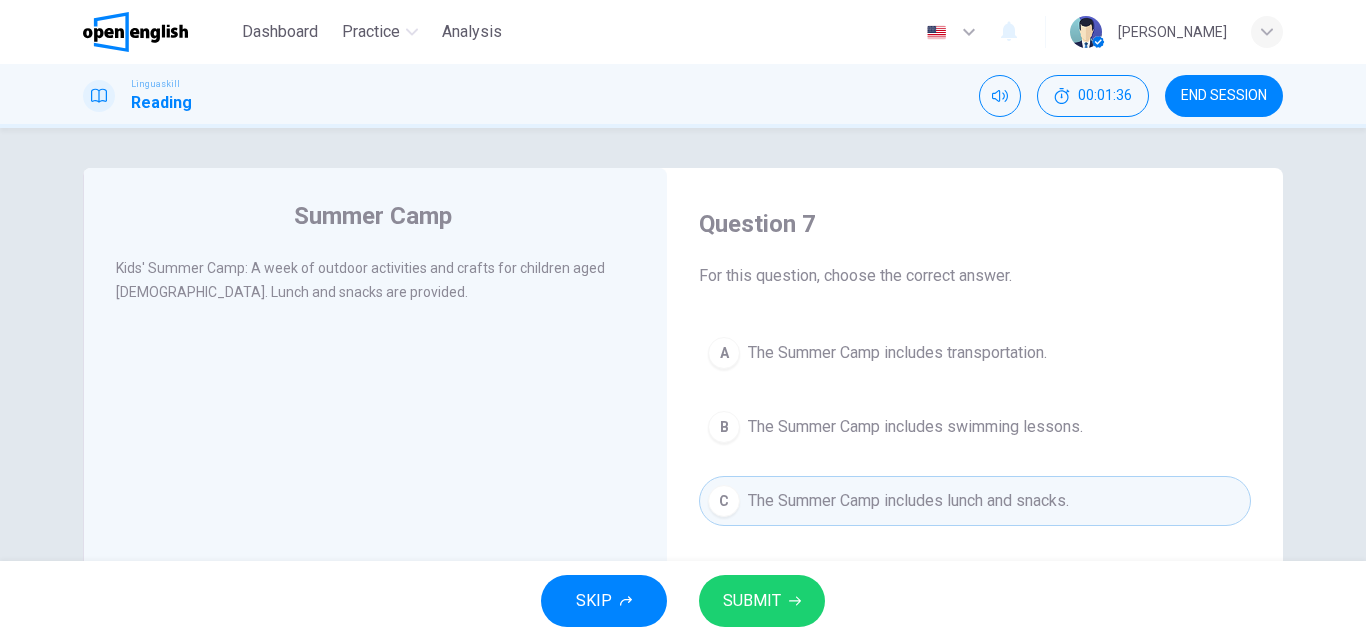 click on "SUBMIT" at bounding box center (752, 601) 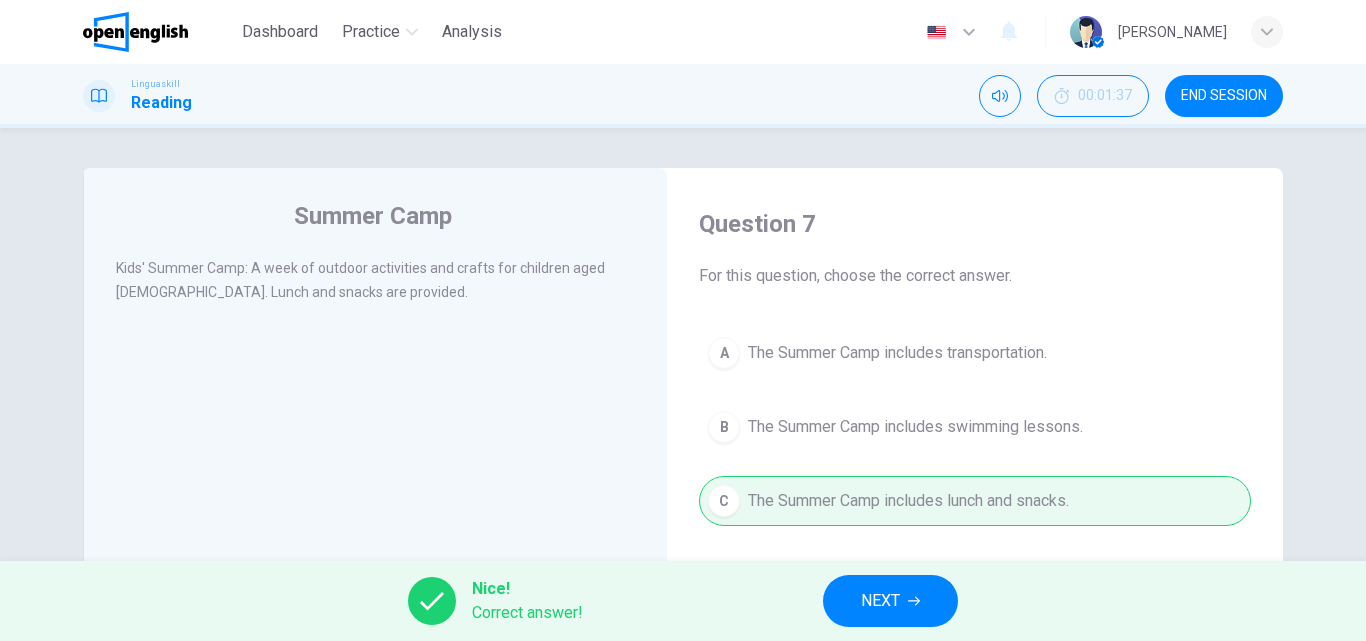 click on "NEXT" at bounding box center (890, 601) 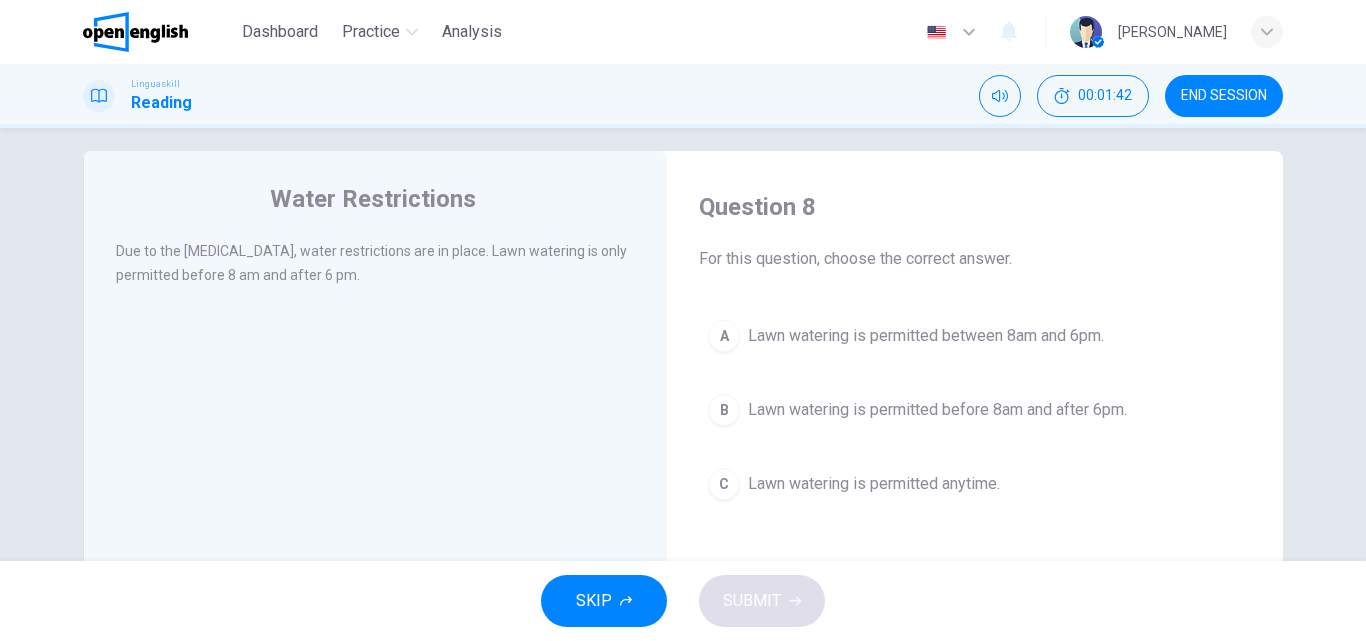 scroll, scrollTop: 13, scrollLeft: 0, axis: vertical 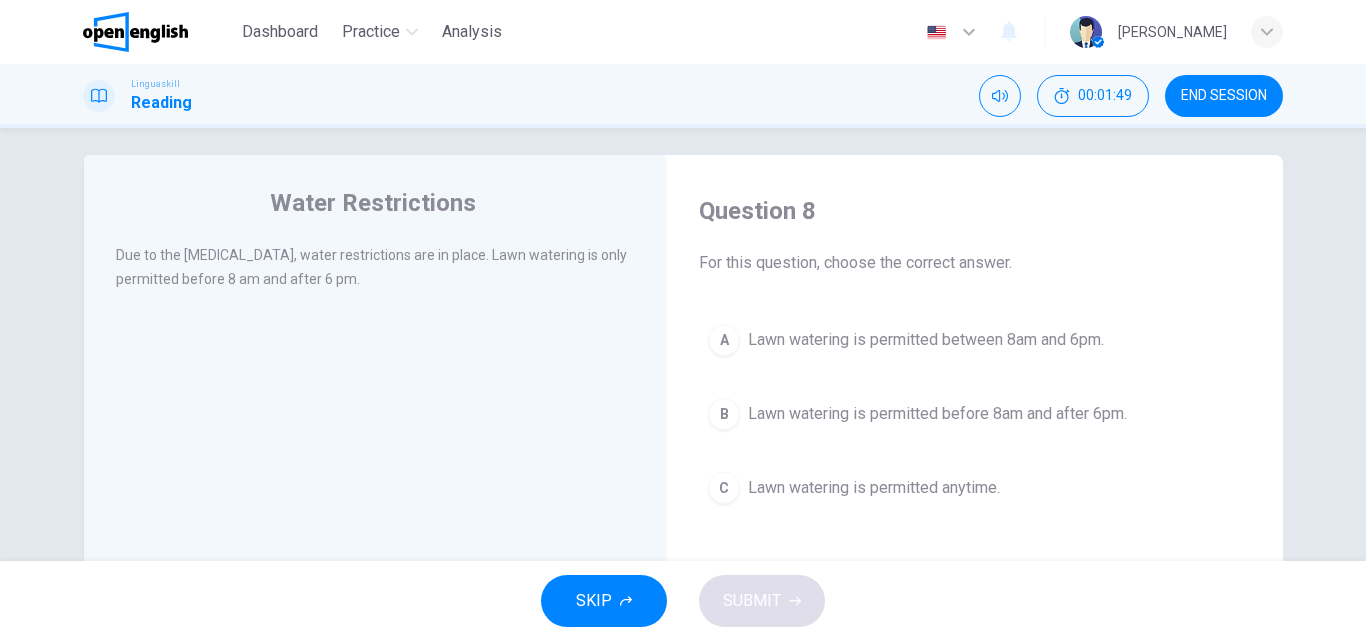 click on "Lawn watering is permitted before 8am and after 6pm." at bounding box center [937, 414] 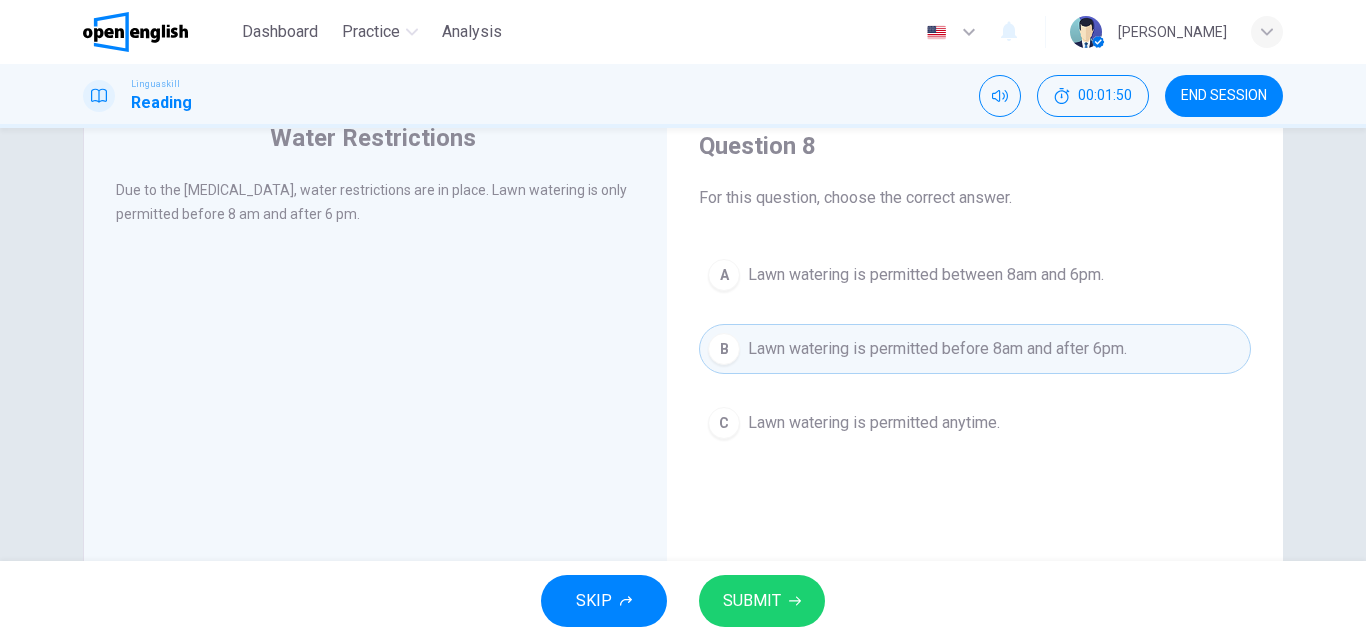 scroll, scrollTop: 113, scrollLeft: 0, axis: vertical 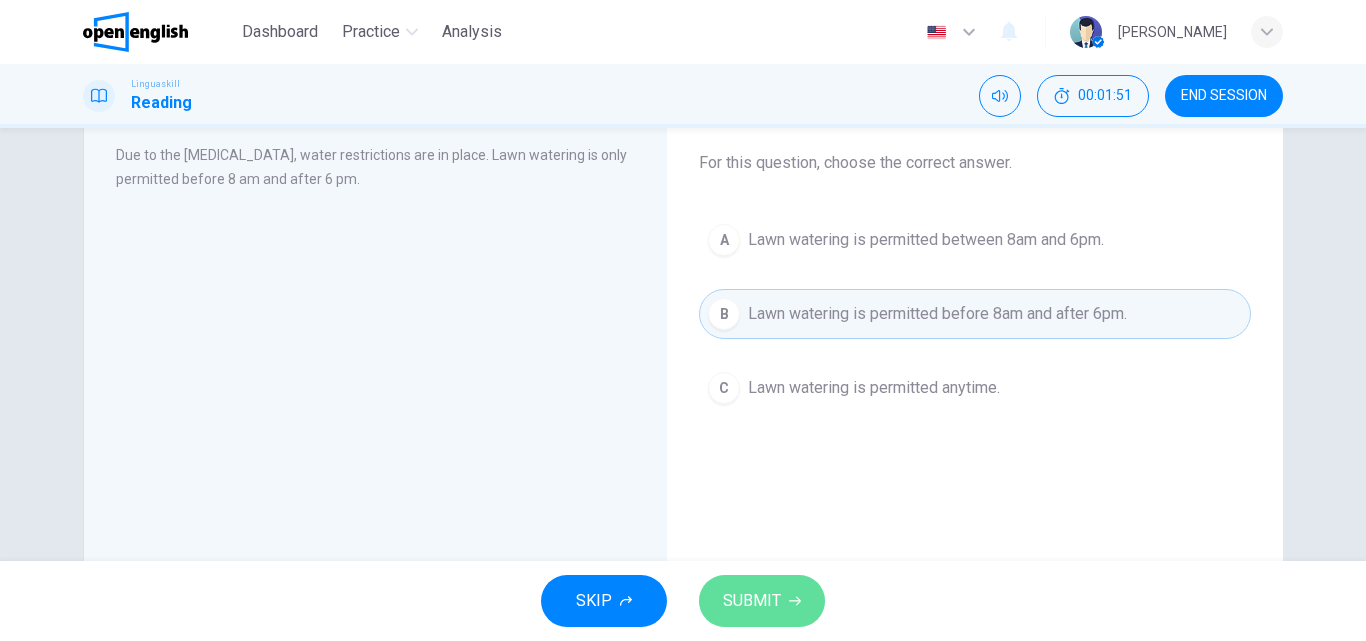 click on "SUBMIT" at bounding box center (762, 601) 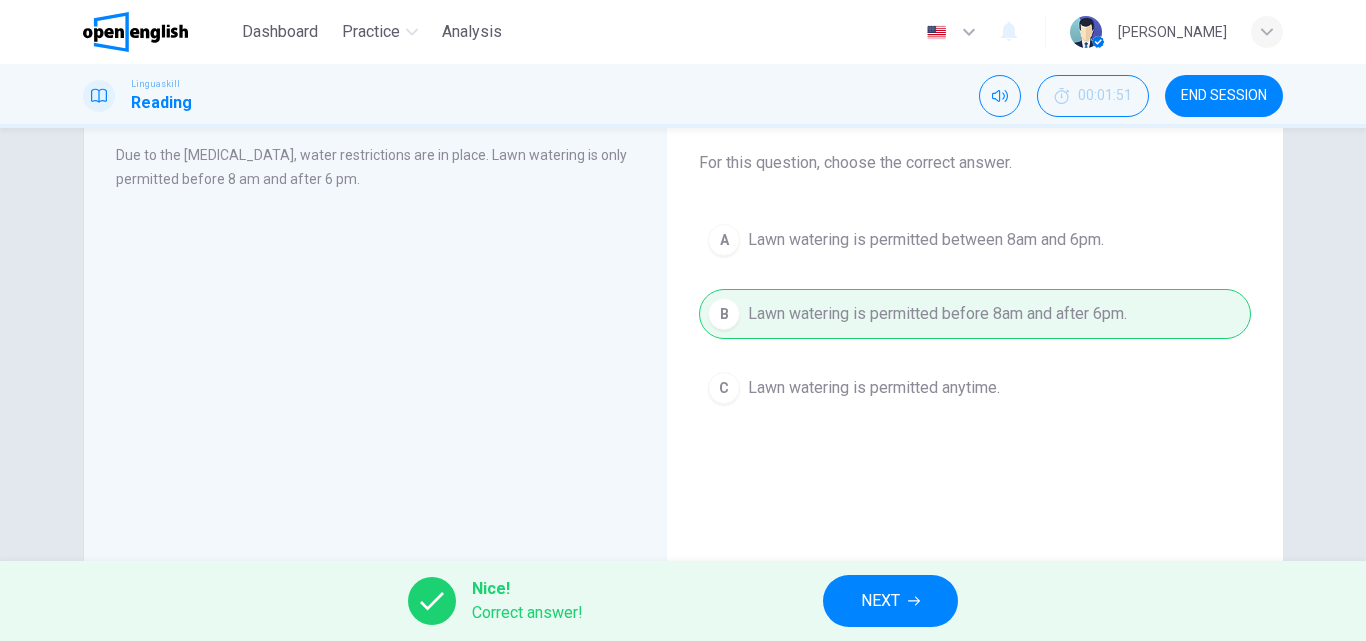 click on "NEXT" at bounding box center [890, 601] 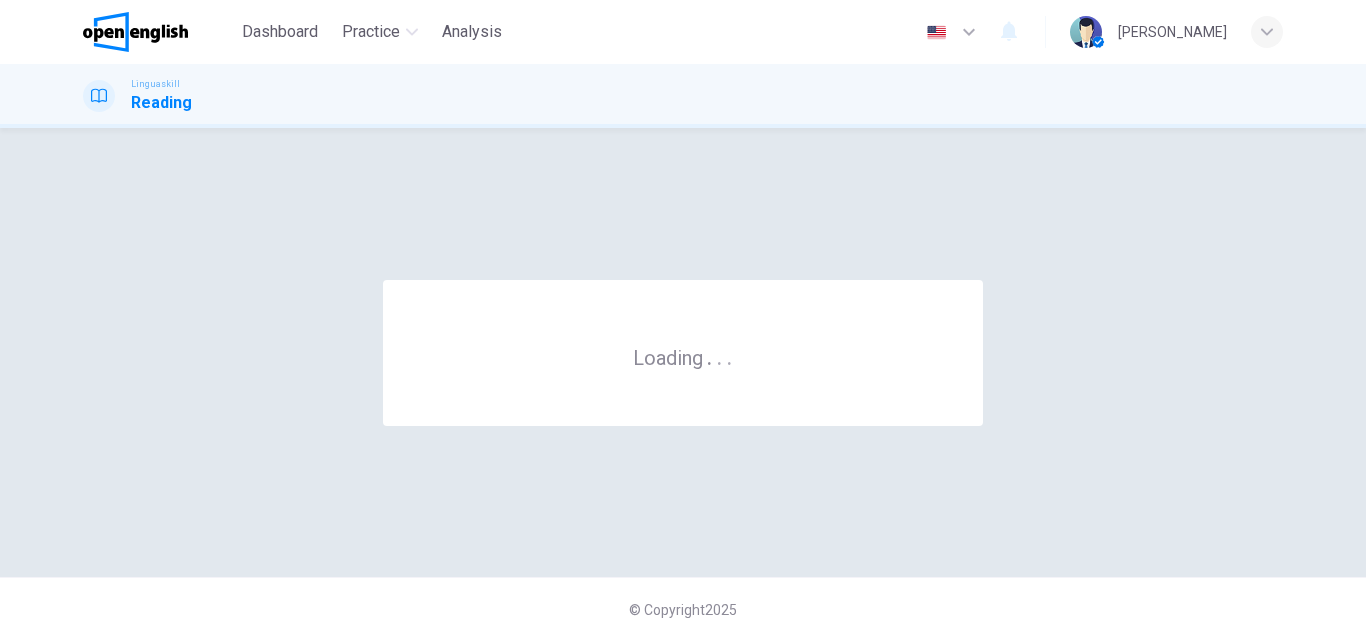 scroll, scrollTop: 0, scrollLeft: 0, axis: both 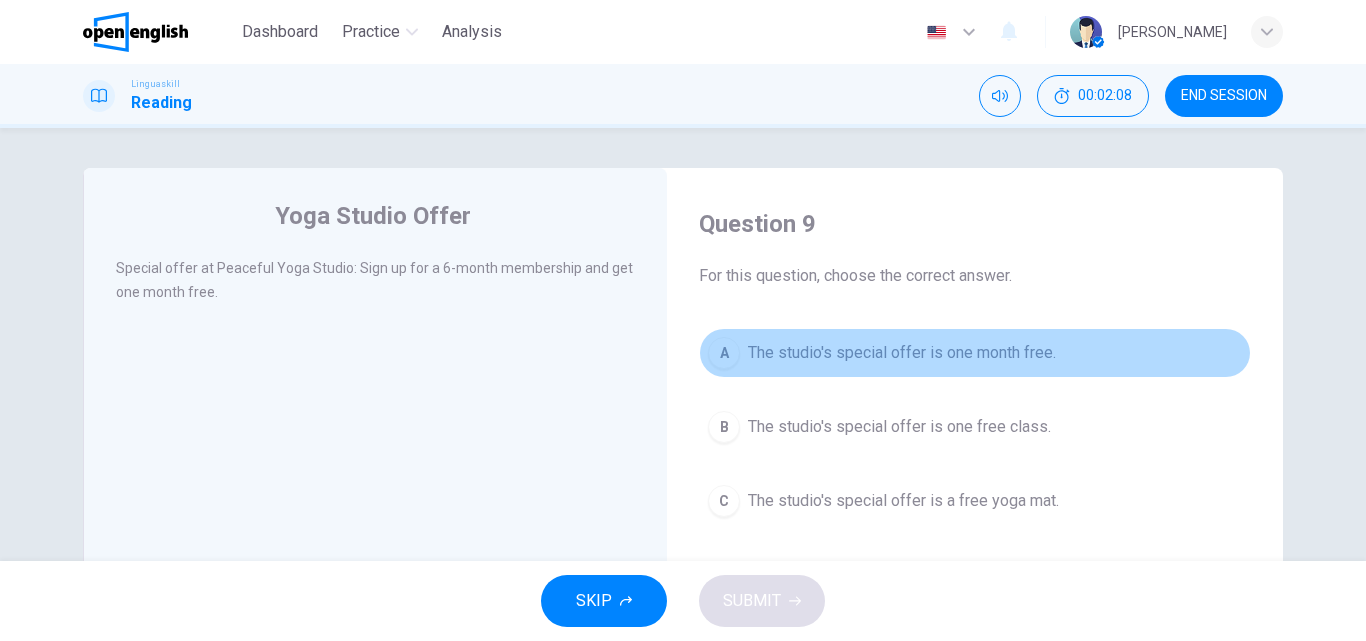 click on "The studio's special offer is one month free." at bounding box center (902, 353) 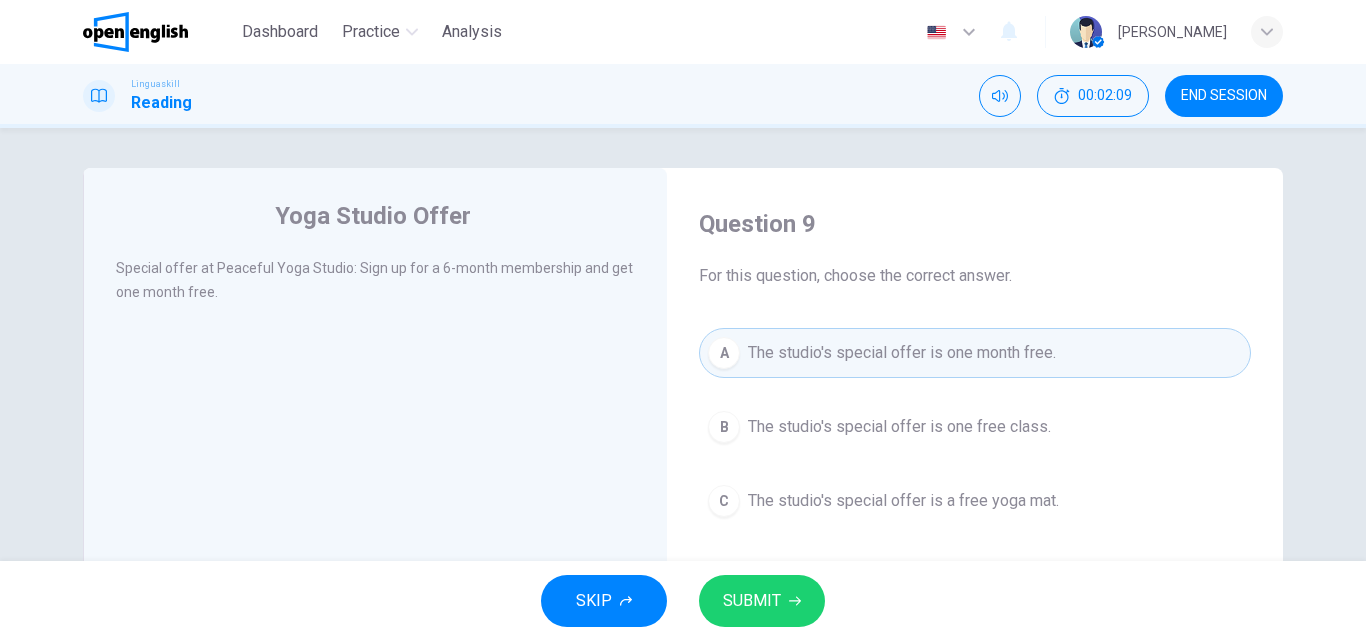 click on "SUBMIT" at bounding box center [762, 601] 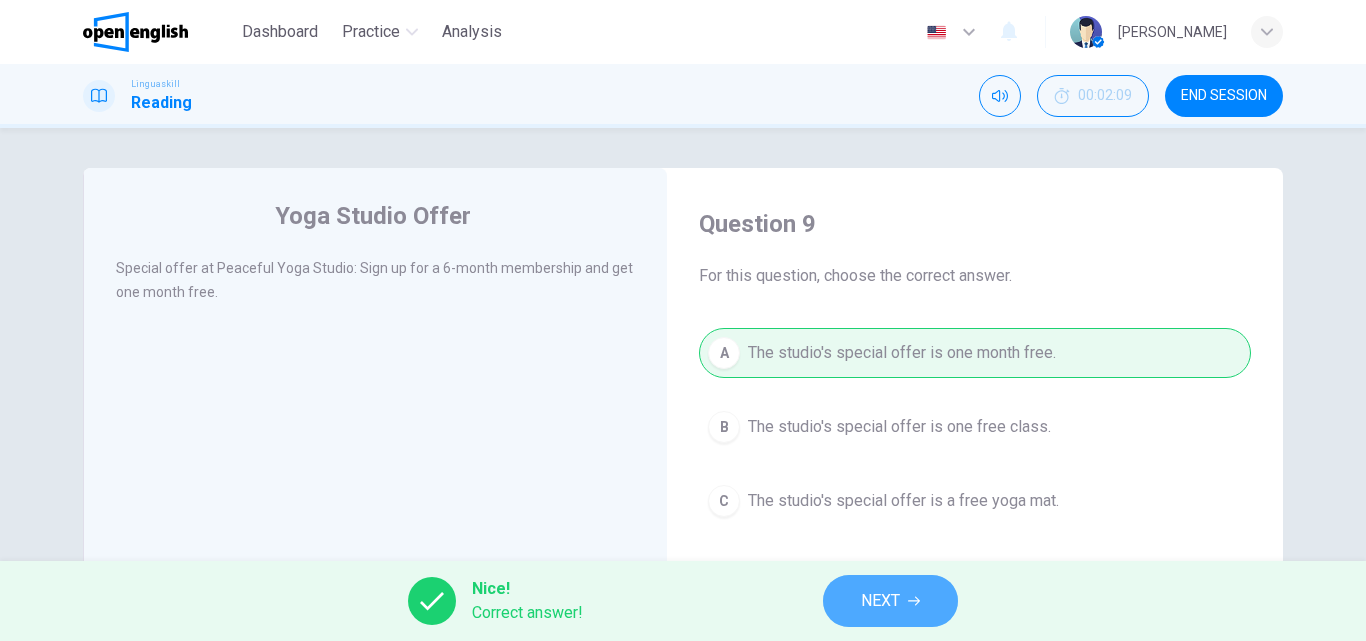 click on "NEXT" at bounding box center (890, 601) 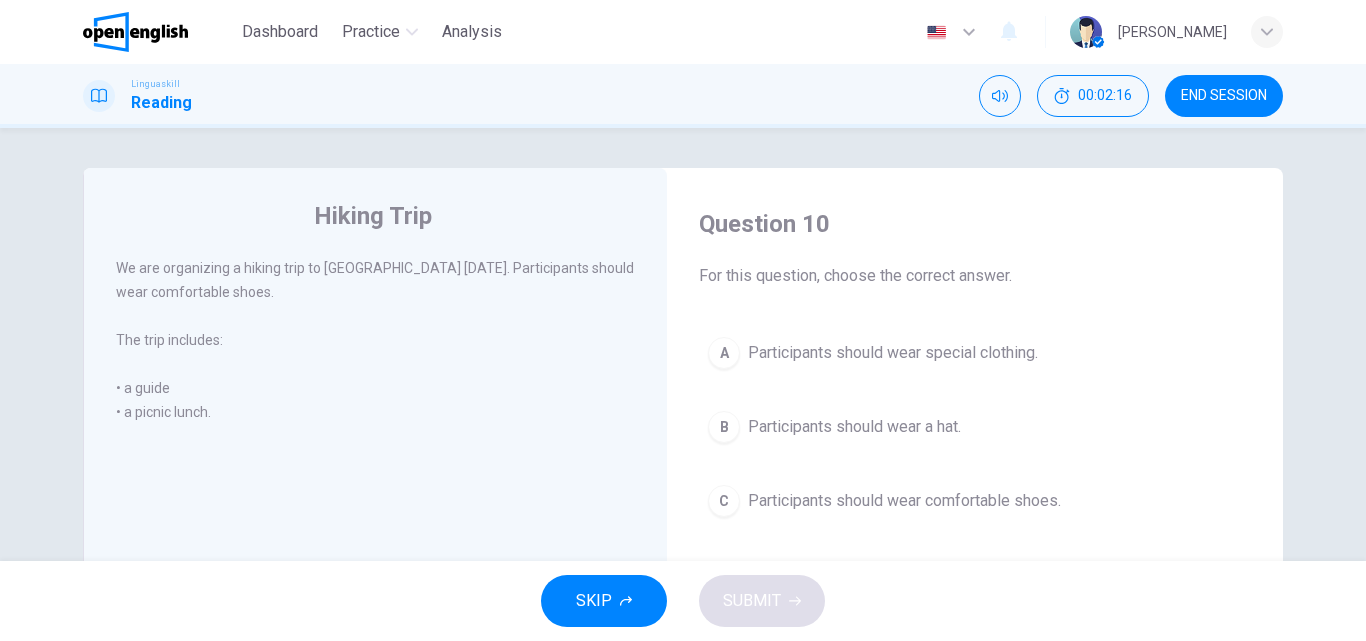 click on "Participants should wear comfortable shoes." at bounding box center [904, 501] 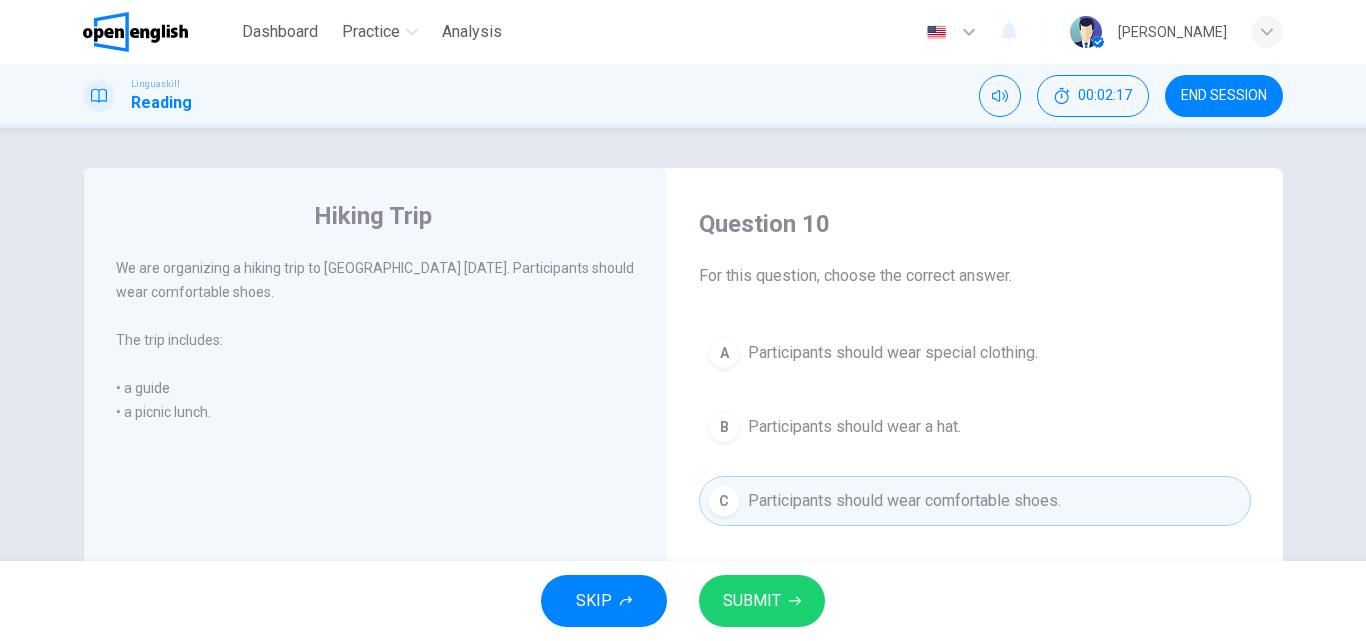 click on "SUBMIT" at bounding box center [762, 601] 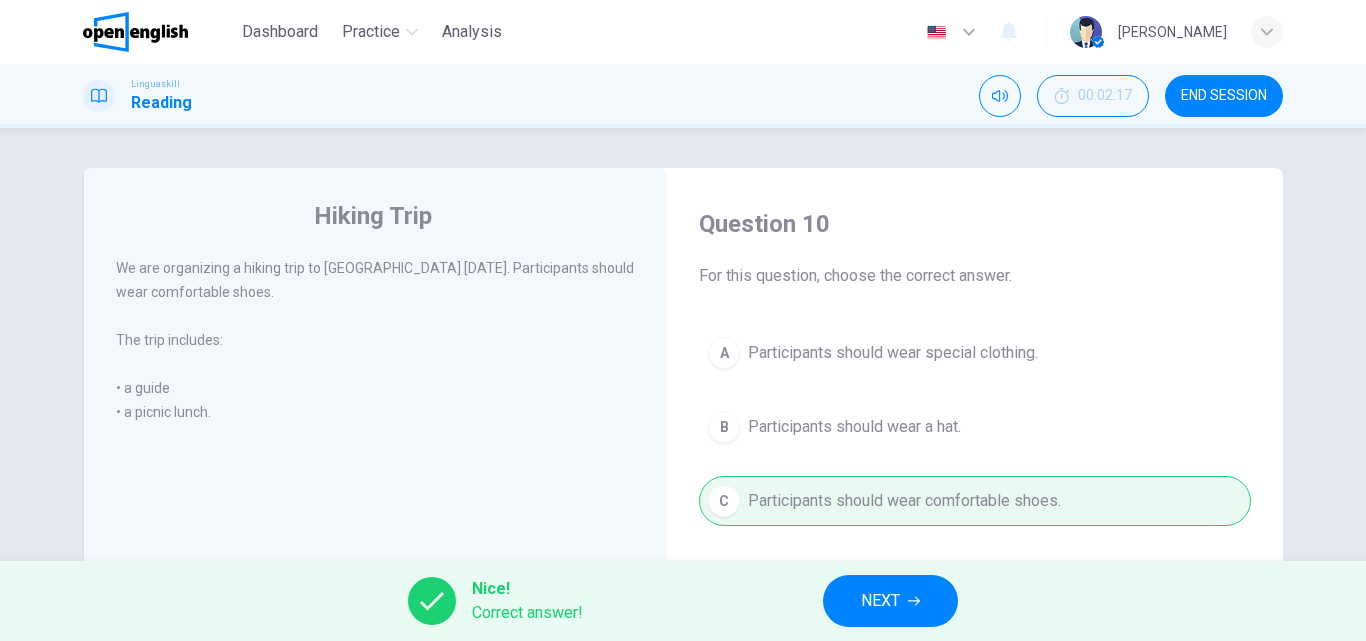 click on "NEXT" at bounding box center (890, 601) 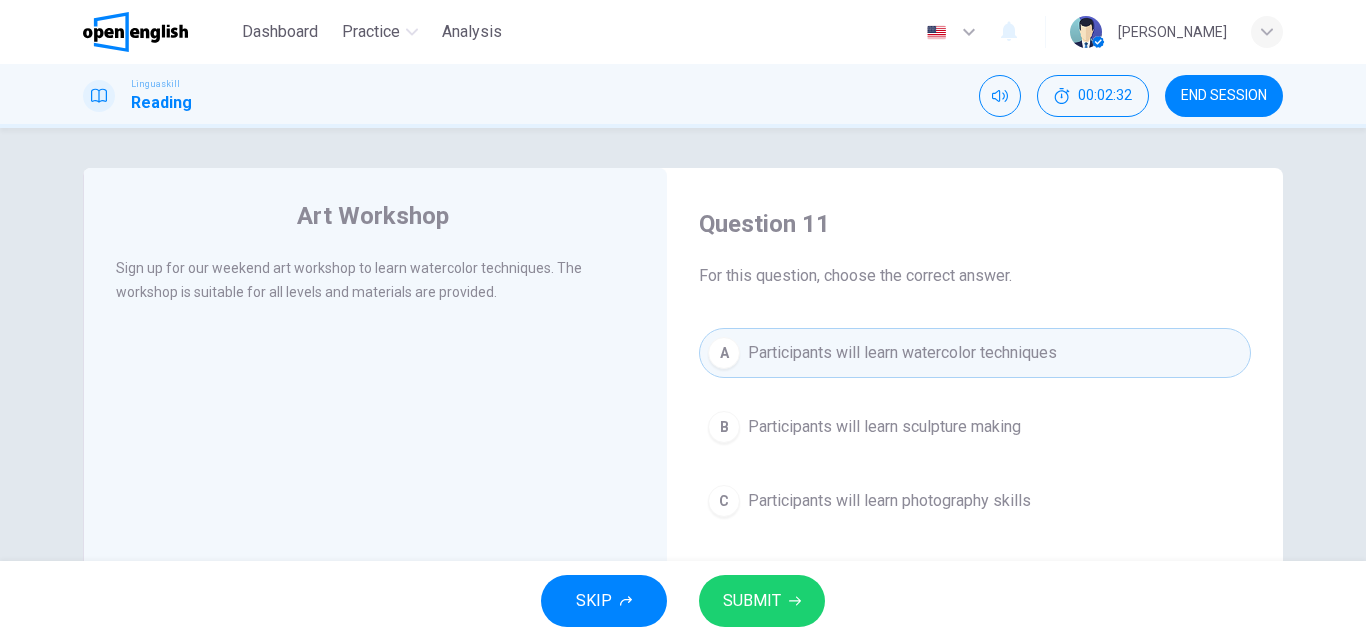click on "SUBMIT" at bounding box center [762, 601] 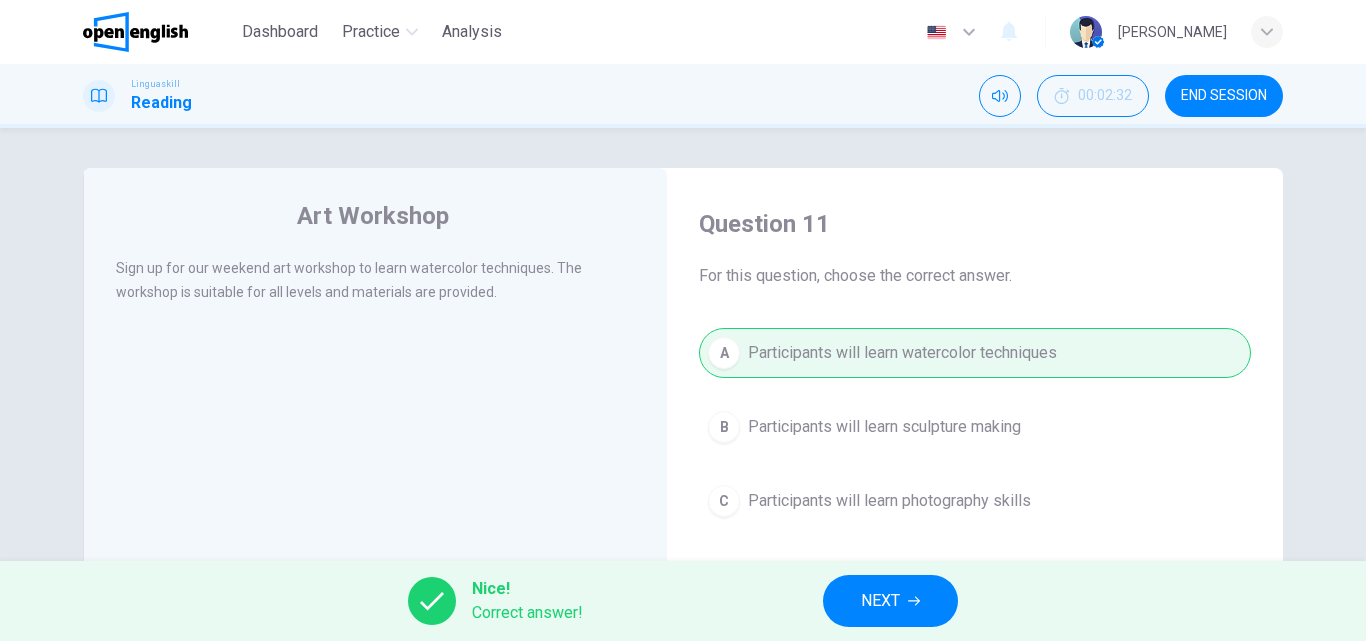 click on "NEXT" at bounding box center (880, 601) 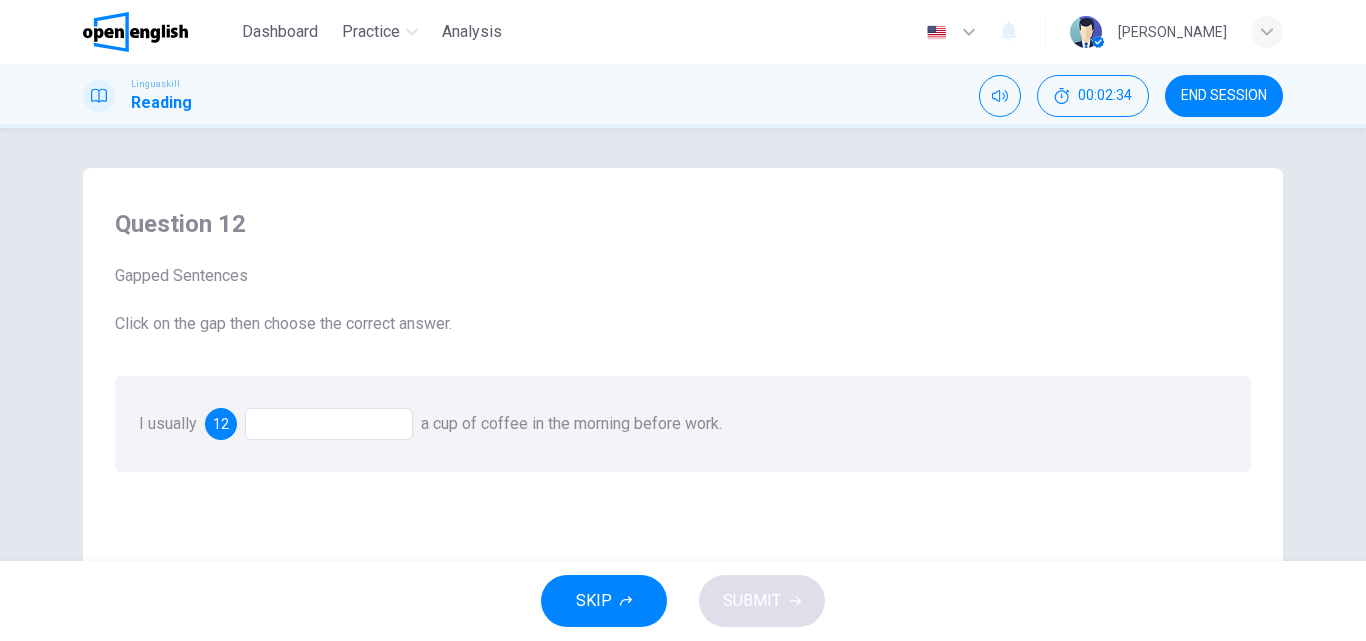 click at bounding box center (329, 424) 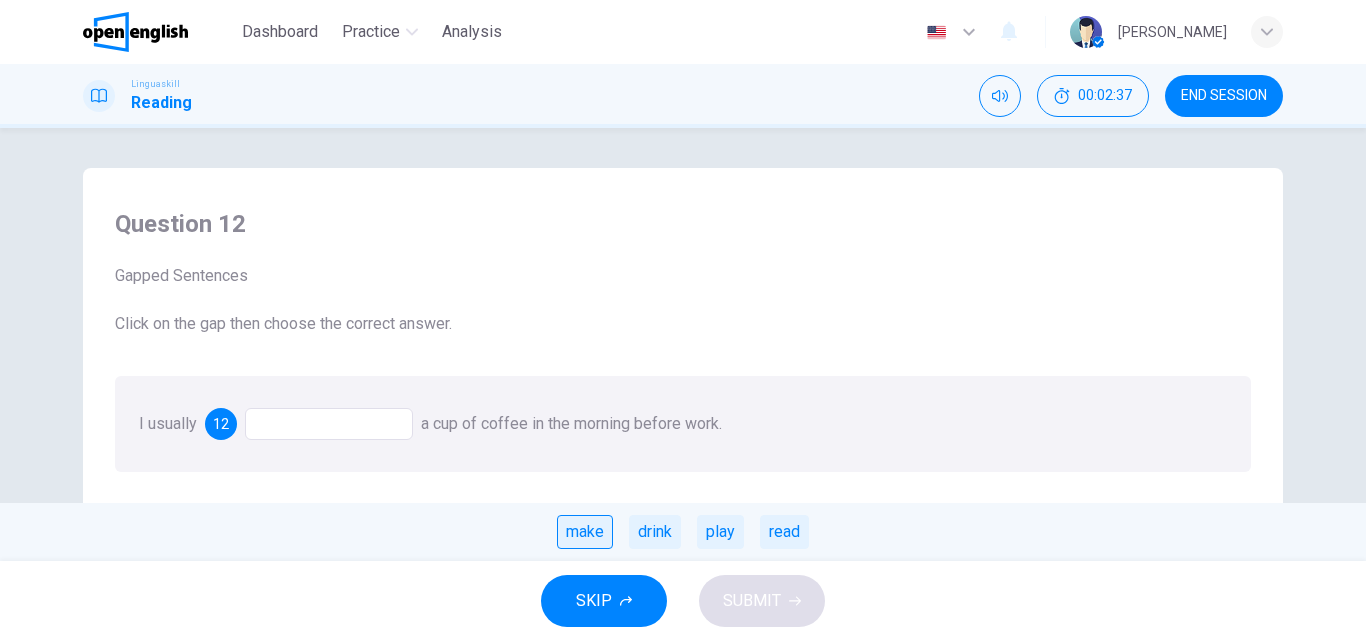 click on "make" at bounding box center (585, 532) 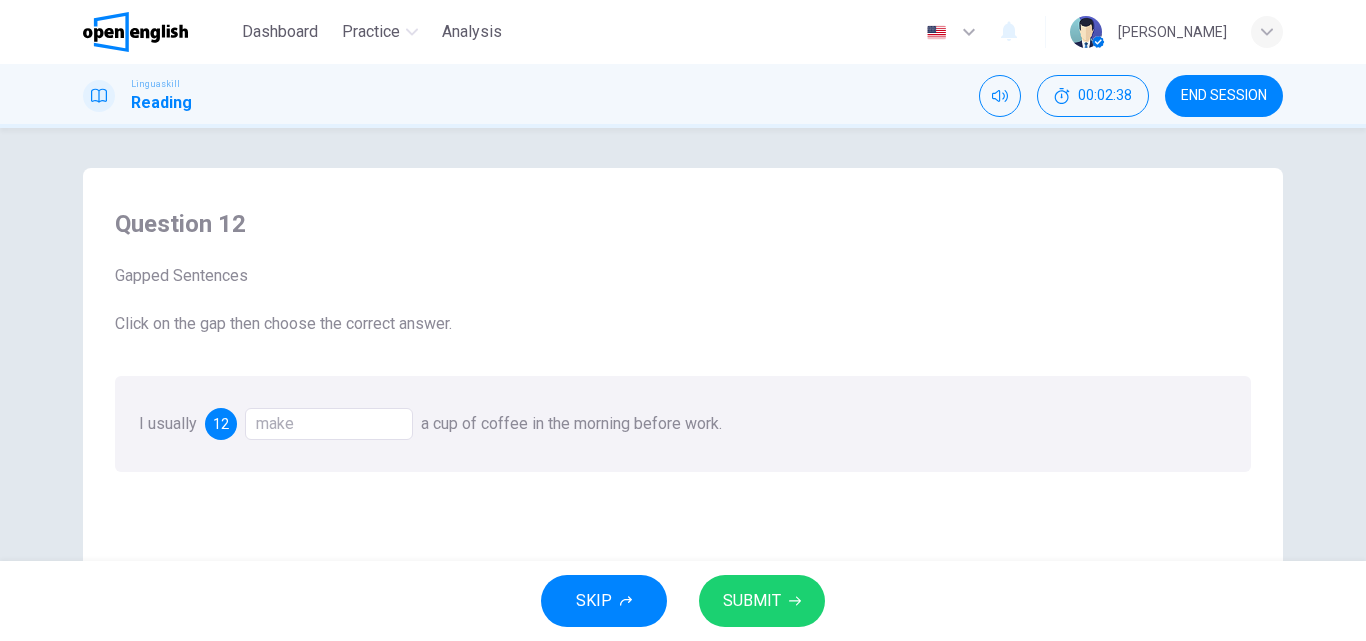 click on "SUBMIT" at bounding box center (752, 601) 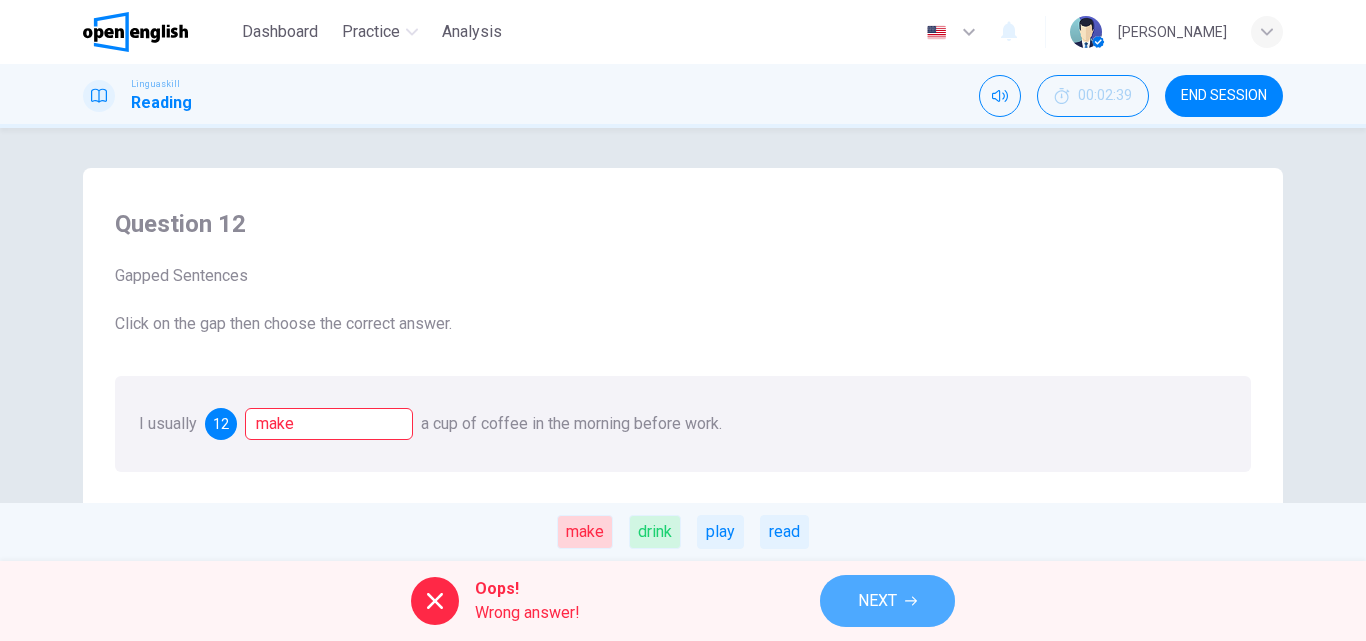 click on "NEXT" at bounding box center (887, 601) 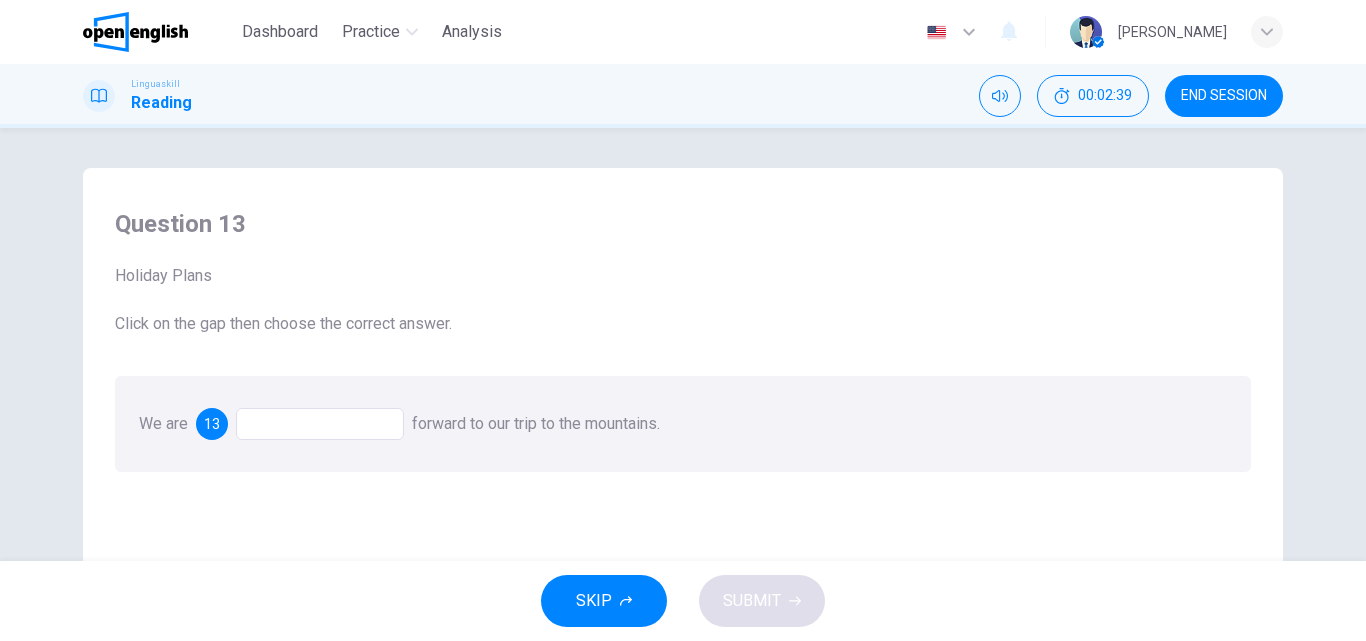 click at bounding box center (320, 424) 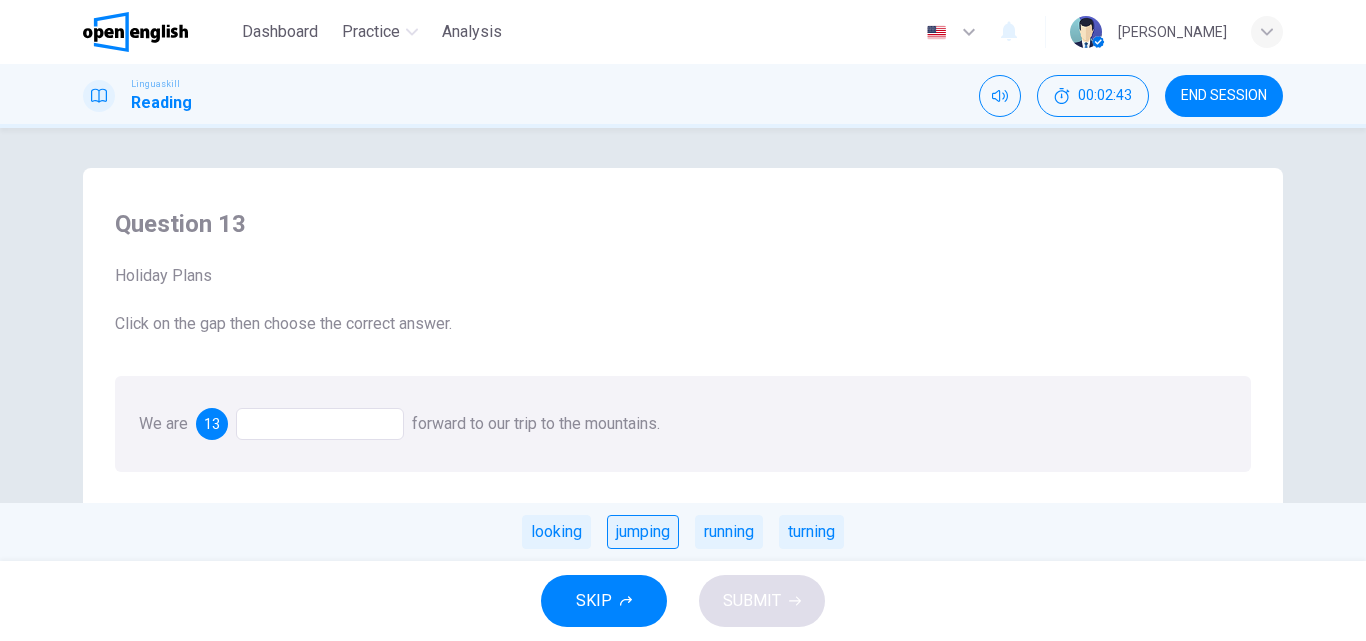 click on "jumping" at bounding box center [643, 532] 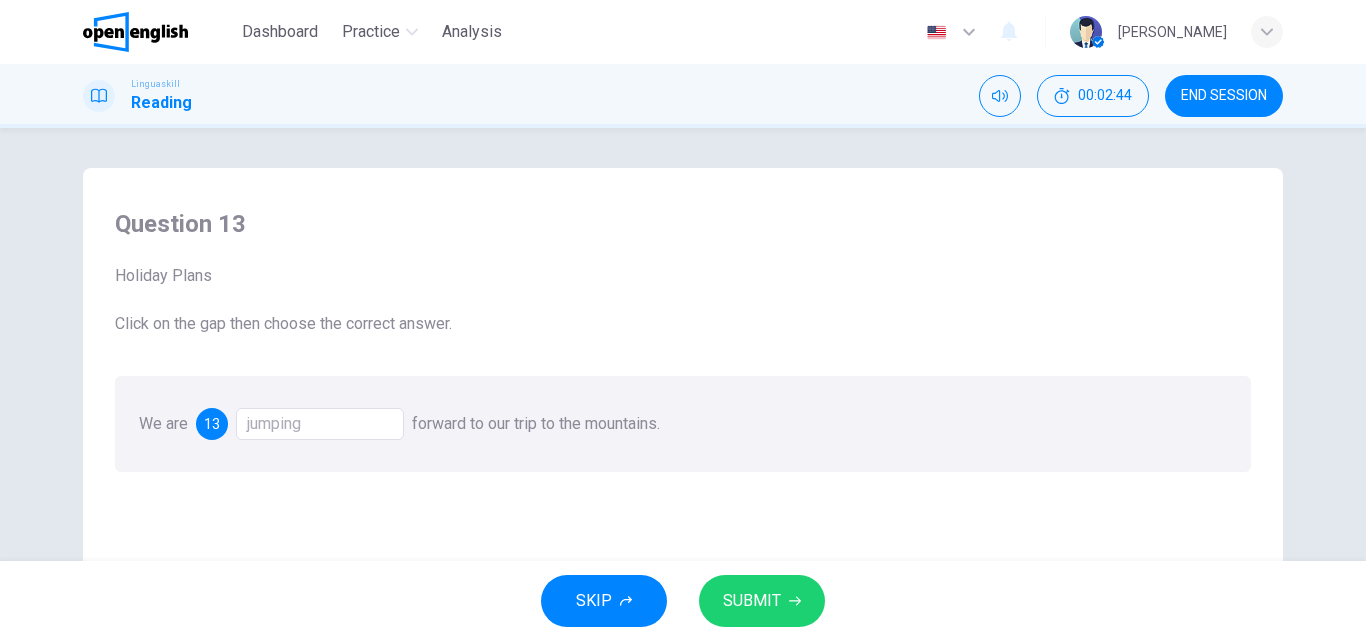 click on "SUBMIT" at bounding box center [762, 601] 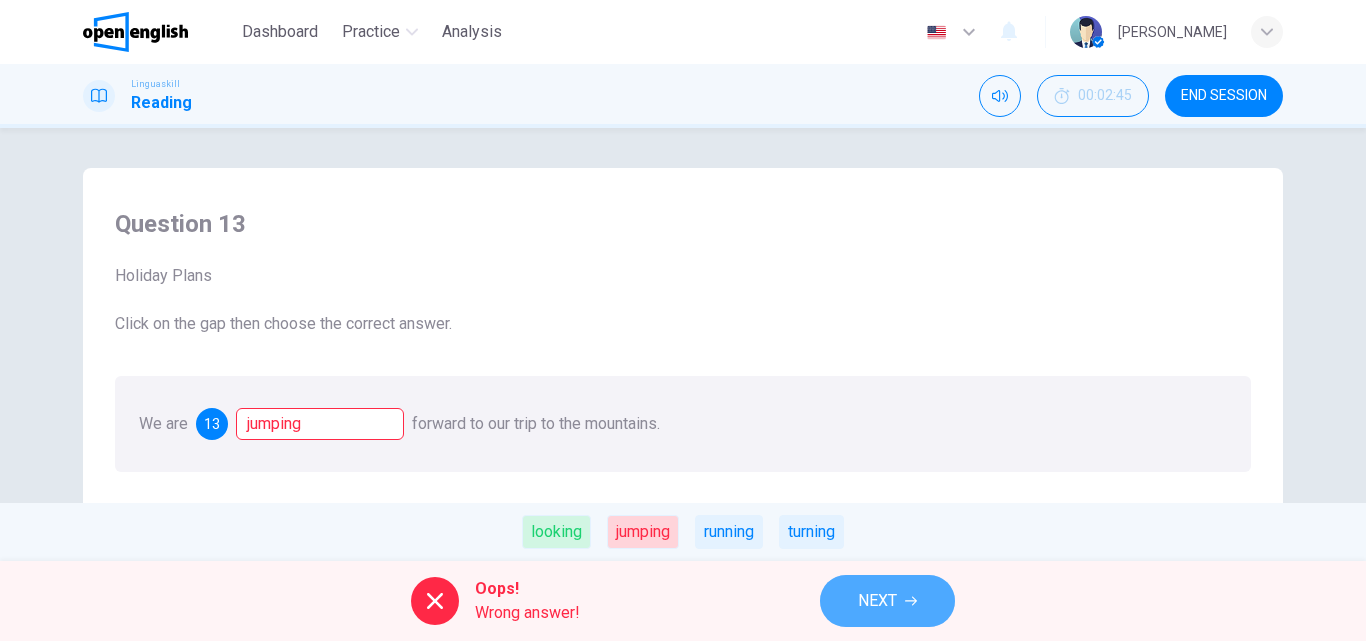 click on "NEXT" at bounding box center [877, 601] 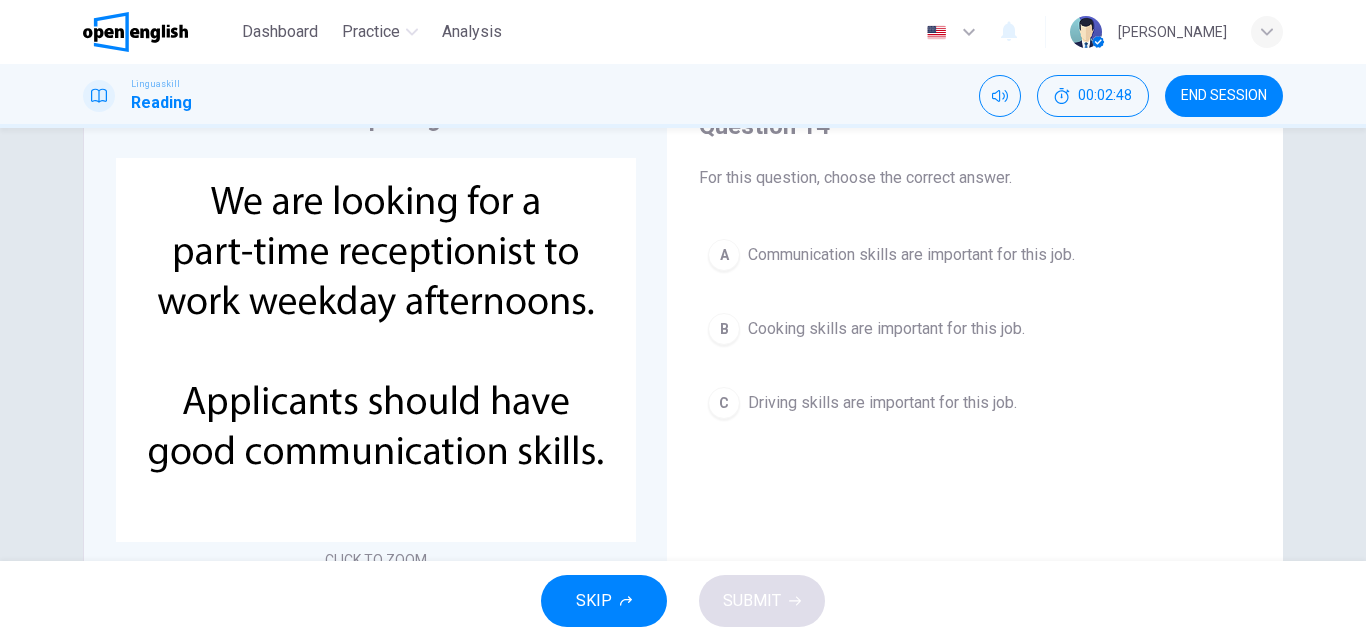 scroll, scrollTop: 94, scrollLeft: 0, axis: vertical 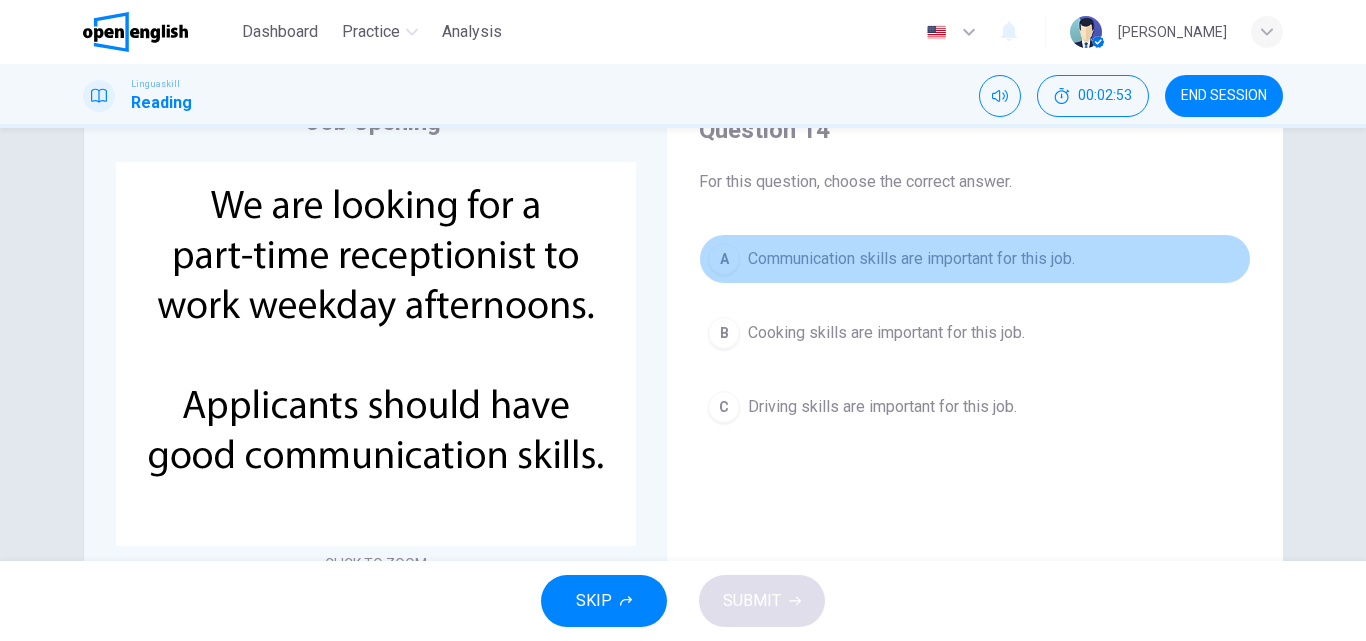 click on "A Communication skills are important for this job." at bounding box center (975, 259) 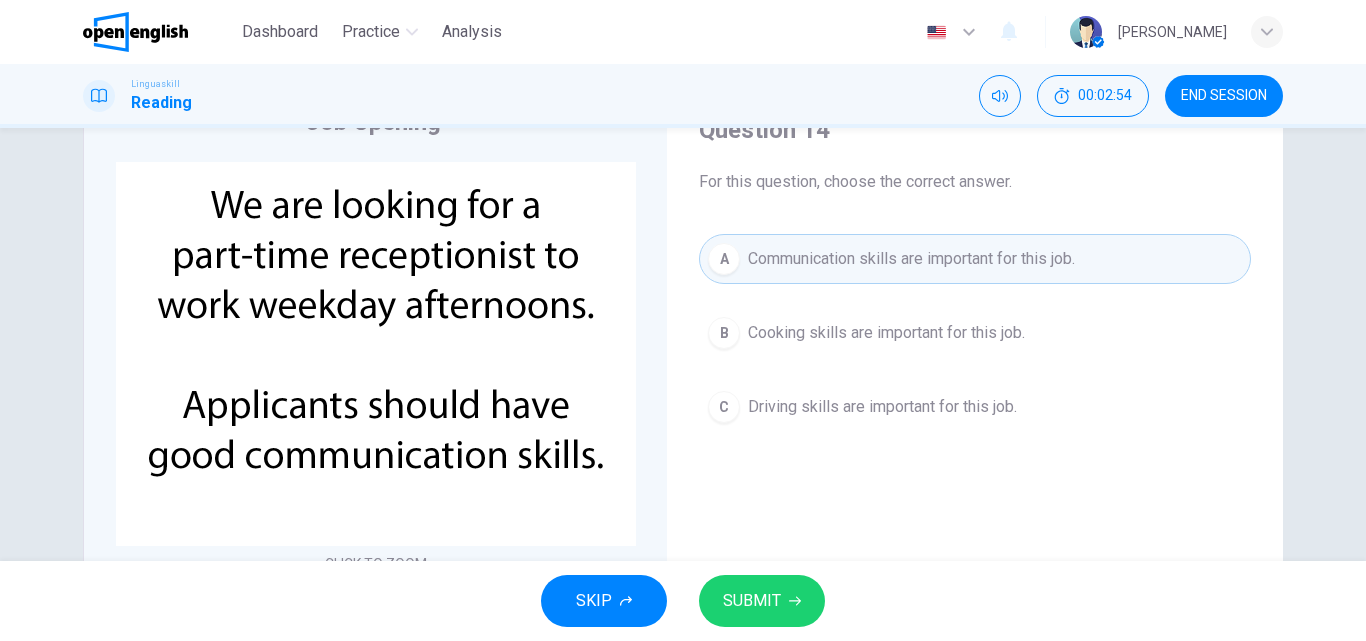 click on "SUBMIT" at bounding box center (752, 601) 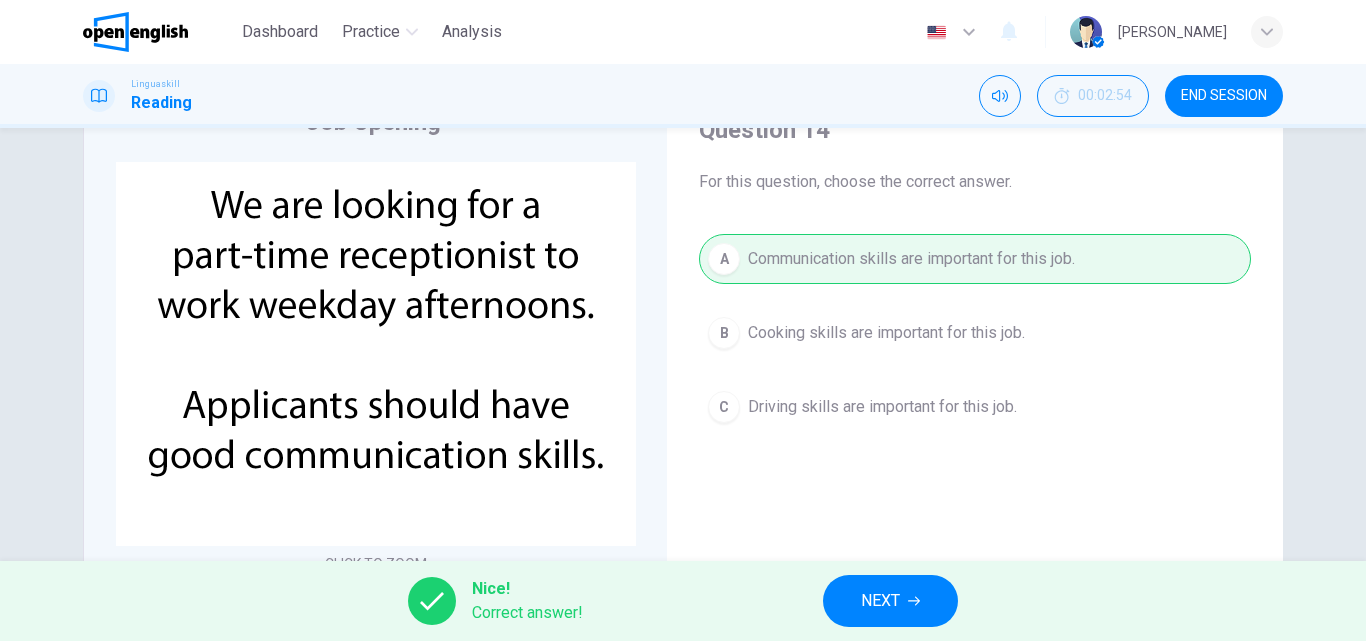 click on "NEXT" at bounding box center (880, 601) 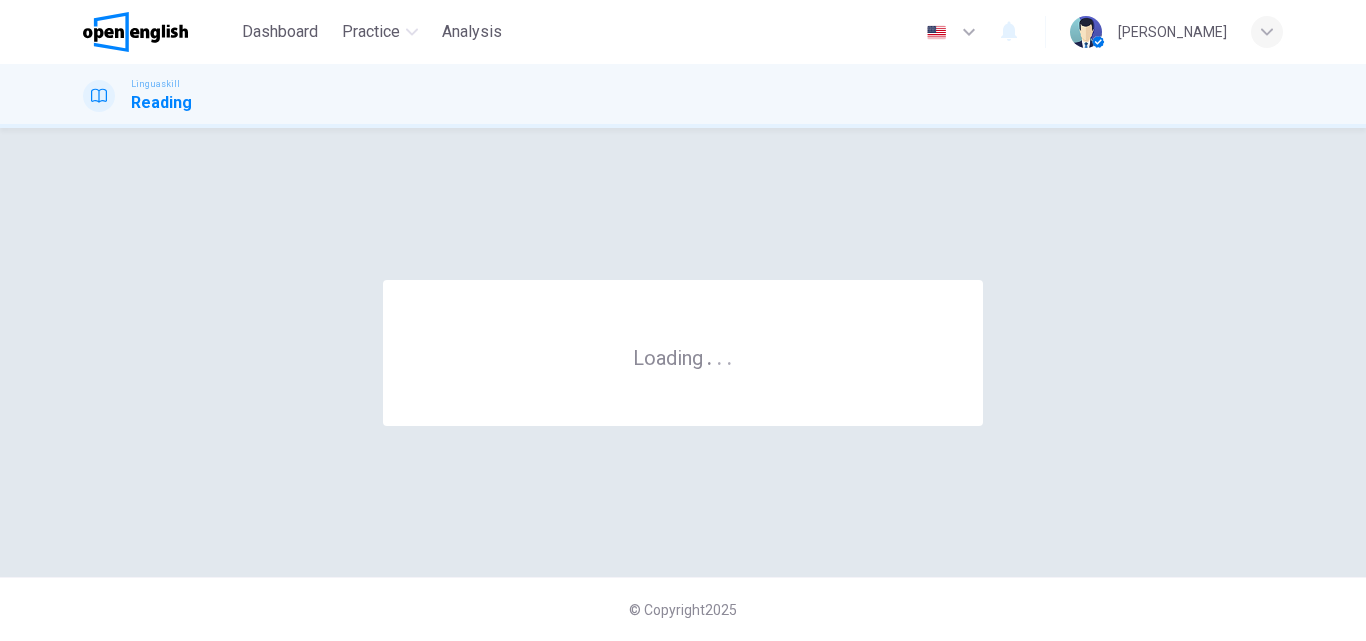 scroll, scrollTop: 0, scrollLeft: 0, axis: both 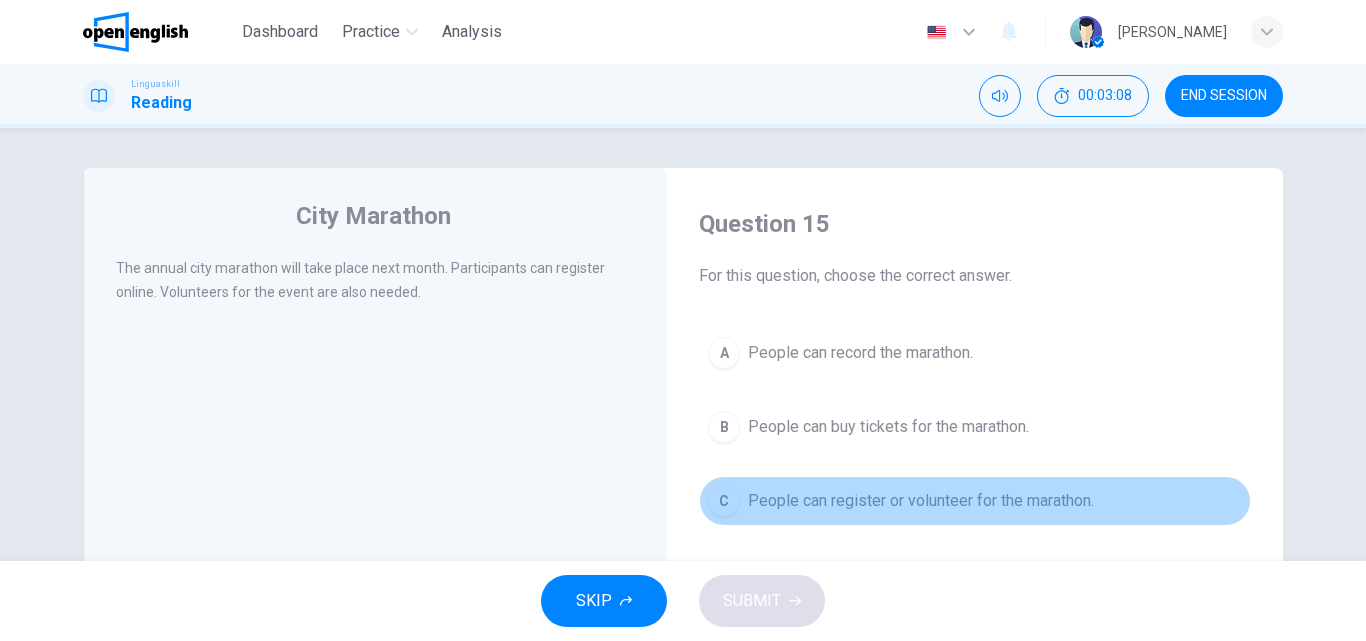 click on "C People can register or volunteer for the marathon." at bounding box center [975, 501] 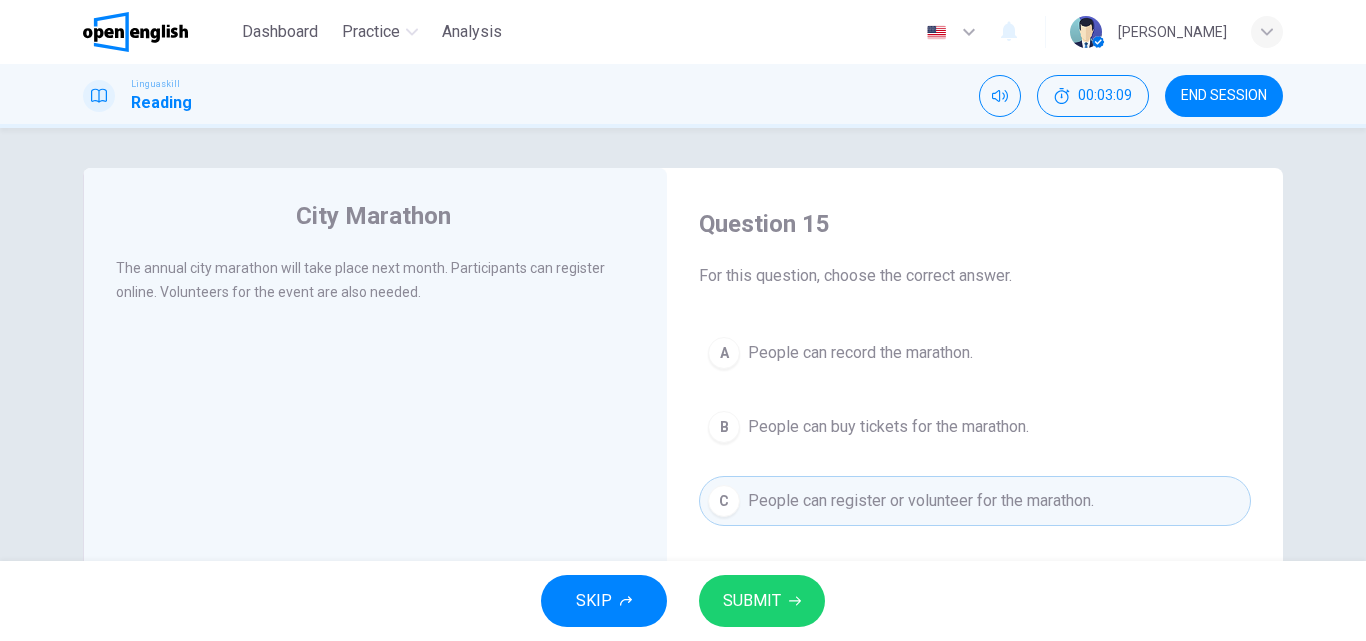 click on "SUBMIT" at bounding box center [762, 601] 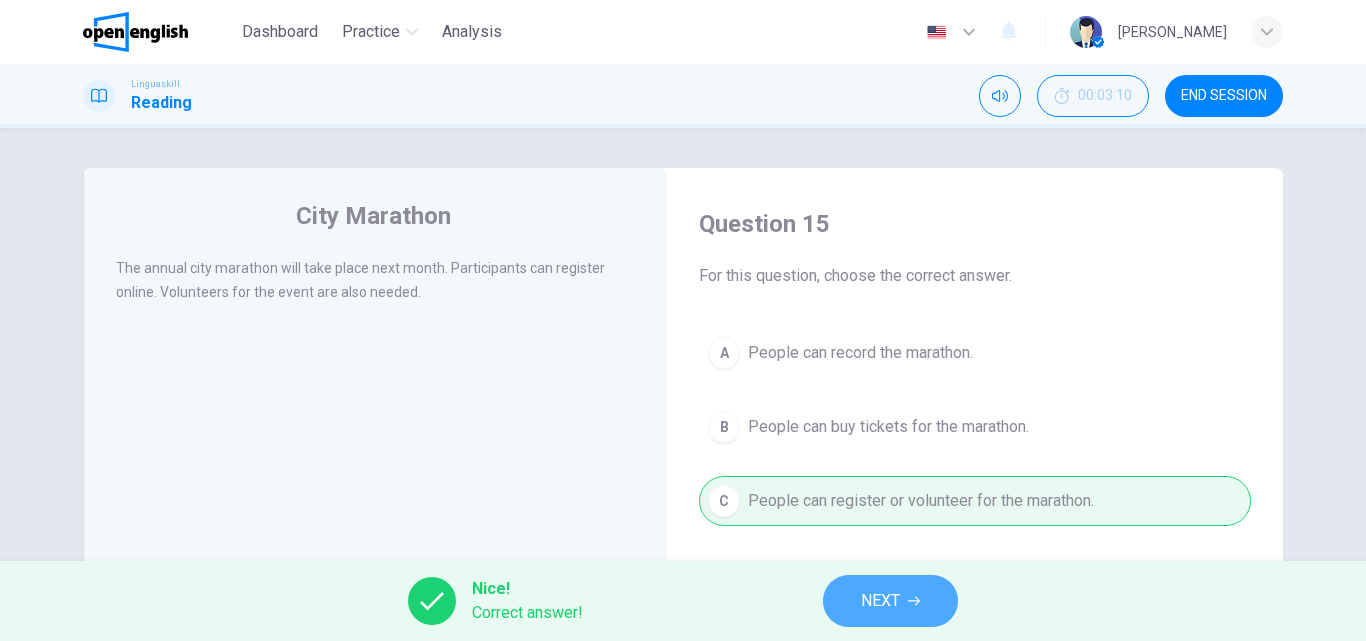 click on "NEXT" at bounding box center [890, 601] 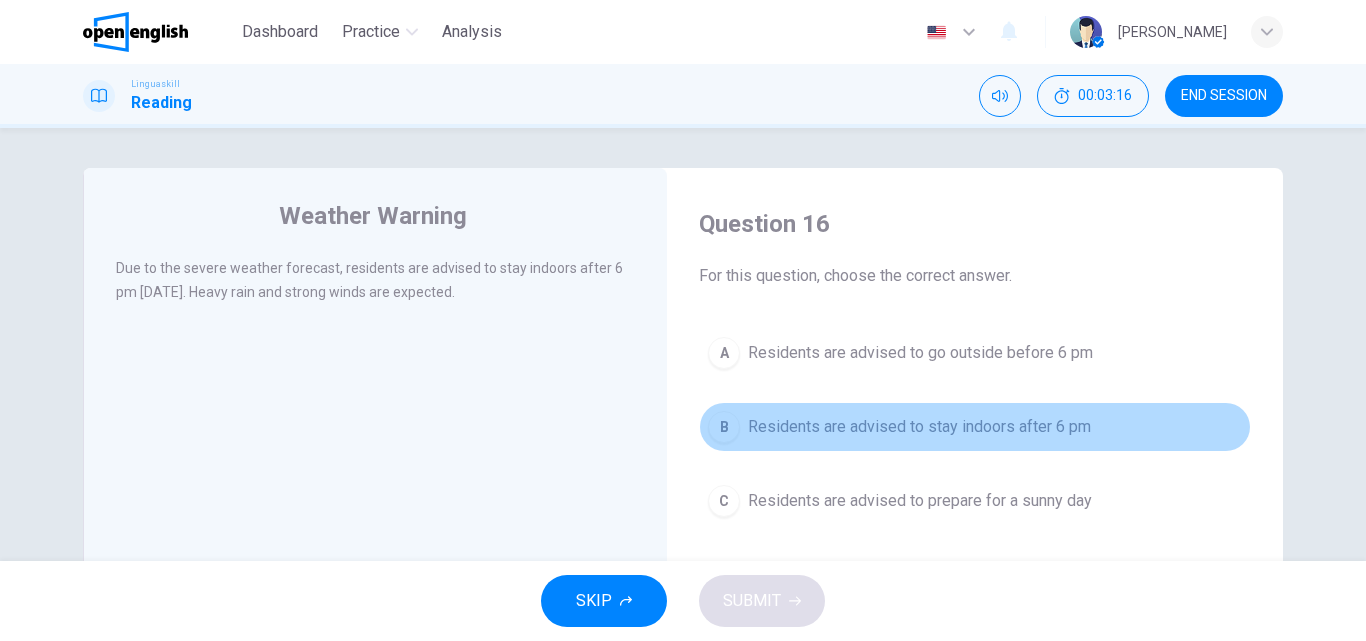 click on "Residents are advised to stay indoors after 6 pm" at bounding box center [919, 427] 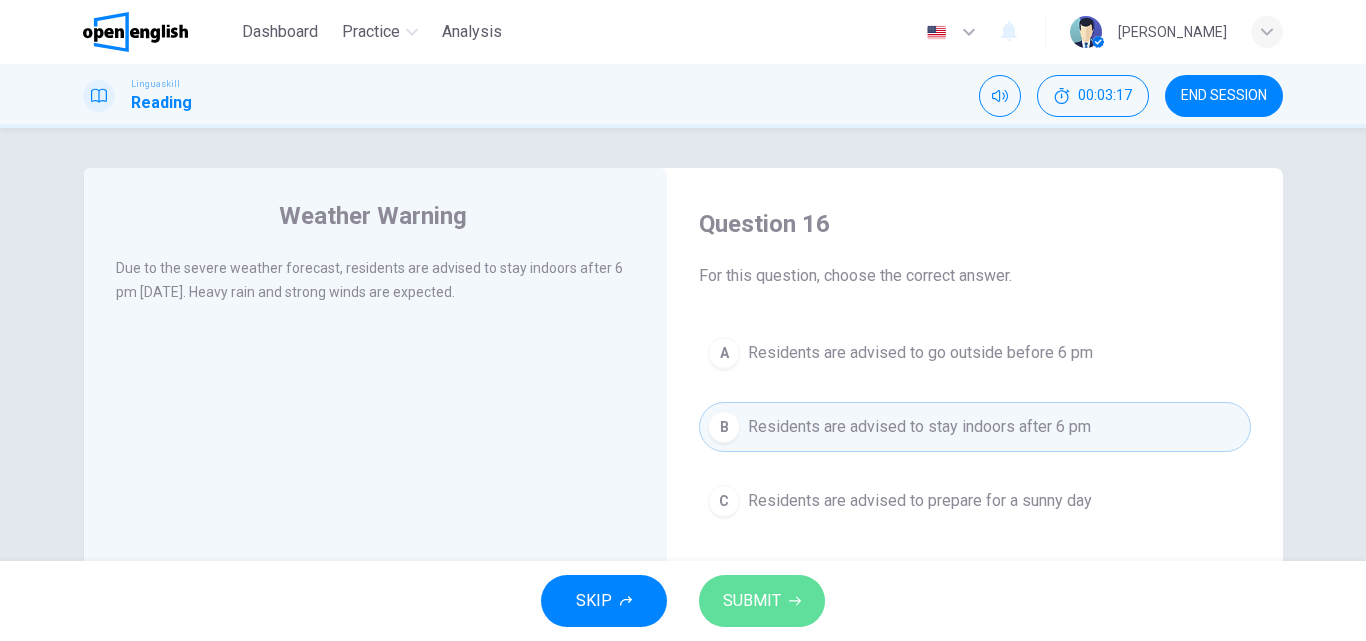 click 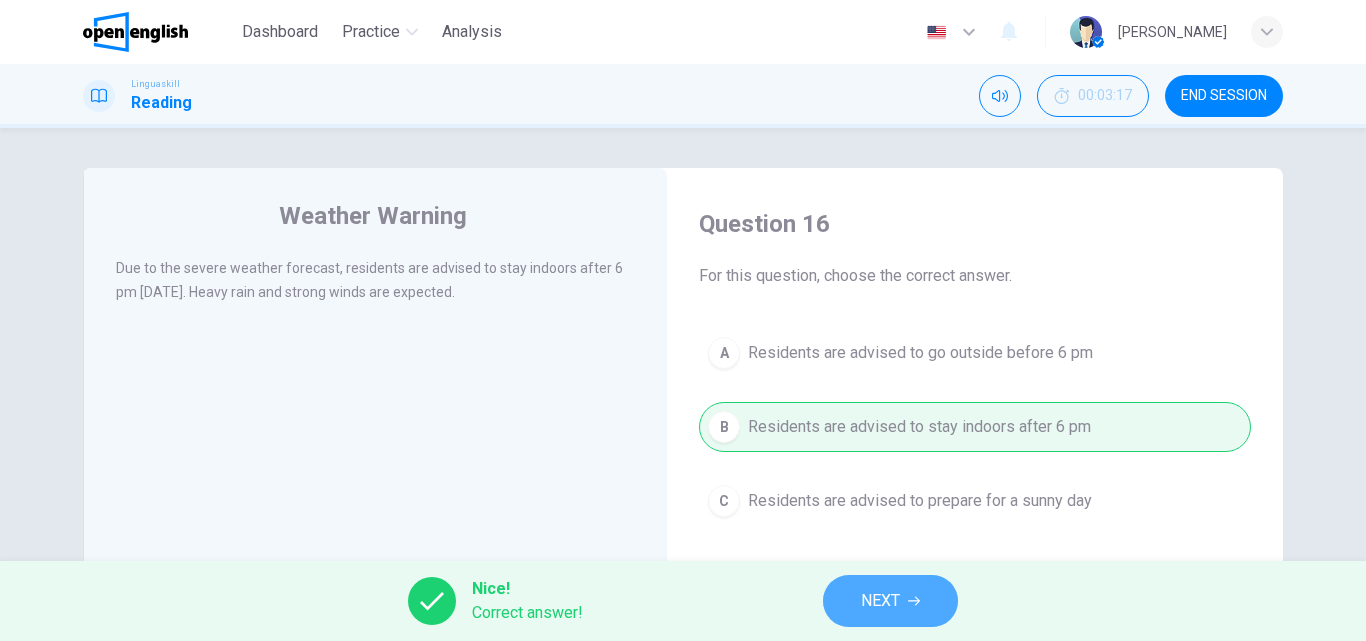 click on "NEXT" at bounding box center [890, 601] 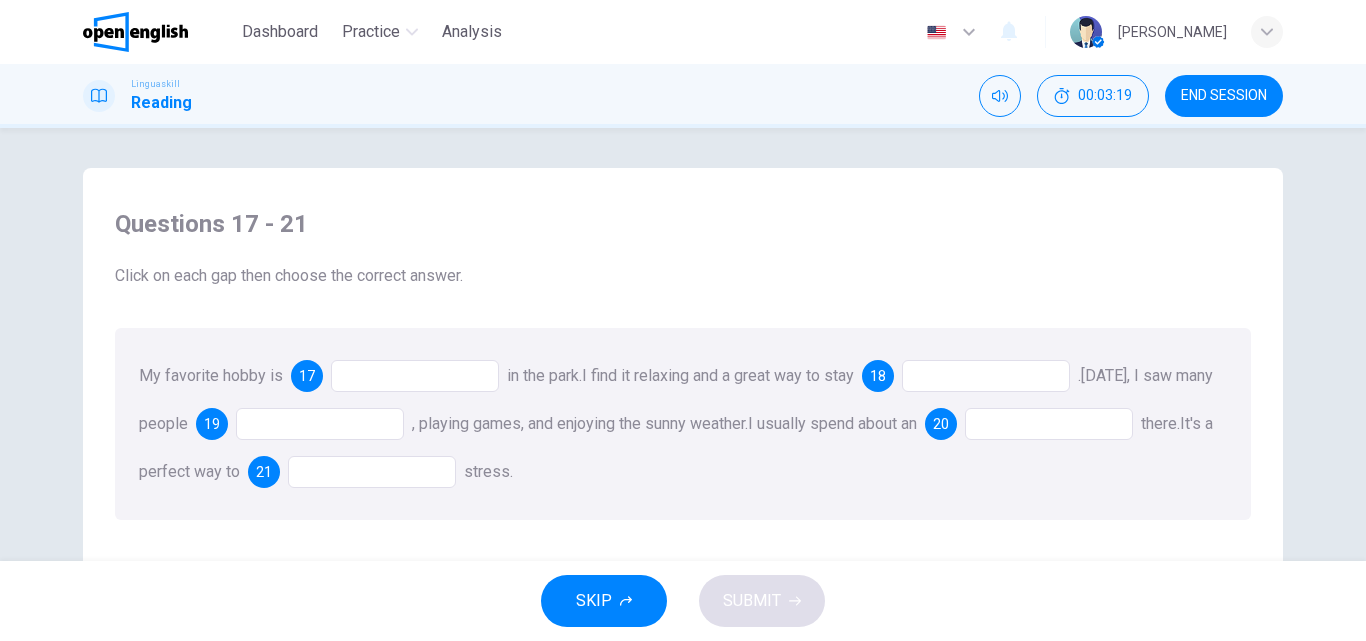 click at bounding box center (415, 376) 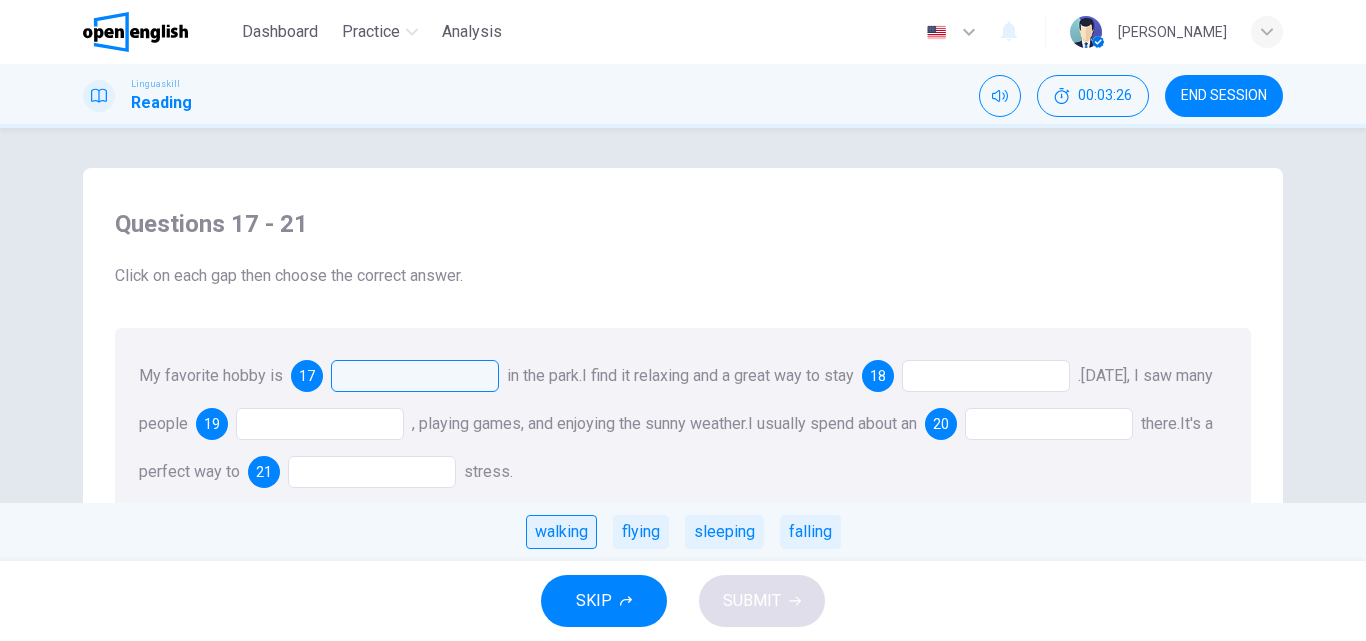 click on "walking" at bounding box center (561, 532) 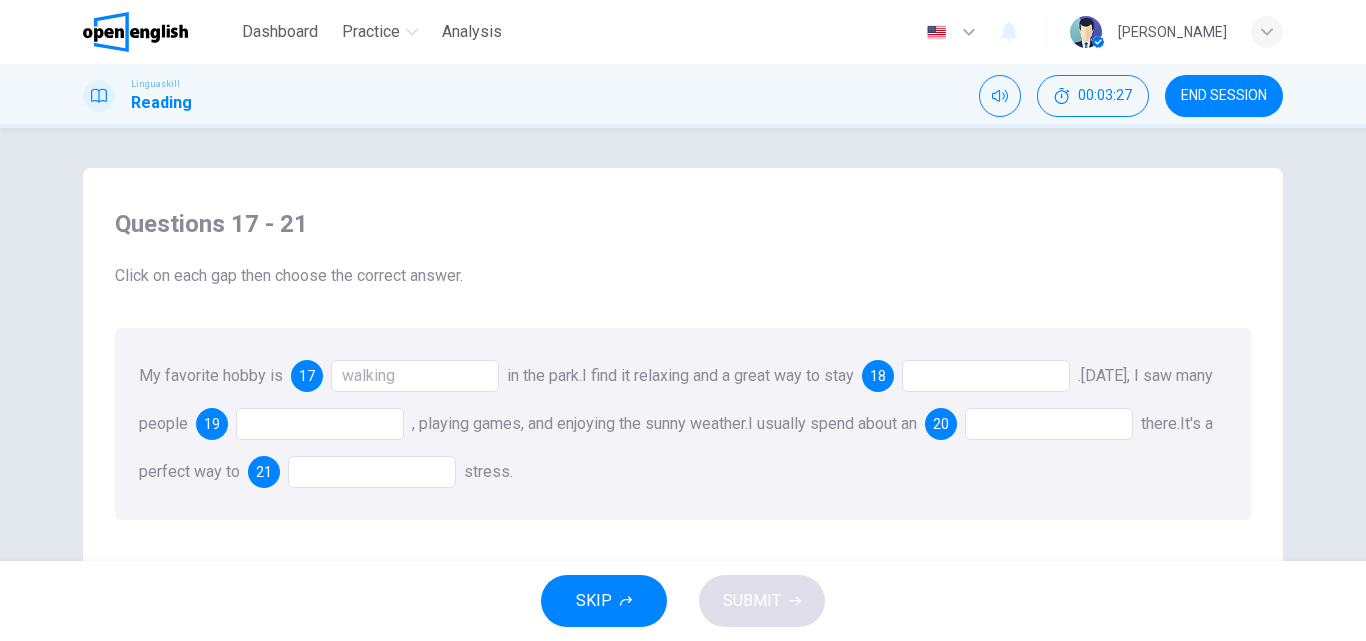 click at bounding box center (986, 376) 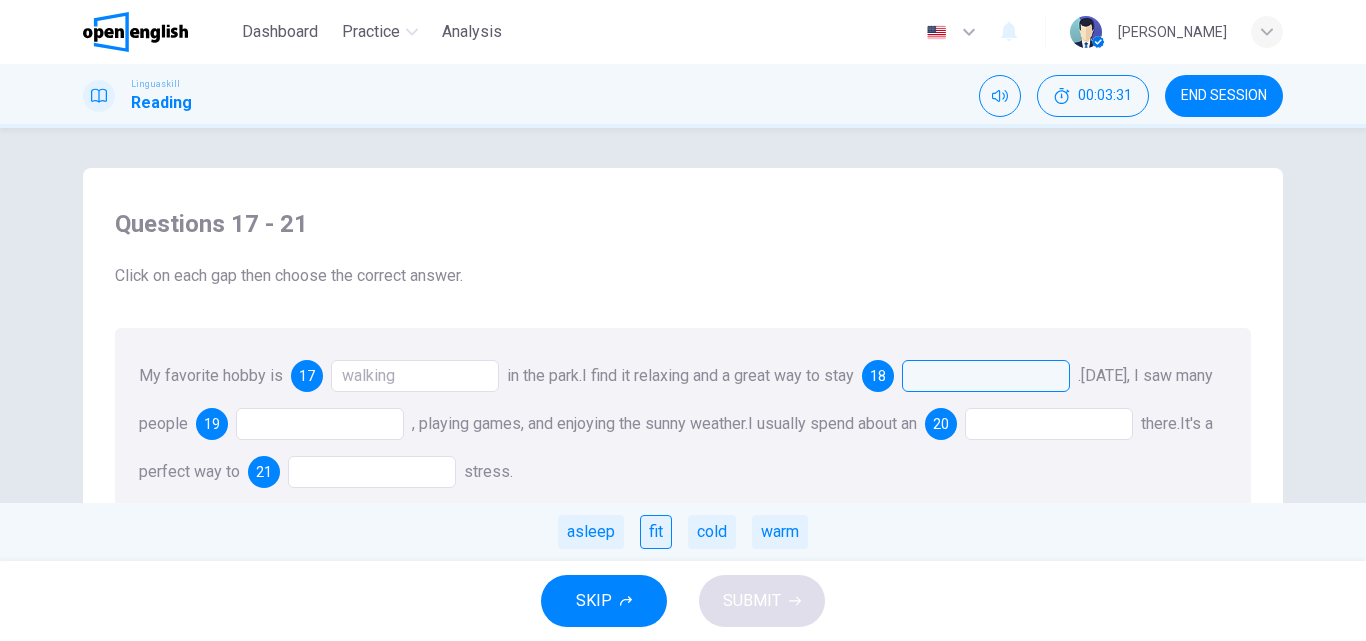 click on "fit" at bounding box center [656, 532] 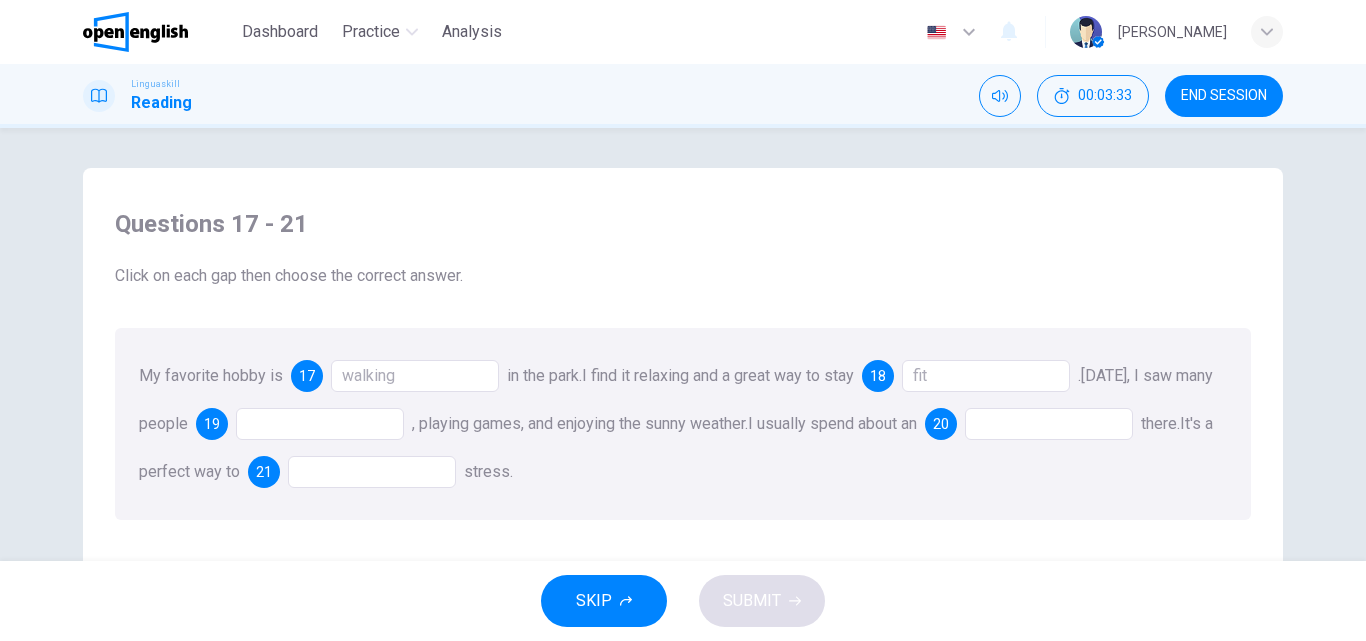 click at bounding box center (320, 424) 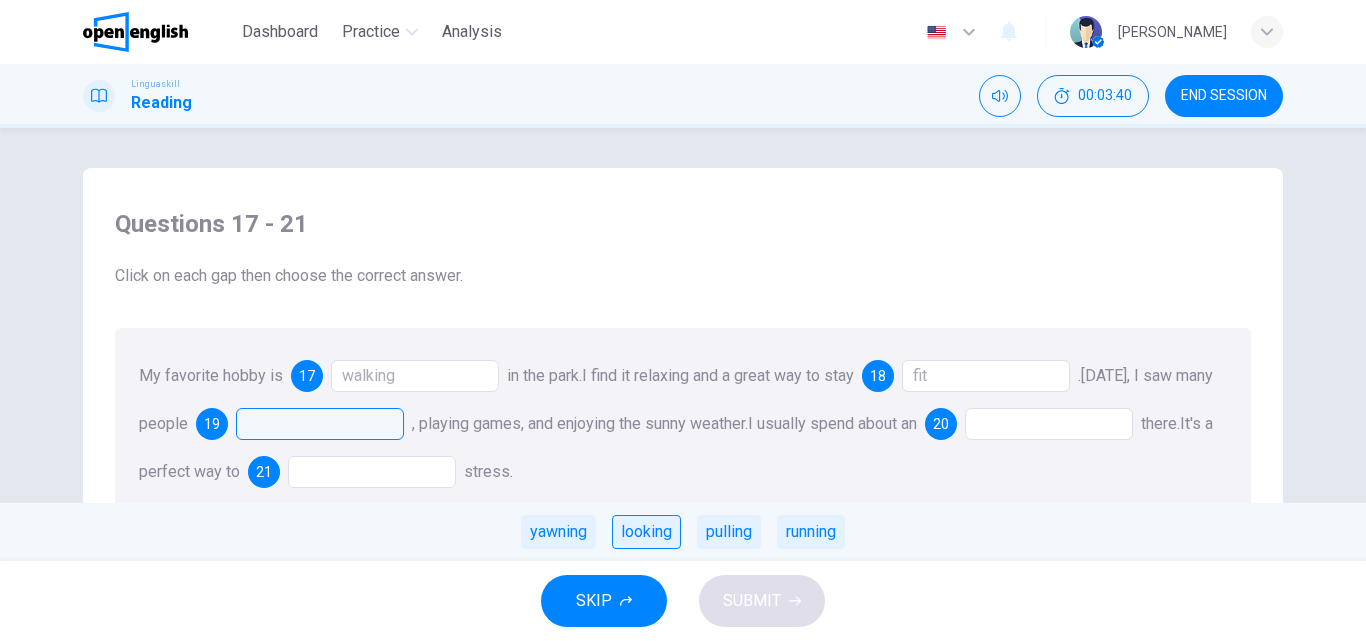 click on "looking" at bounding box center [646, 532] 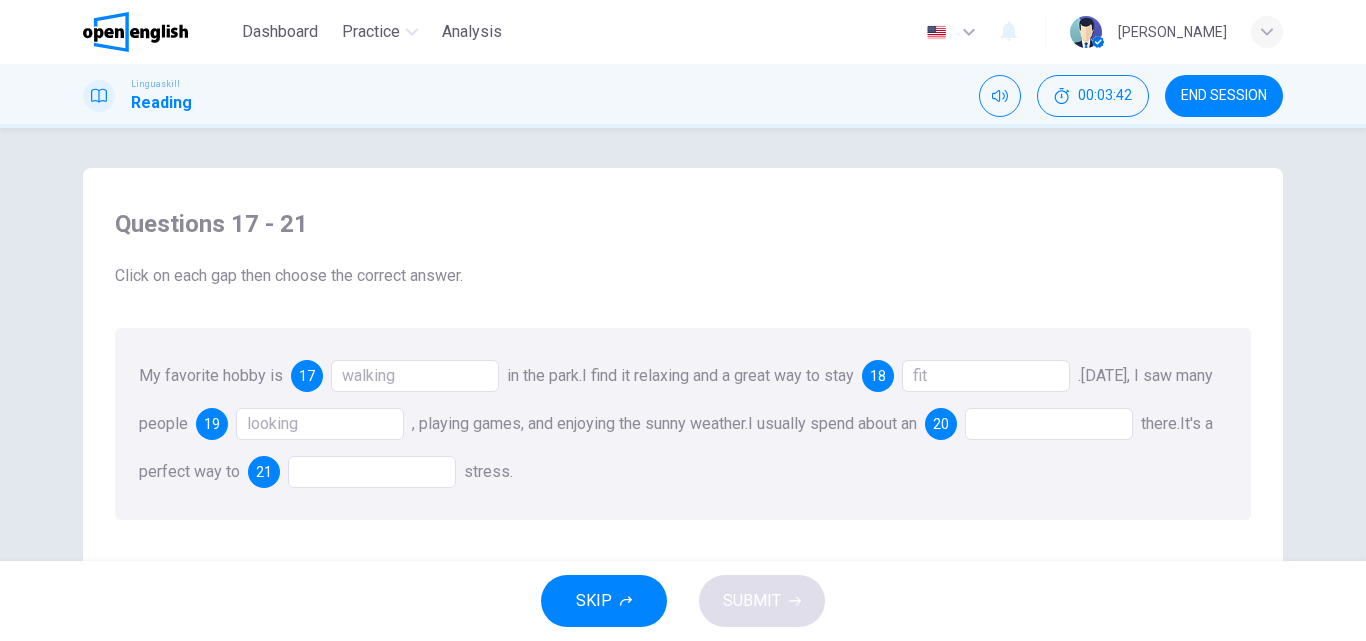 click at bounding box center (1049, 424) 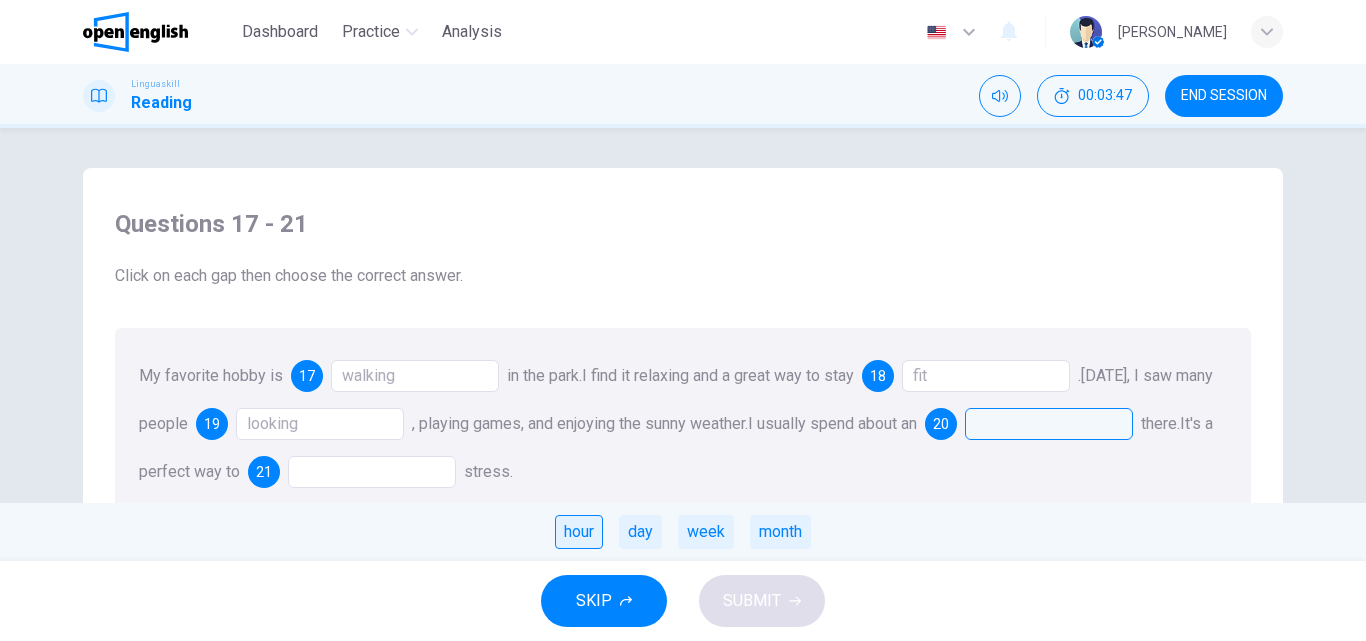 click on "hour" at bounding box center [579, 532] 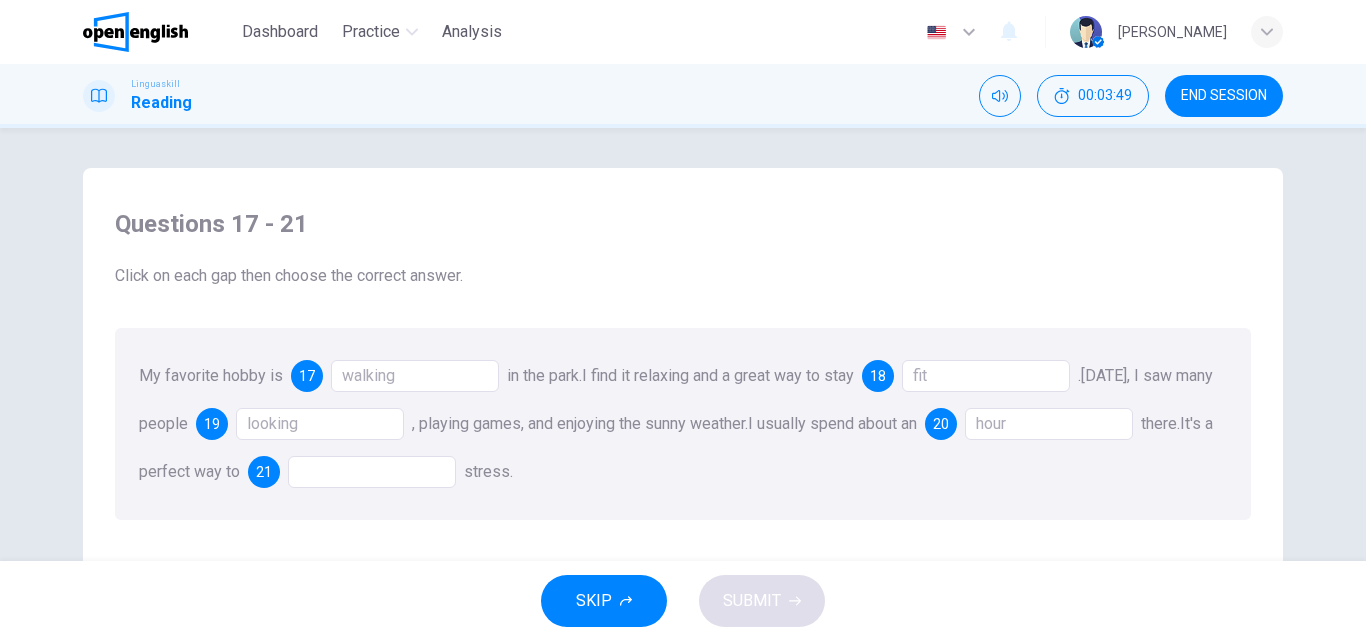 click at bounding box center [372, 472] 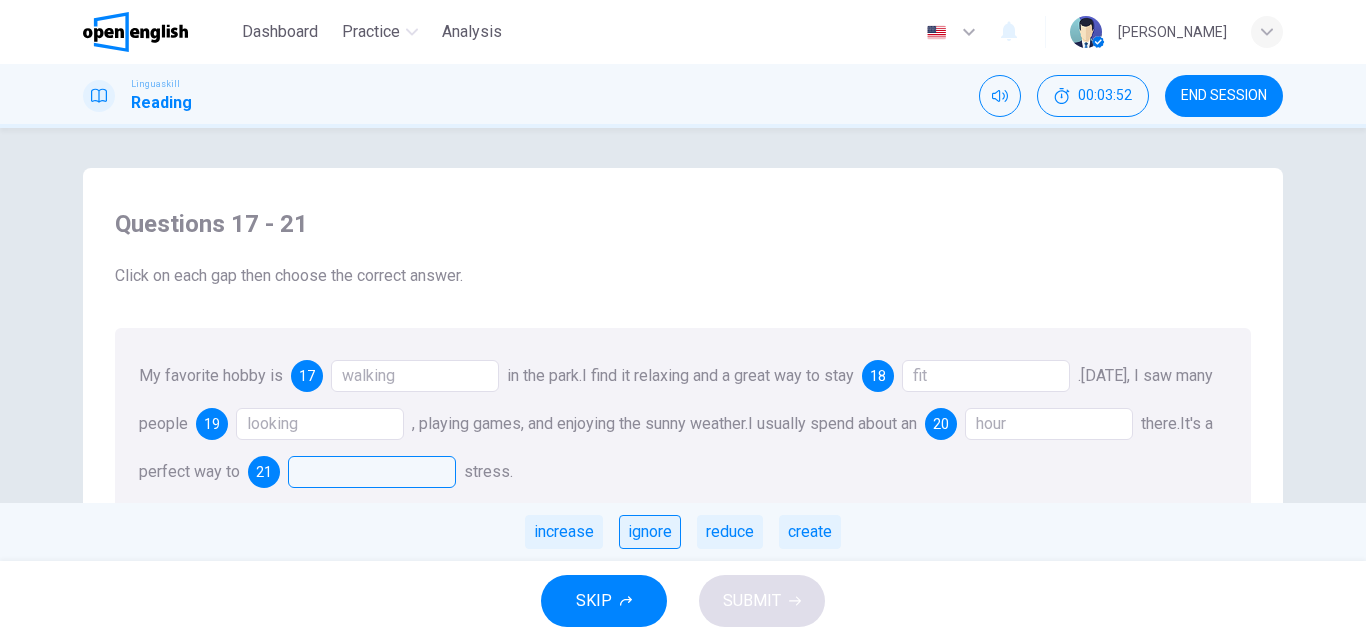 click on "ignore" at bounding box center (650, 532) 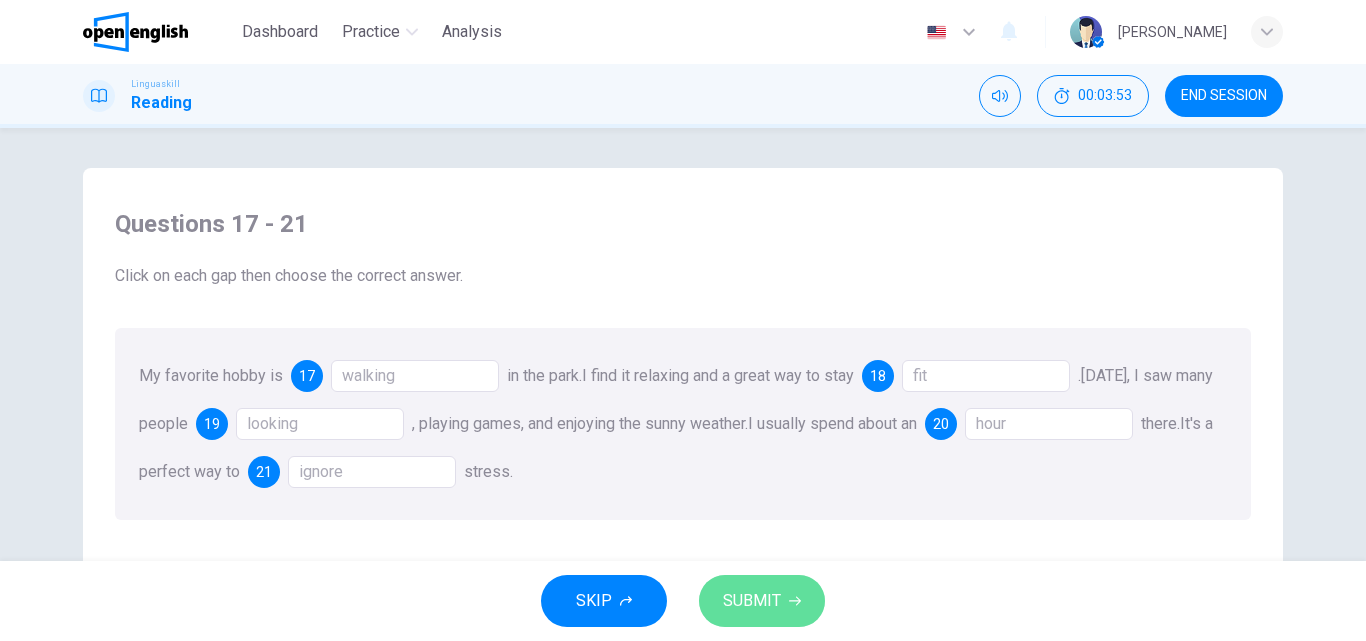 click on "SUBMIT" at bounding box center [762, 601] 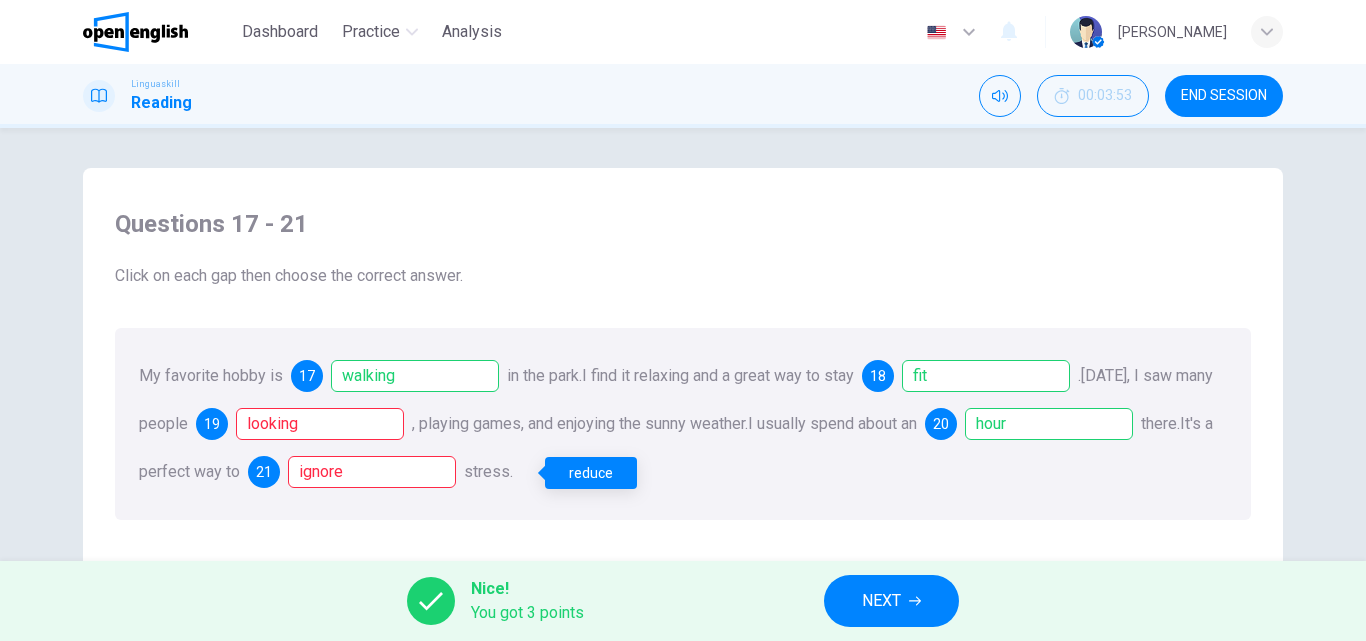 click on "ignore" at bounding box center [372, 472] 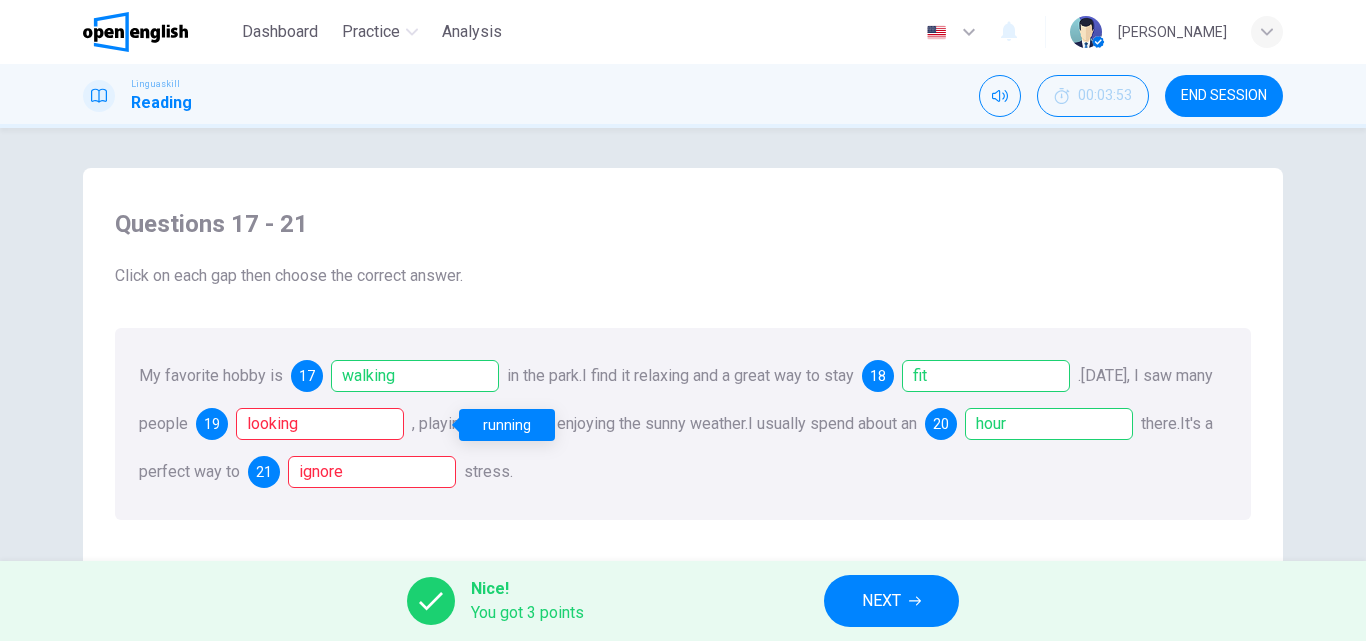 click on "looking" at bounding box center (320, 424) 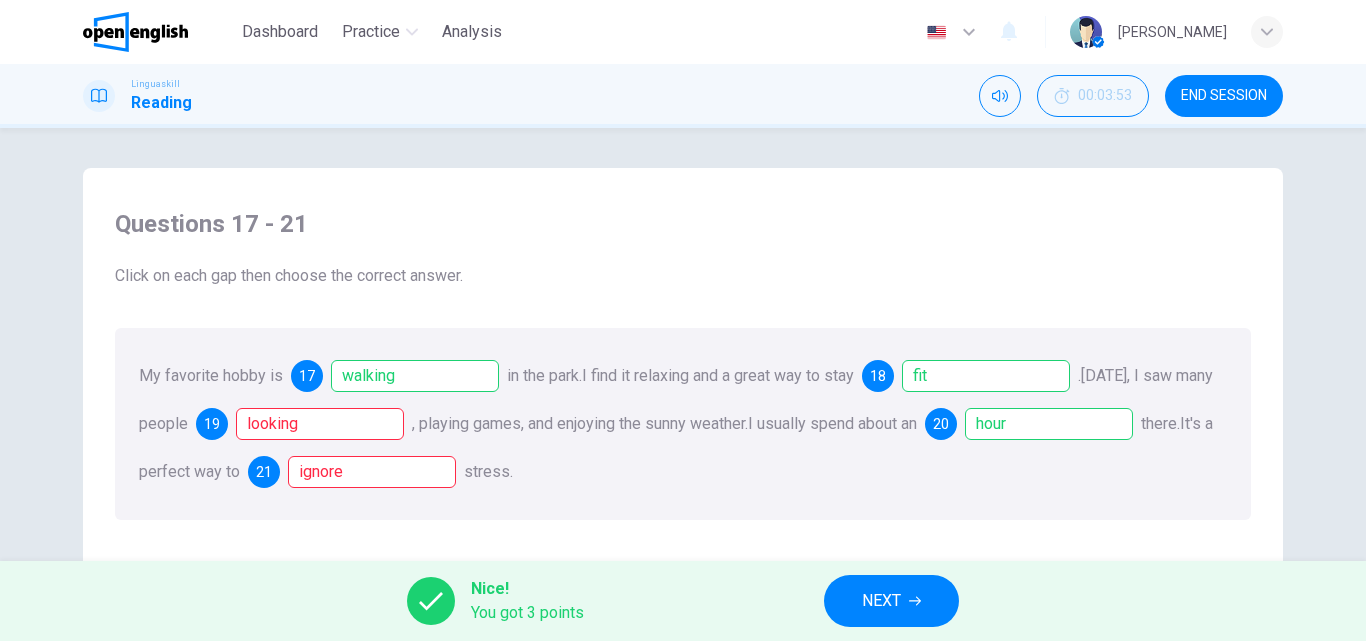 click on "NEXT" at bounding box center (891, 601) 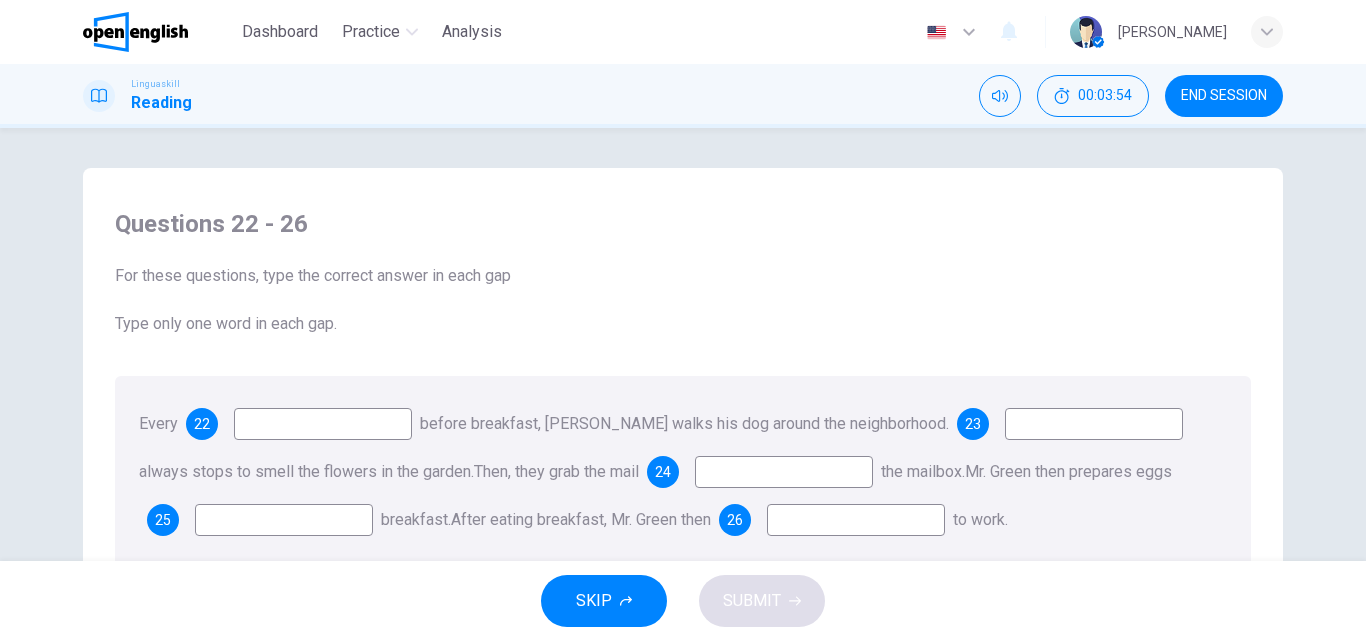 click at bounding box center (323, 424) 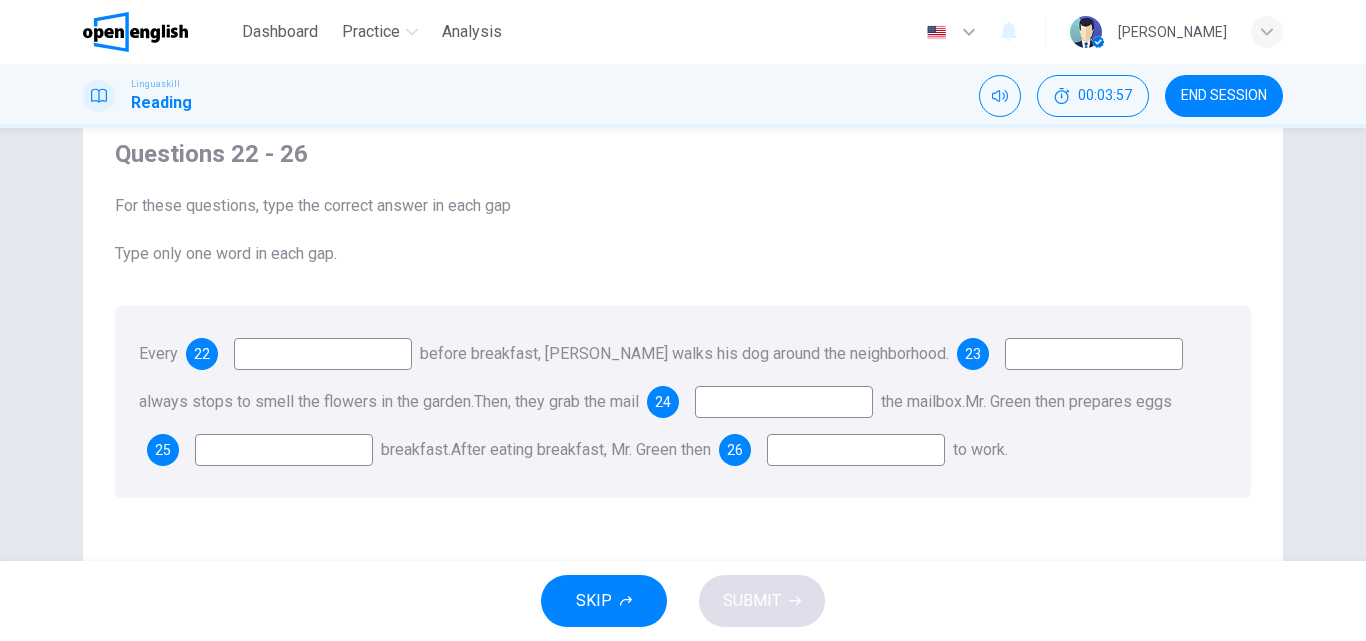 scroll, scrollTop: 72, scrollLeft: 0, axis: vertical 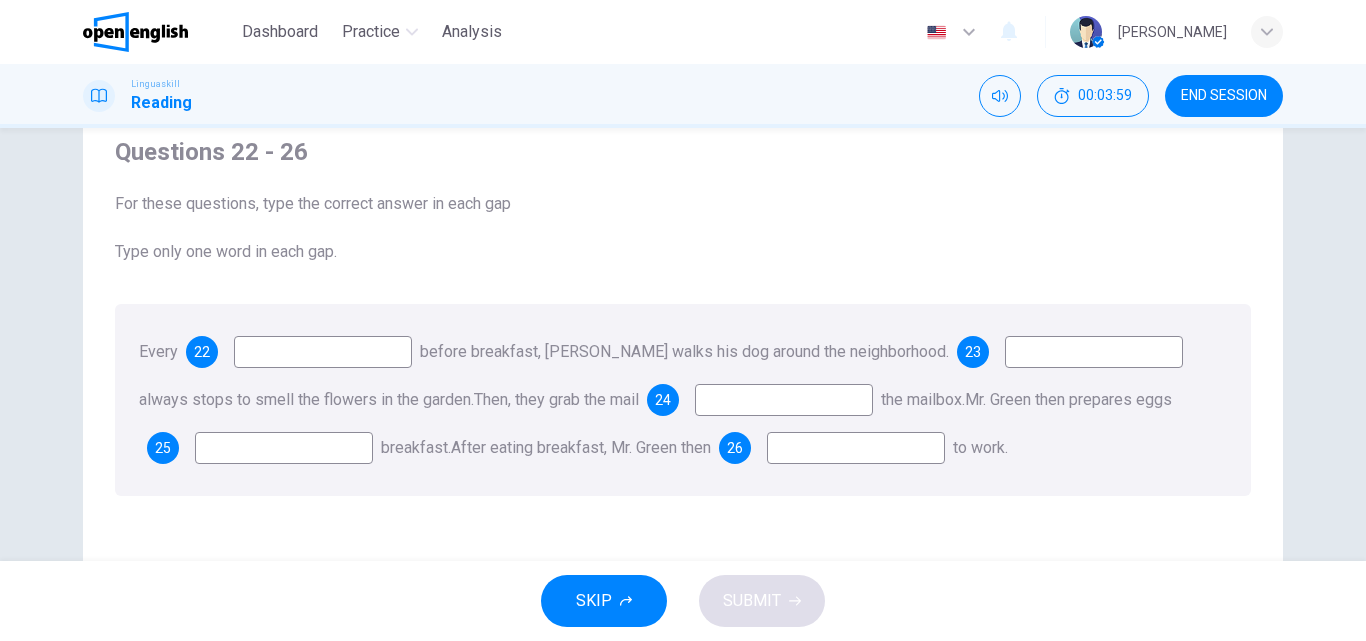 click at bounding box center [323, 352] 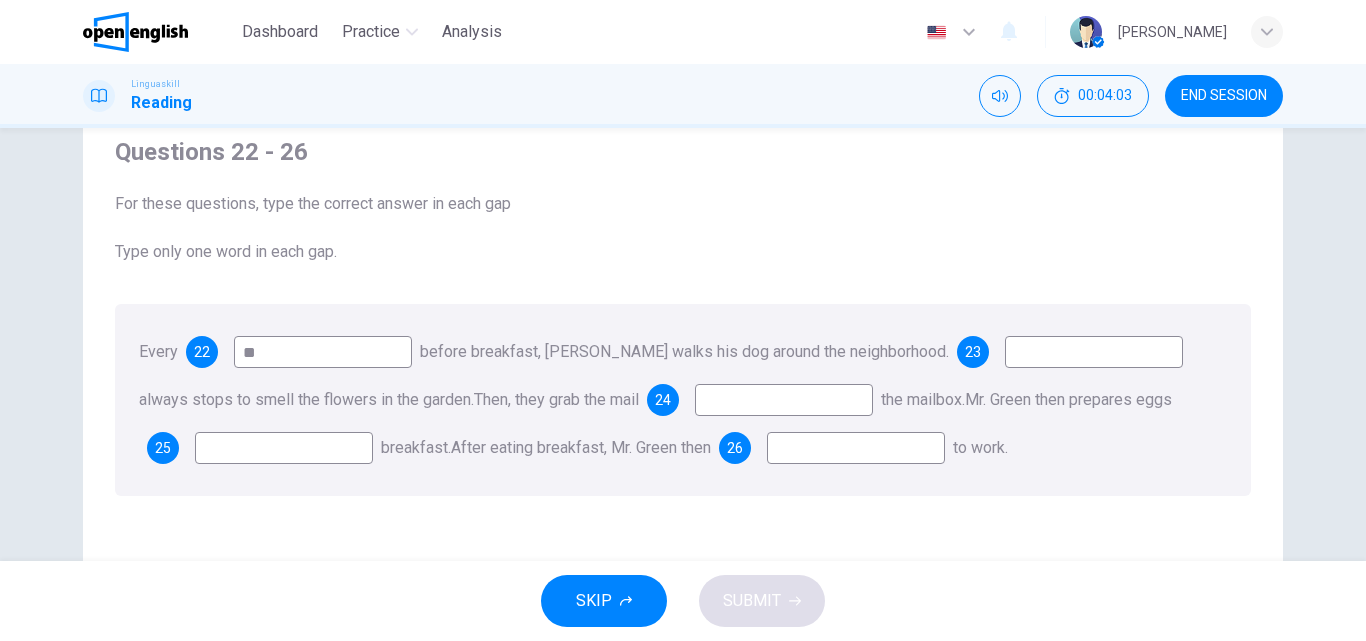 type on "*" 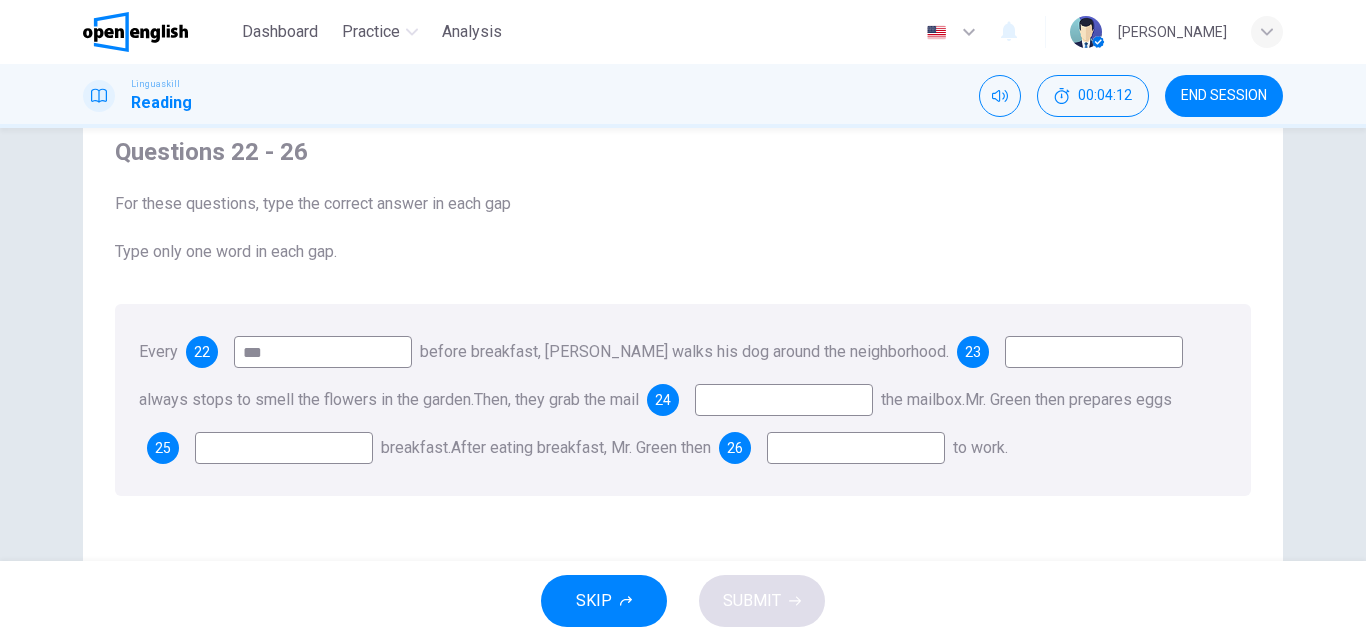 type on "***" 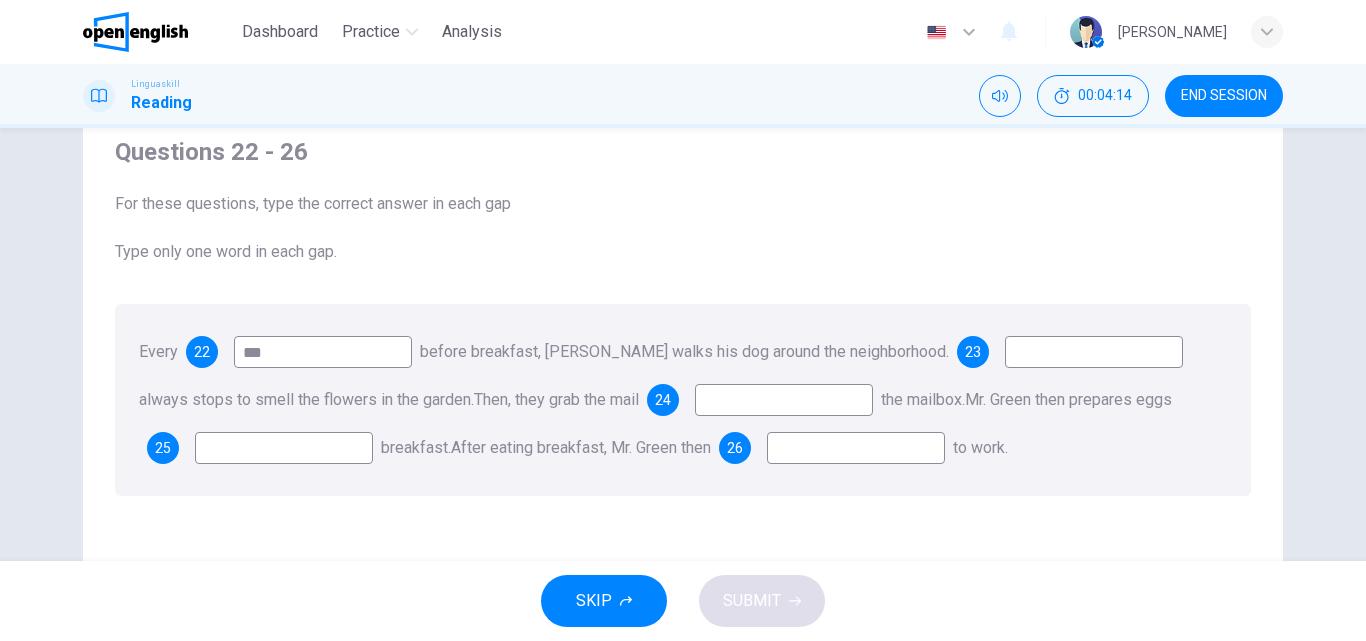 click at bounding box center (284, 448) 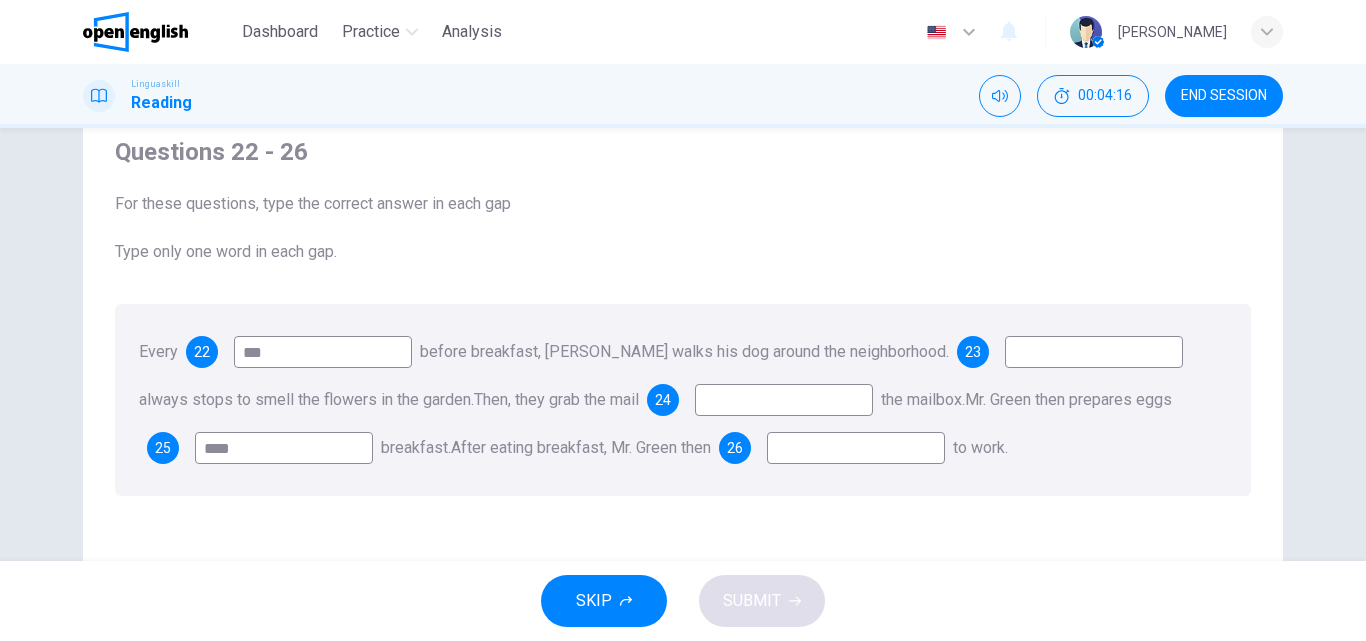 type on "****" 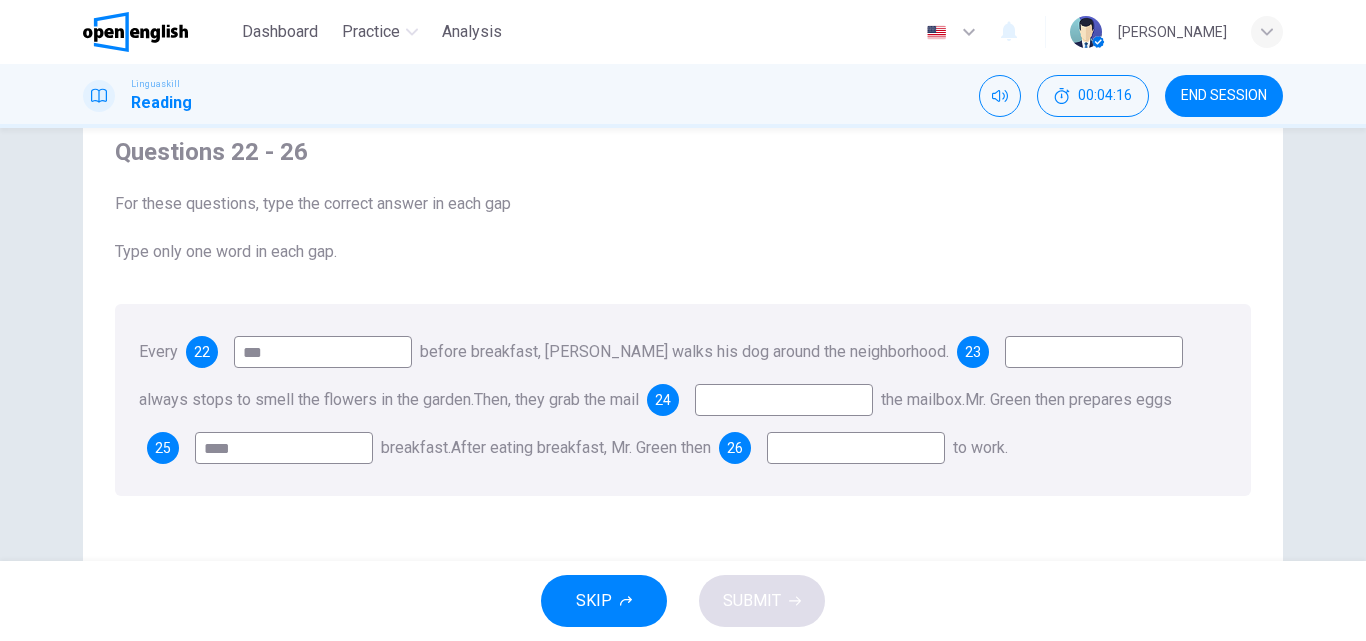 click at bounding box center [856, 448] 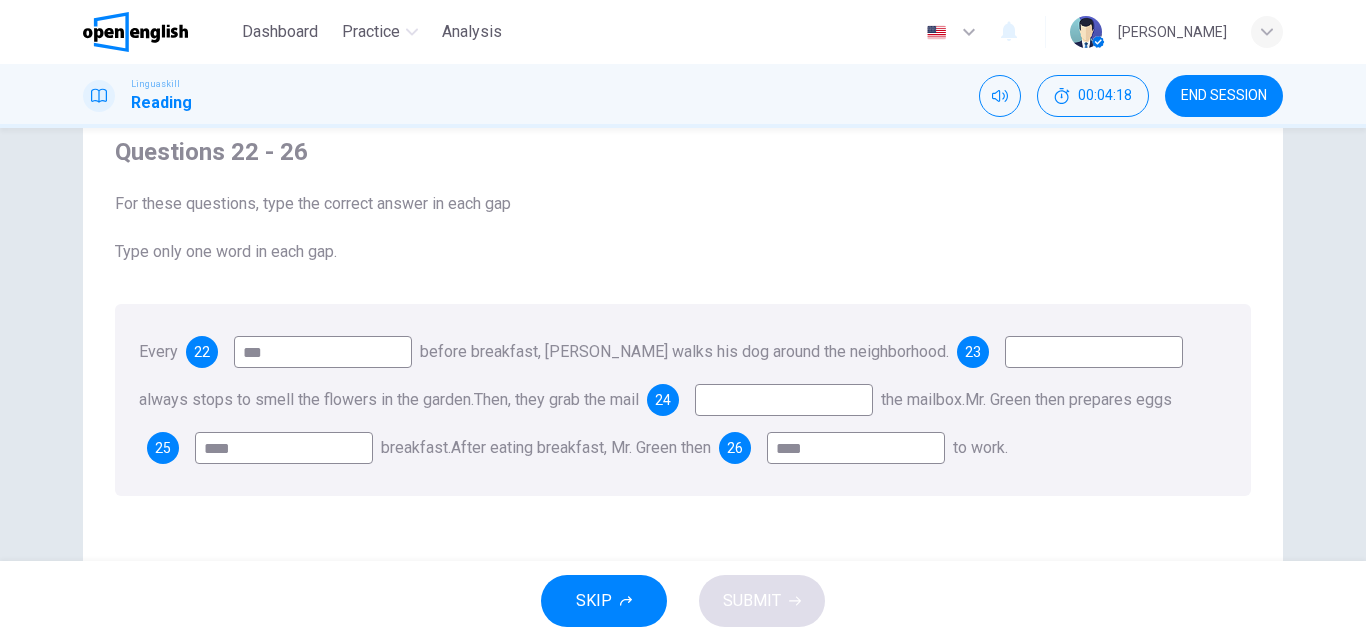 type on "****" 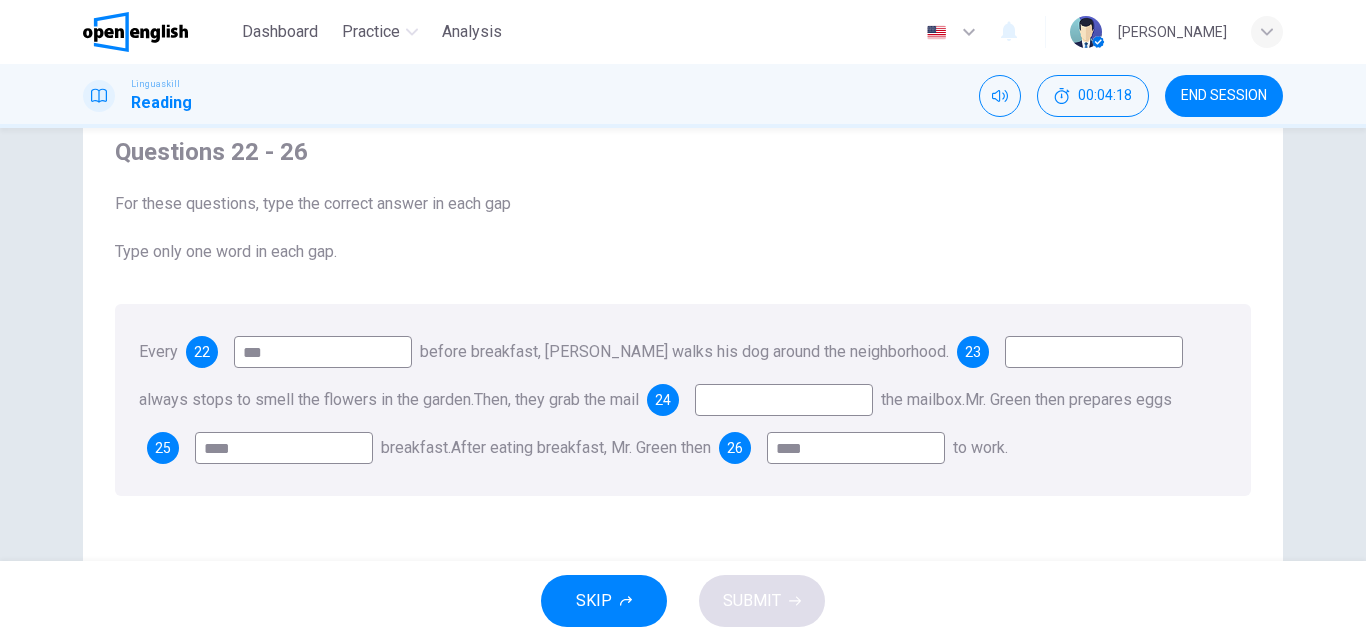 click at bounding box center (784, 400) 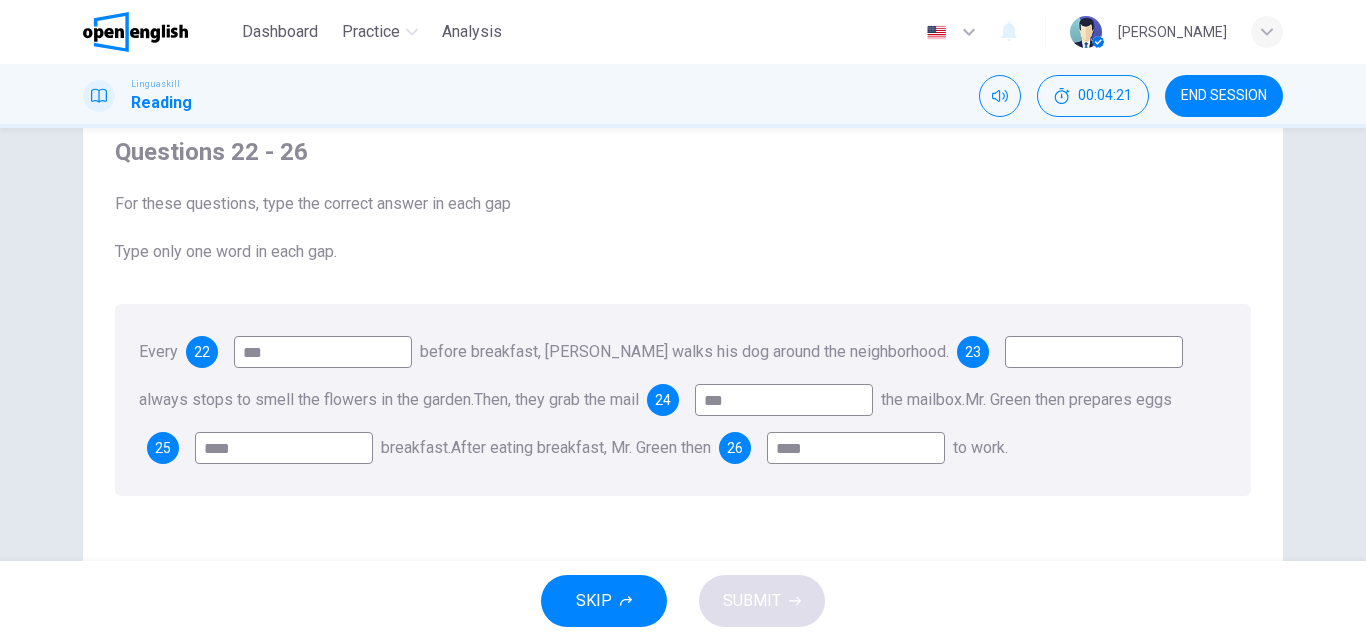 type on "***" 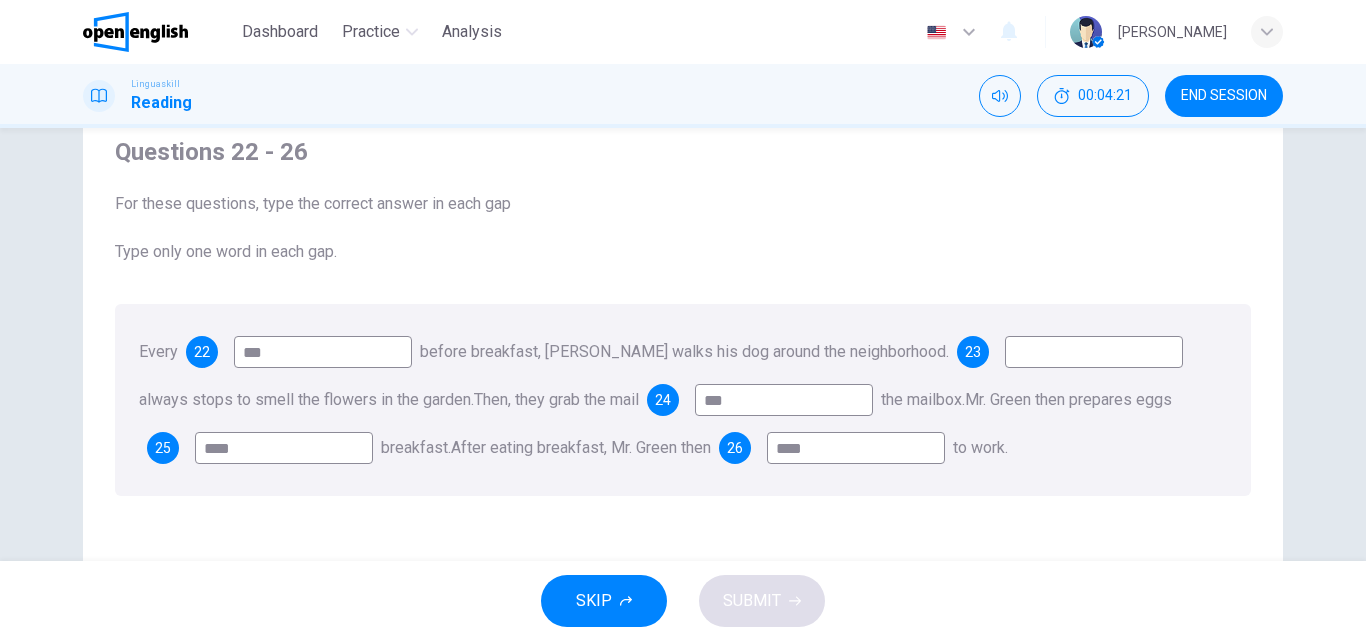 click at bounding box center (1094, 352) 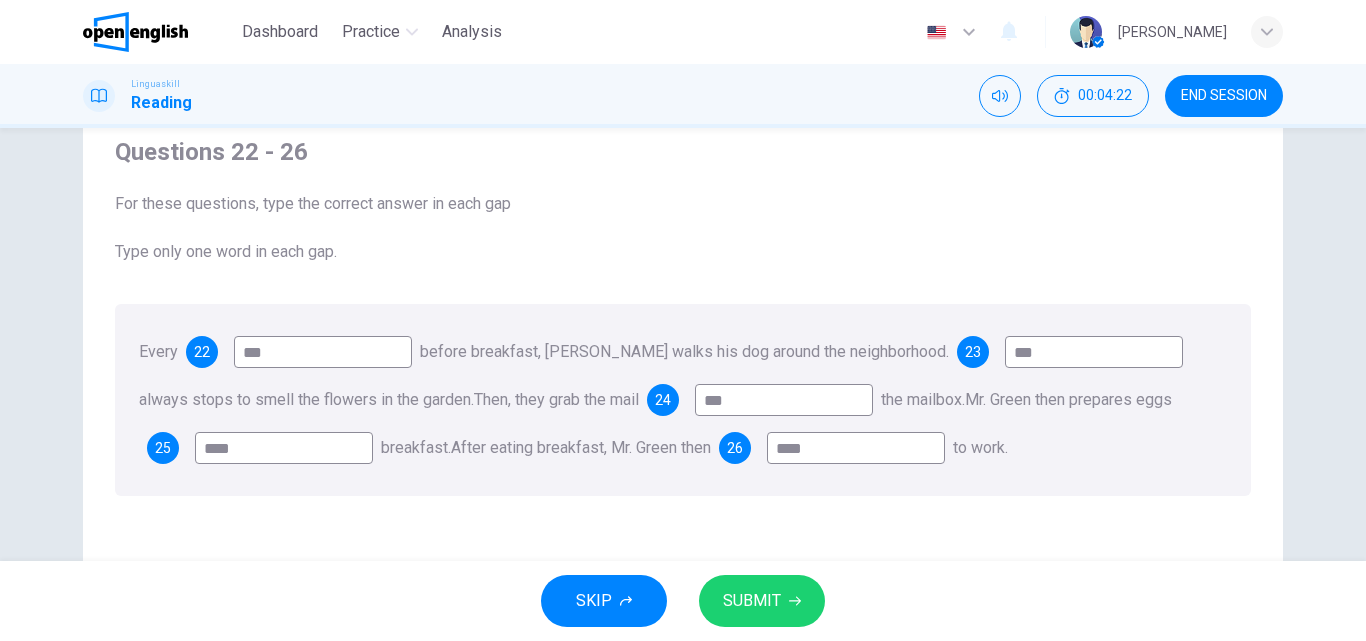 type on "***" 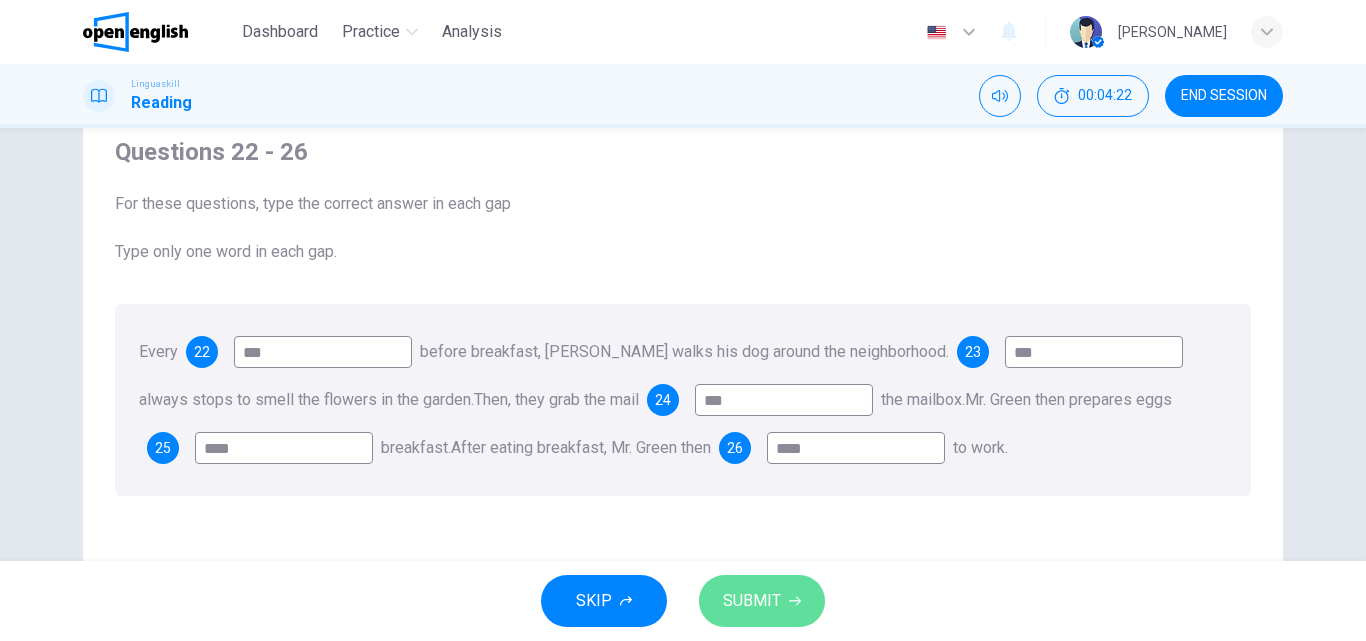 click on "SUBMIT" at bounding box center [762, 601] 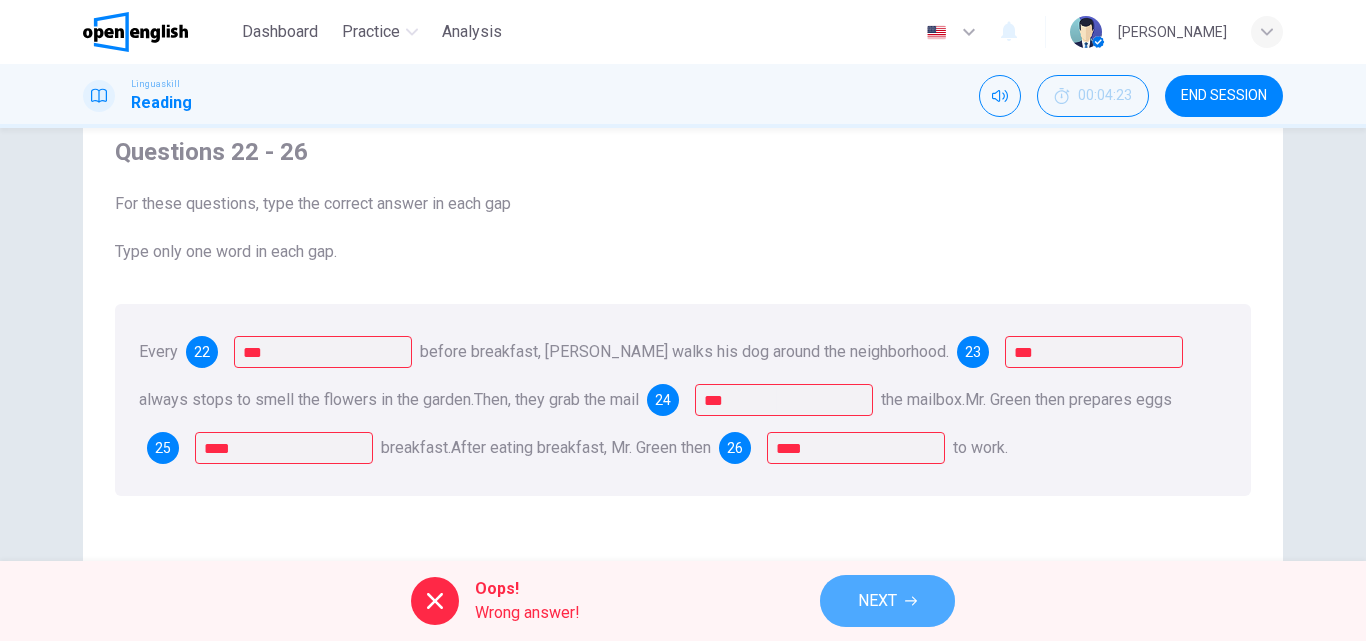 click on "NEXT" at bounding box center [887, 601] 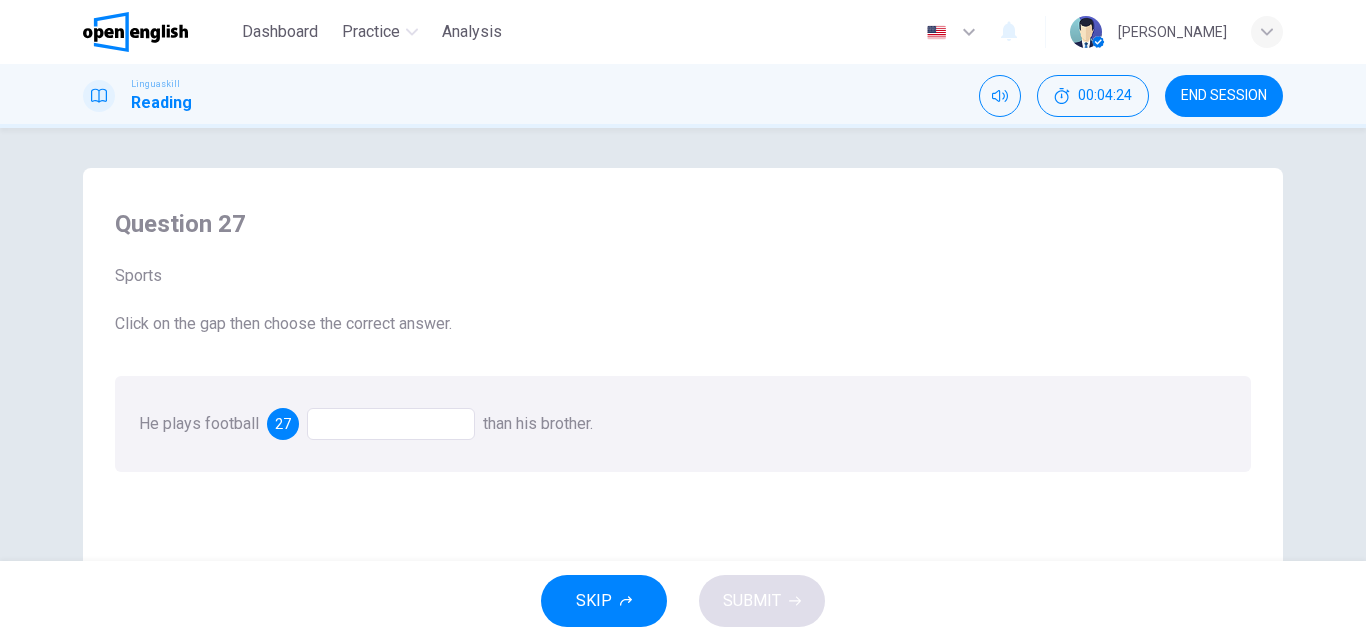 click at bounding box center [391, 424] 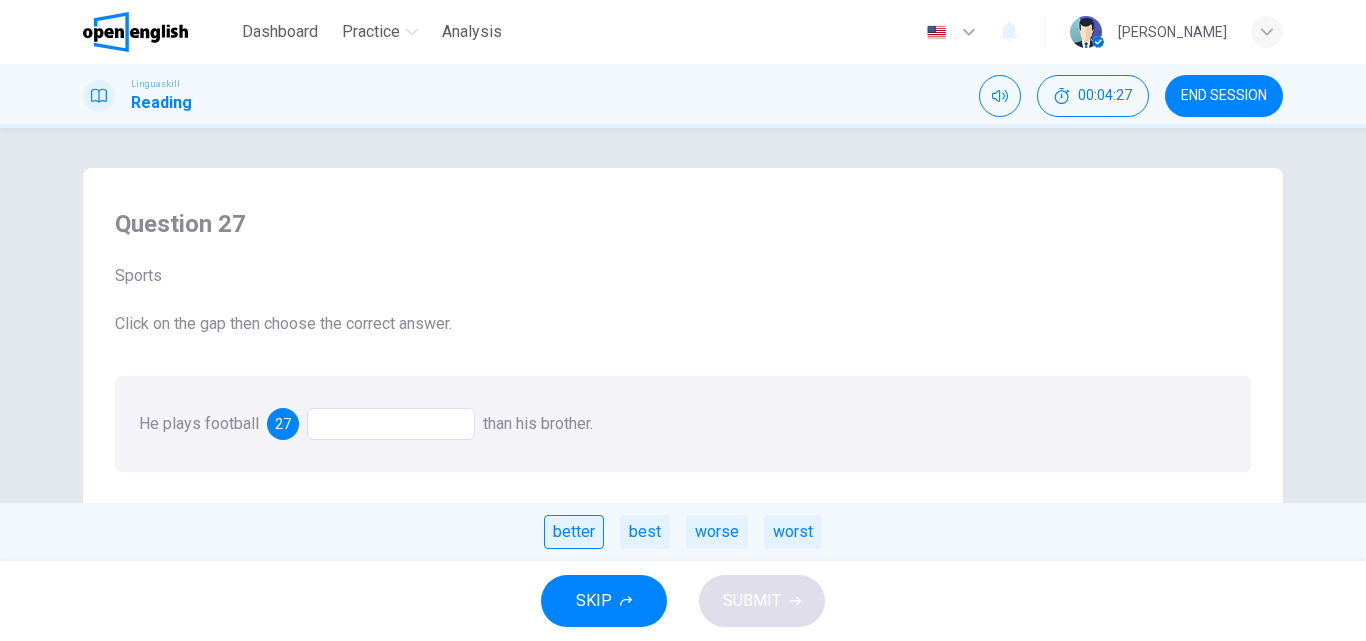 click on "better" at bounding box center (574, 532) 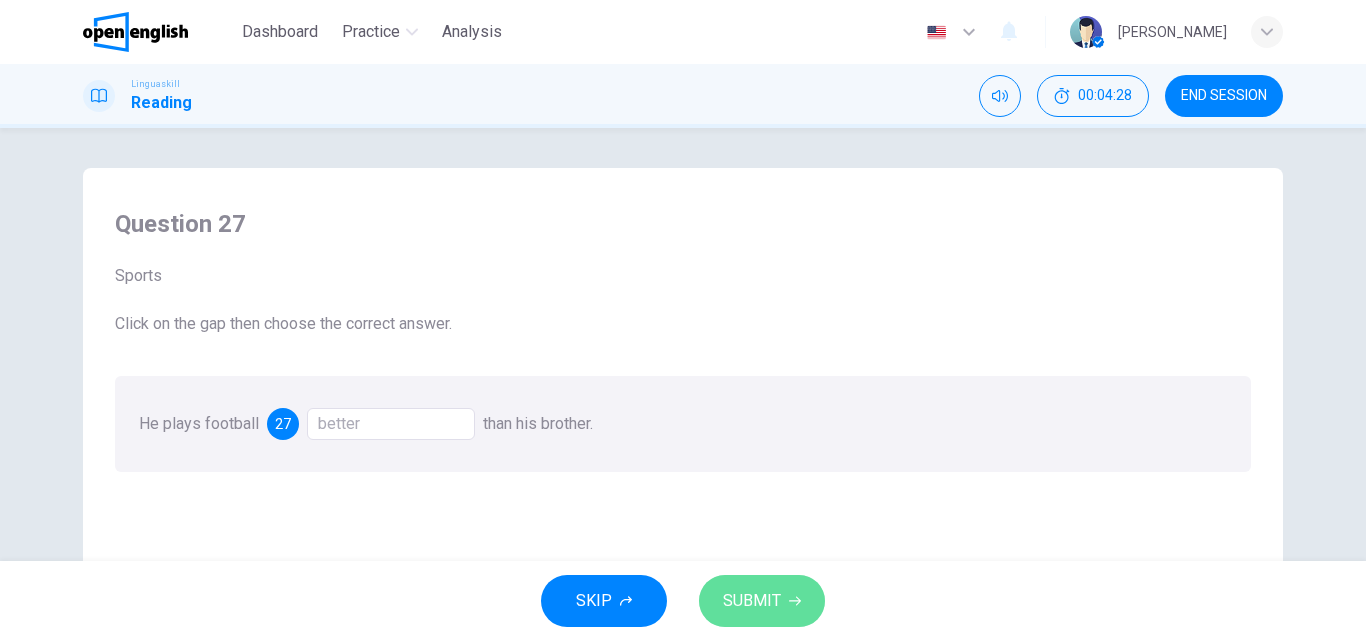 click on "SUBMIT" at bounding box center (752, 601) 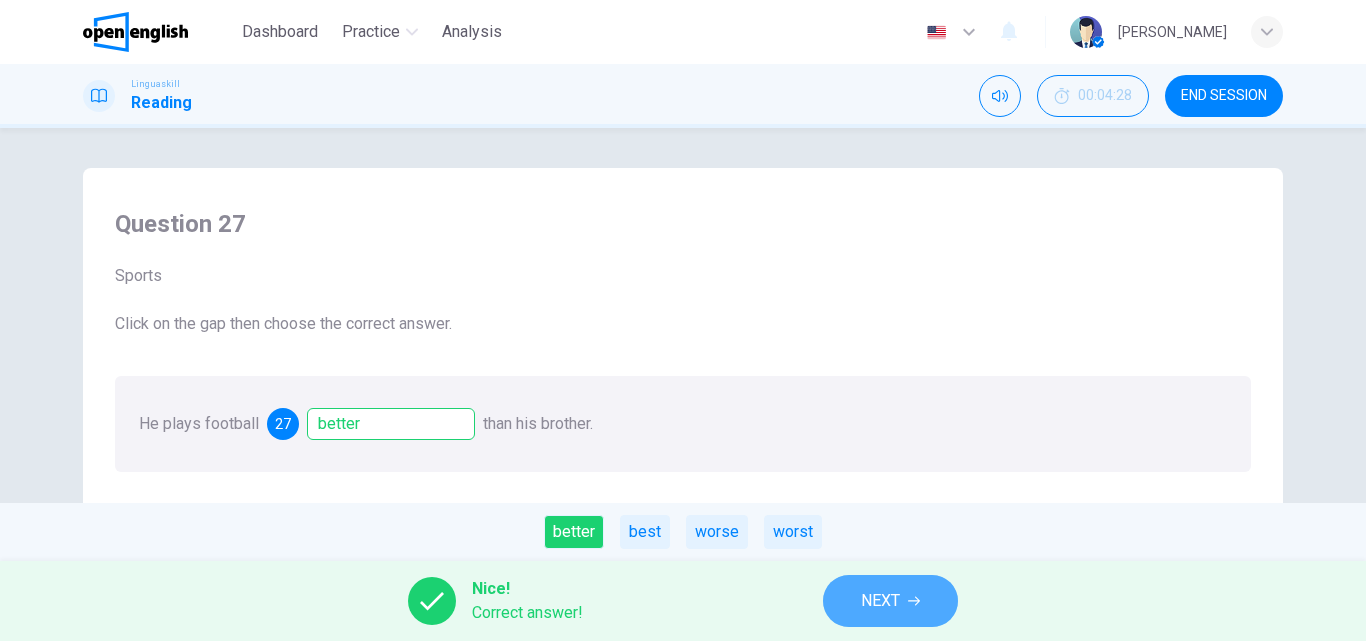 click on "NEXT" at bounding box center [880, 601] 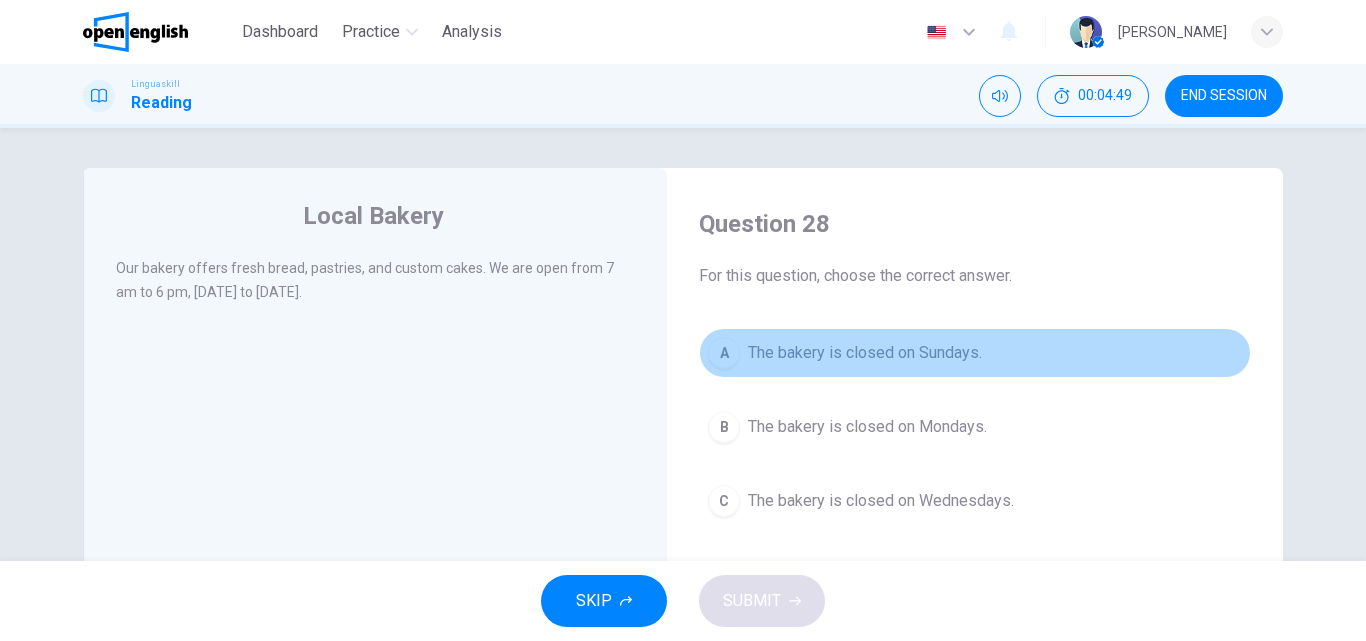 click on "The bakery is closed on Sundays." at bounding box center [865, 353] 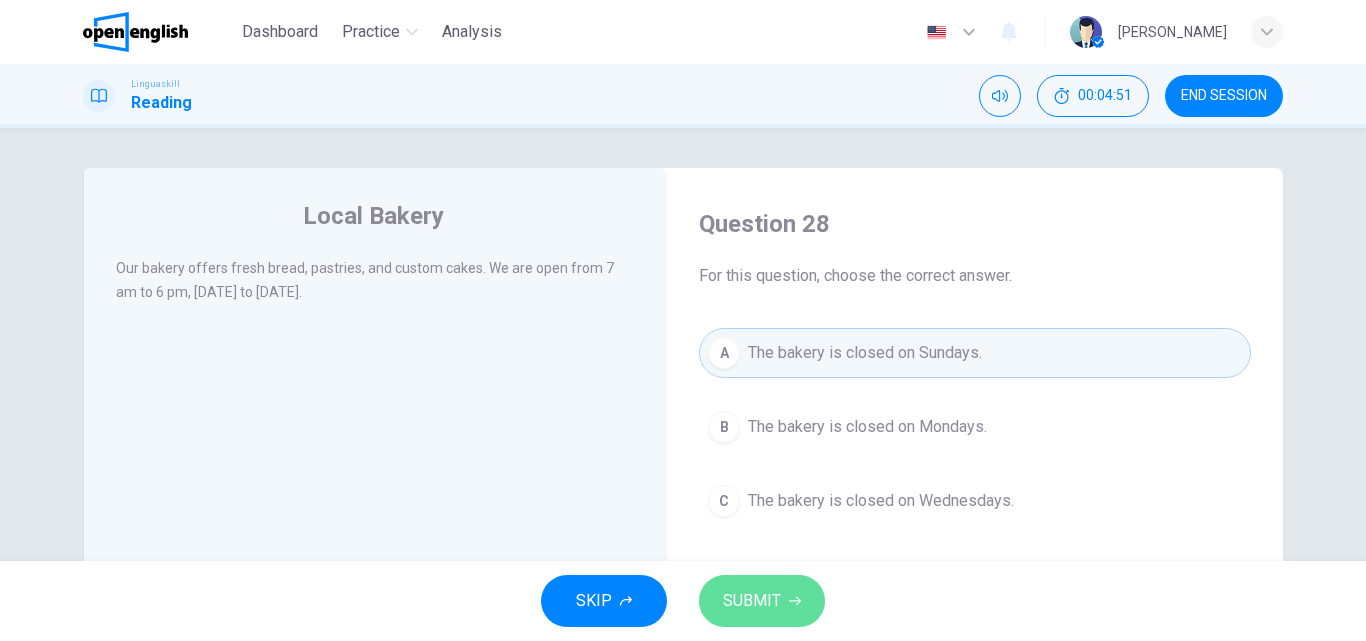 click on "SUBMIT" at bounding box center (762, 601) 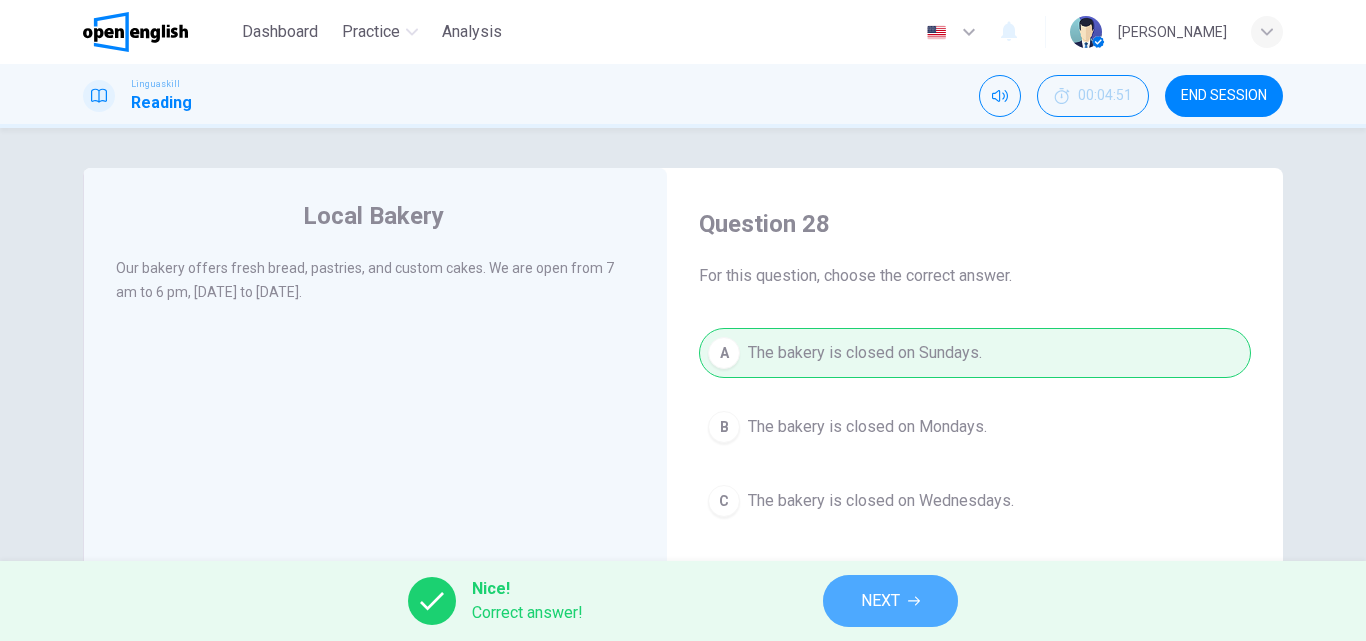 click on "NEXT" at bounding box center (890, 601) 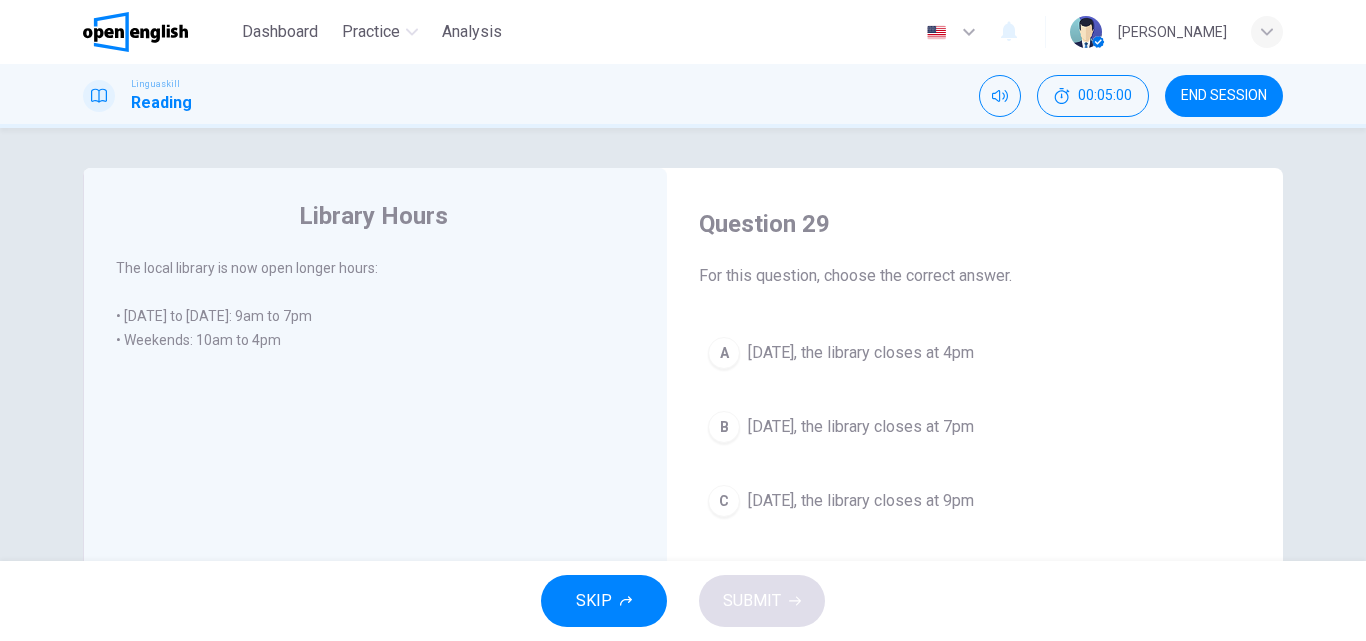 click on "A [DATE], the library closes at 4pm" at bounding box center [975, 353] 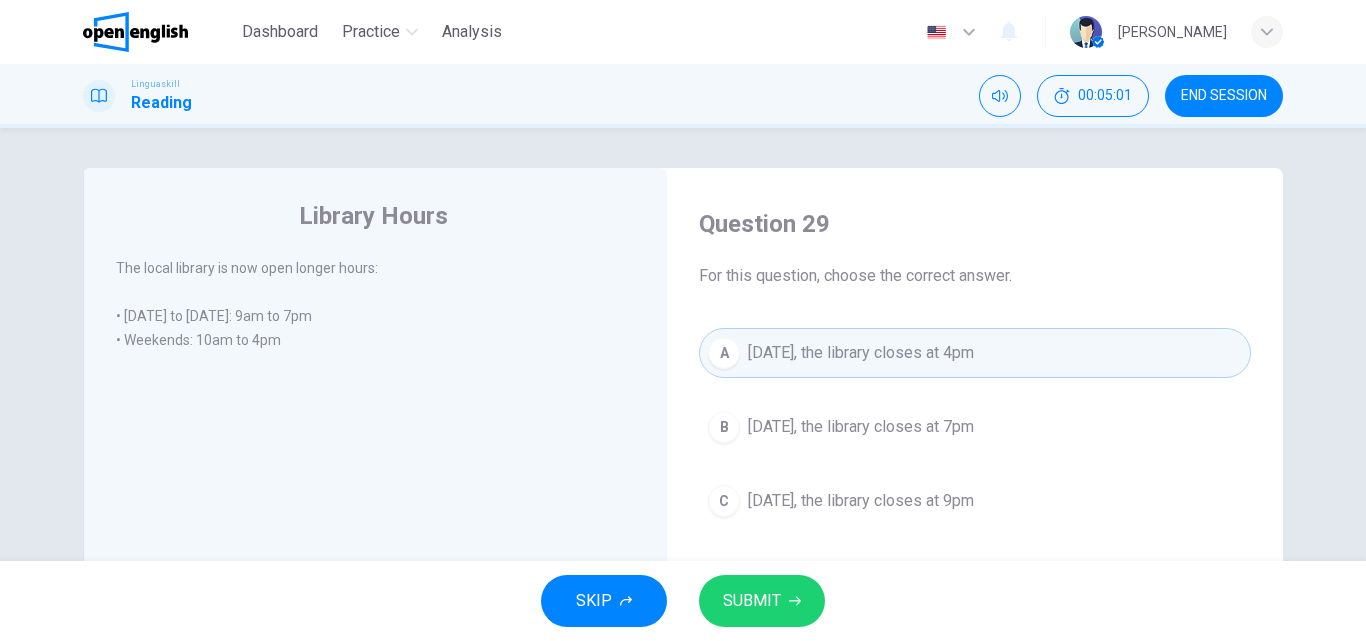 click on "SUBMIT" at bounding box center [762, 601] 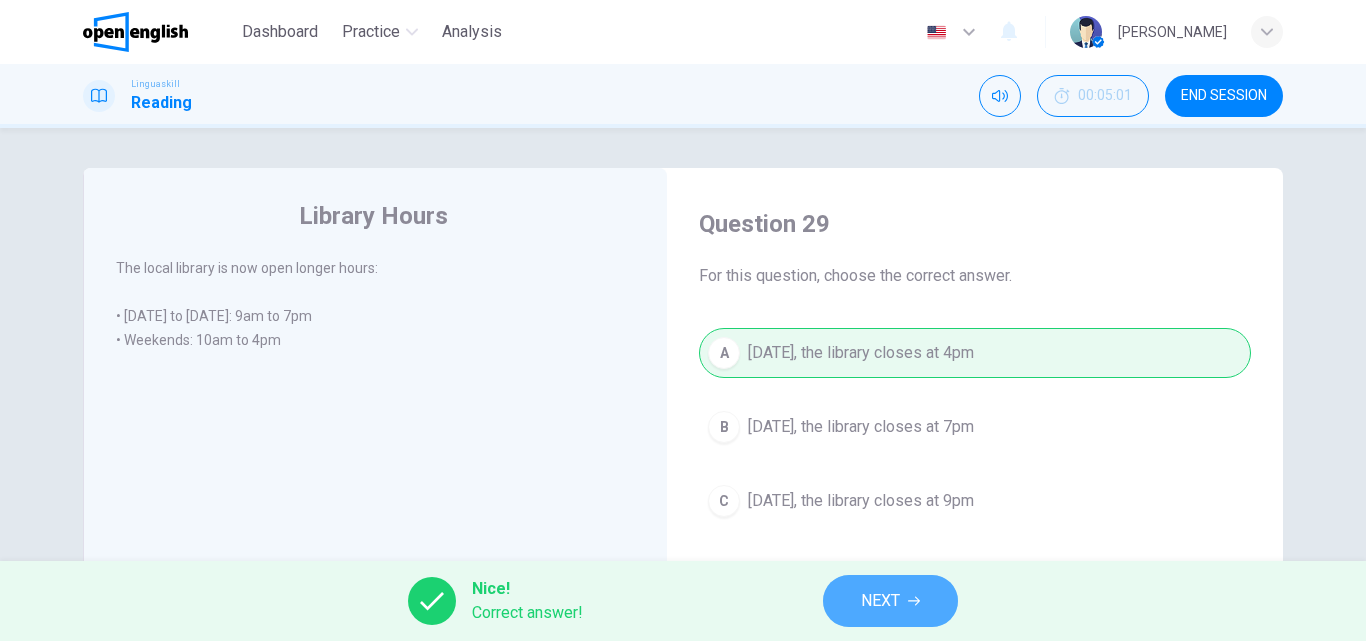 click on "NEXT" at bounding box center (880, 601) 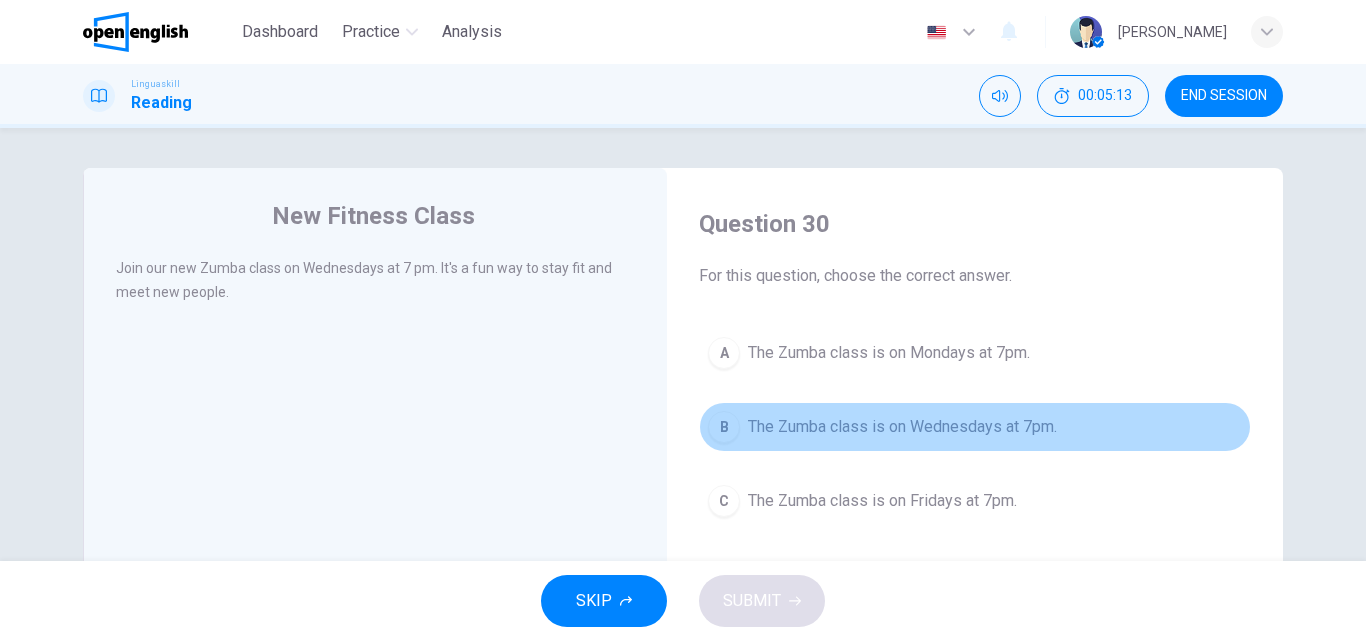 click on "The Zumba class is on Wednesdays at 7pm." at bounding box center [902, 427] 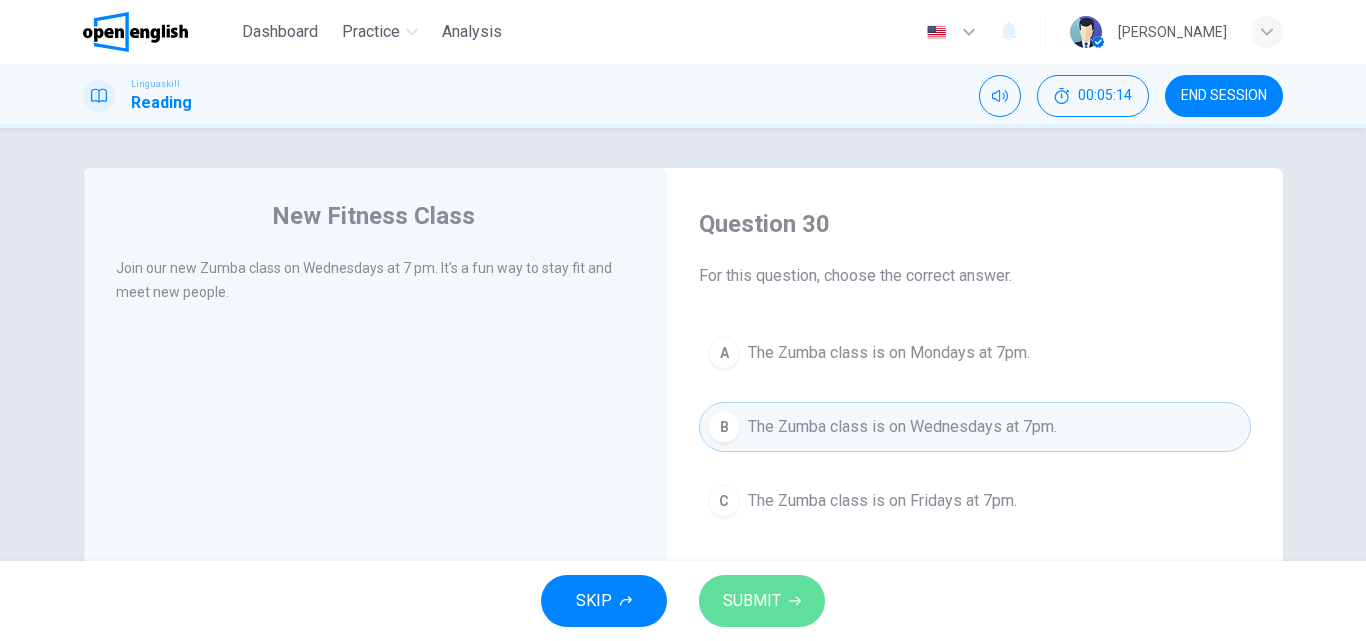 click on "SUBMIT" at bounding box center [762, 601] 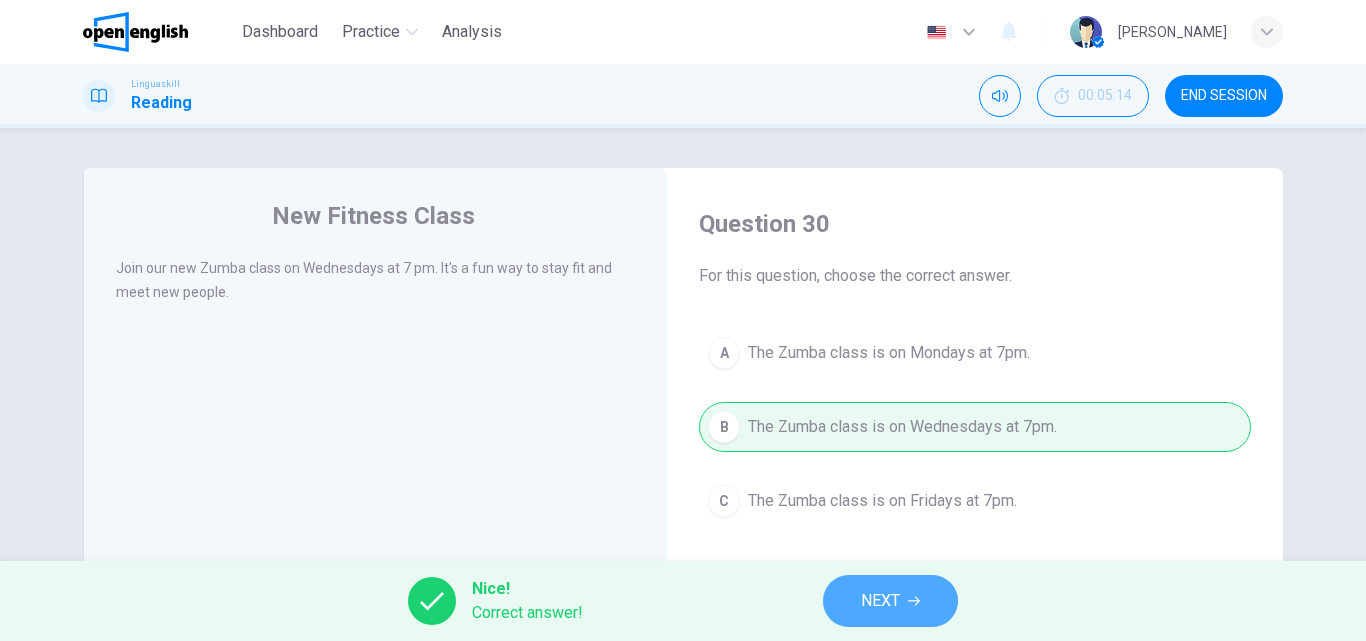 click on "NEXT" at bounding box center (880, 601) 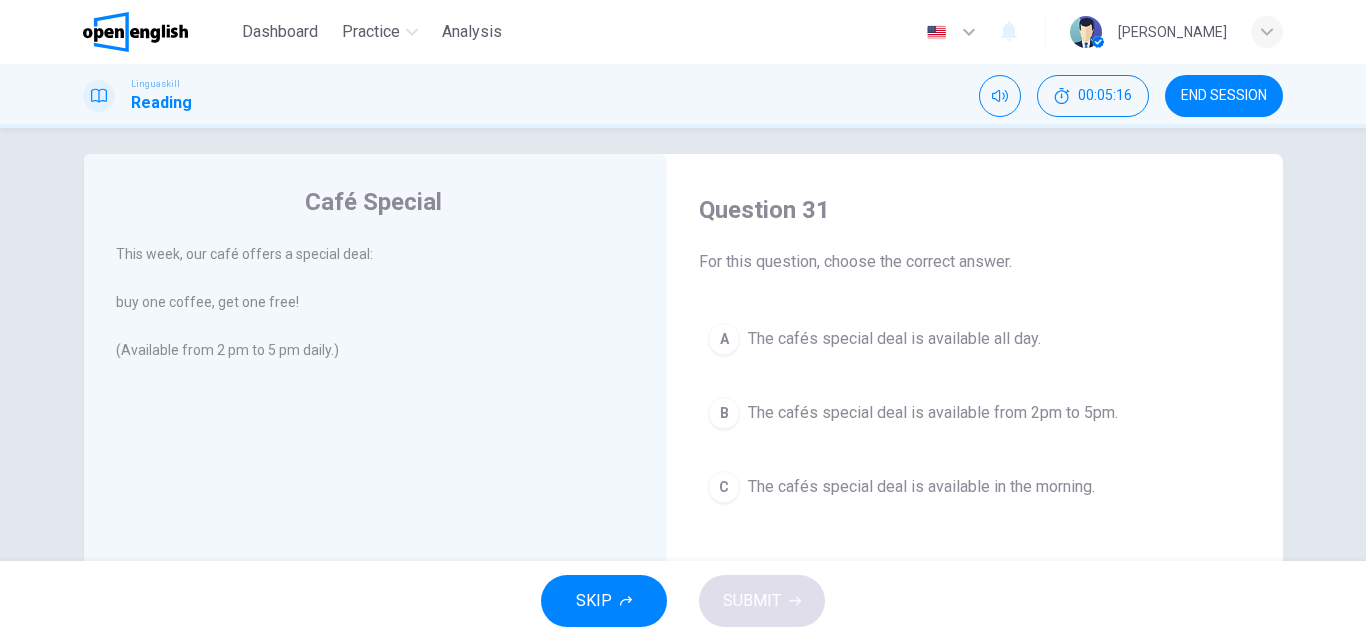 scroll, scrollTop: 45, scrollLeft: 0, axis: vertical 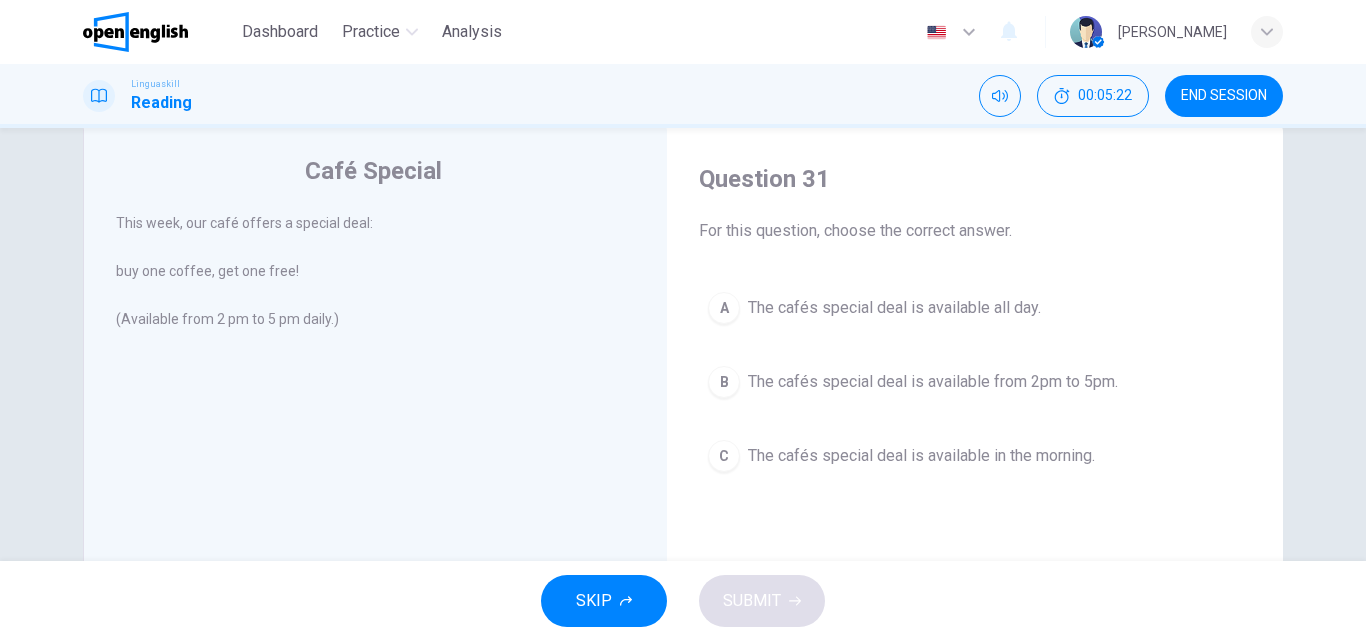 click on "The cafés special deal is available from 2pm to 5pm." at bounding box center [933, 382] 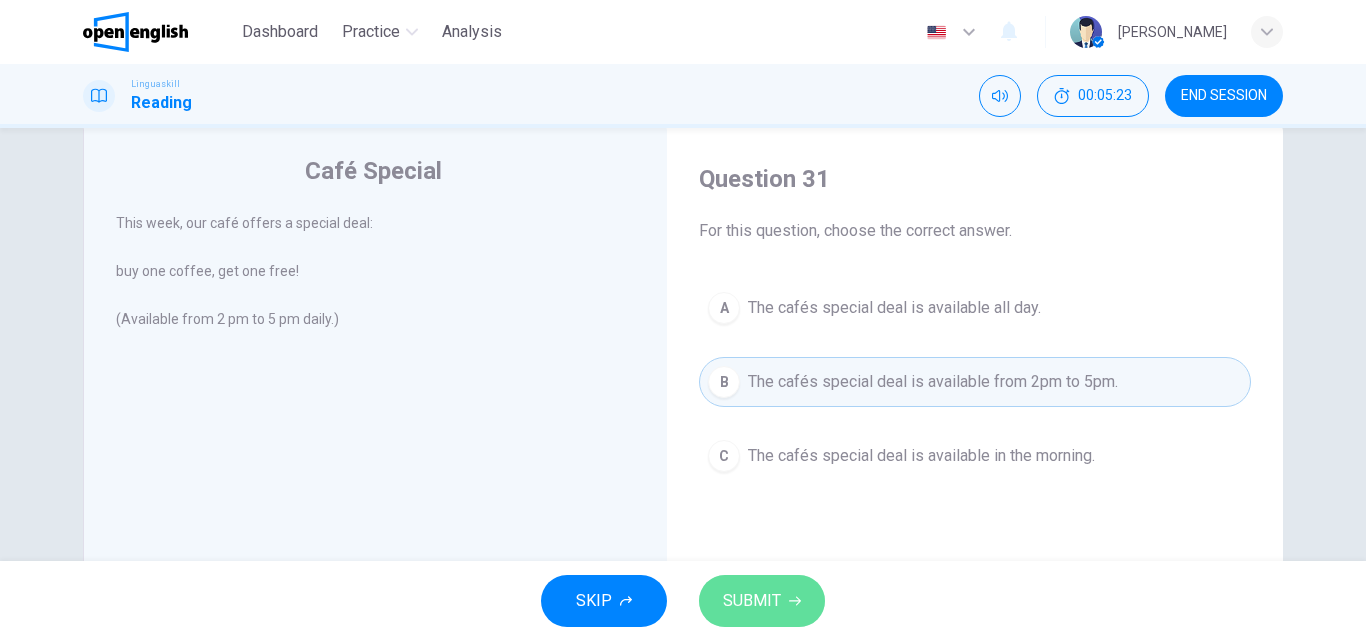 click on "SUBMIT" at bounding box center [762, 601] 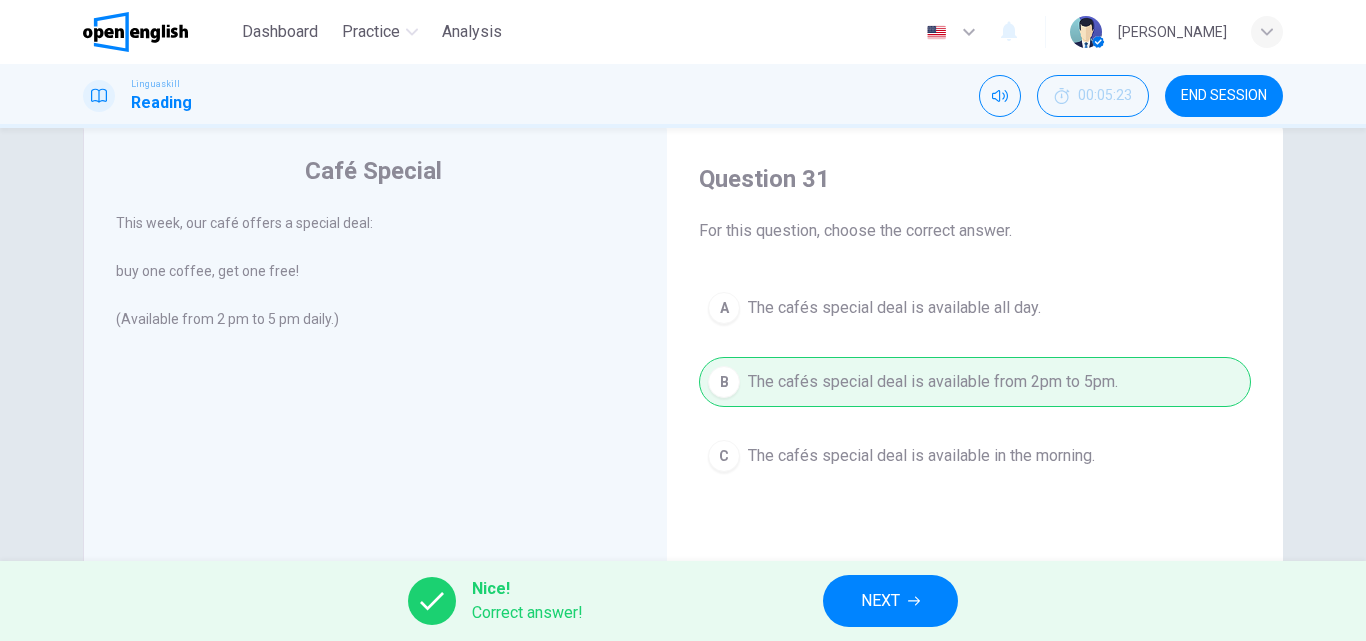 click on "NEXT" at bounding box center (890, 601) 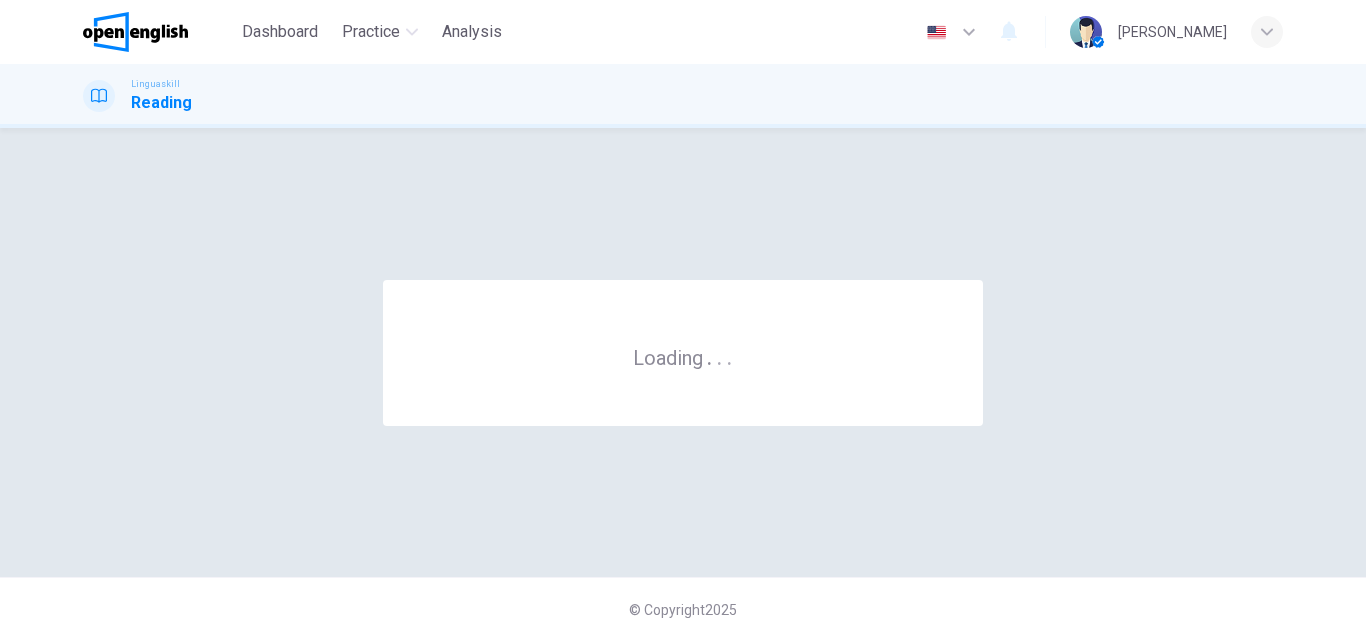 scroll, scrollTop: 0, scrollLeft: 0, axis: both 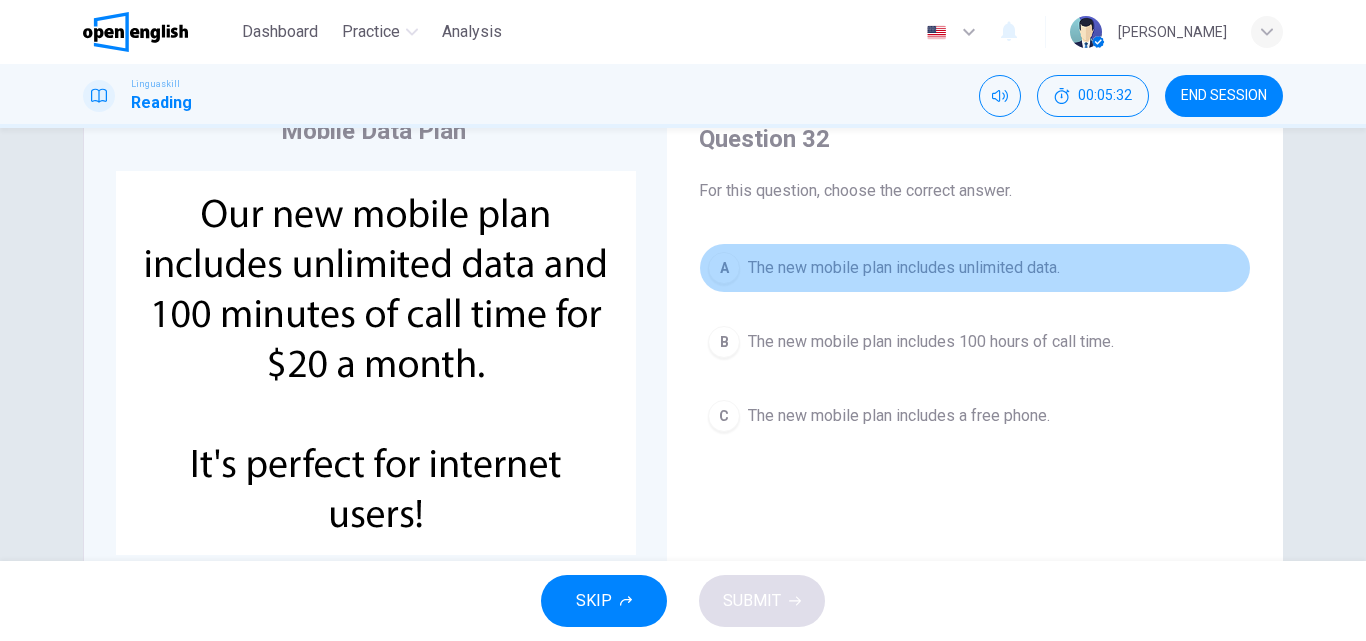 click on "The new mobile plan includes unlimited data." at bounding box center [904, 268] 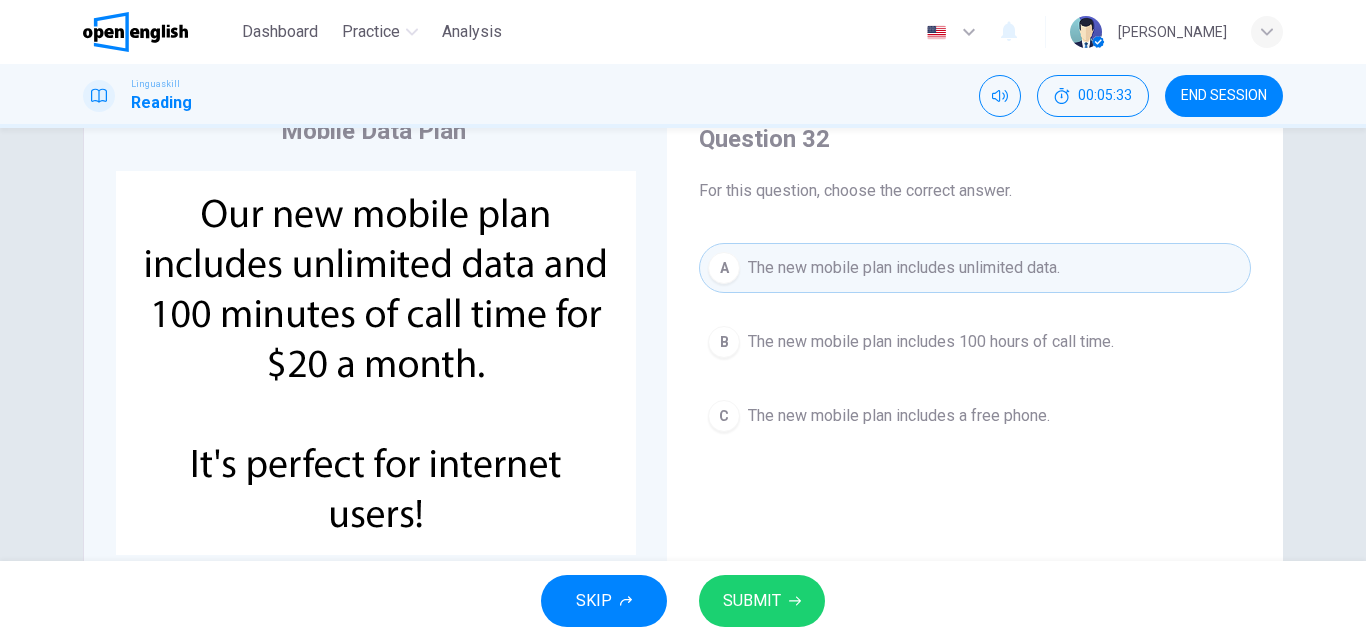 click on "SUBMIT" at bounding box center [762, 601] 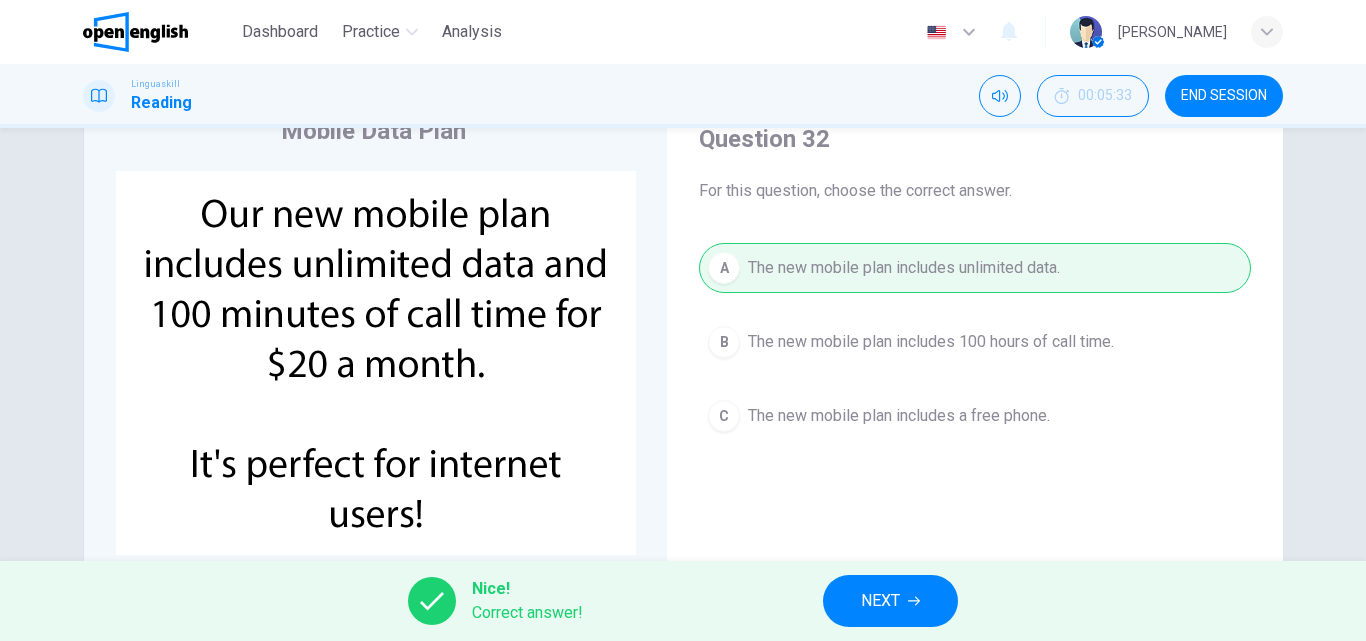 click on "NEXT" at bounding box center (880, 601) 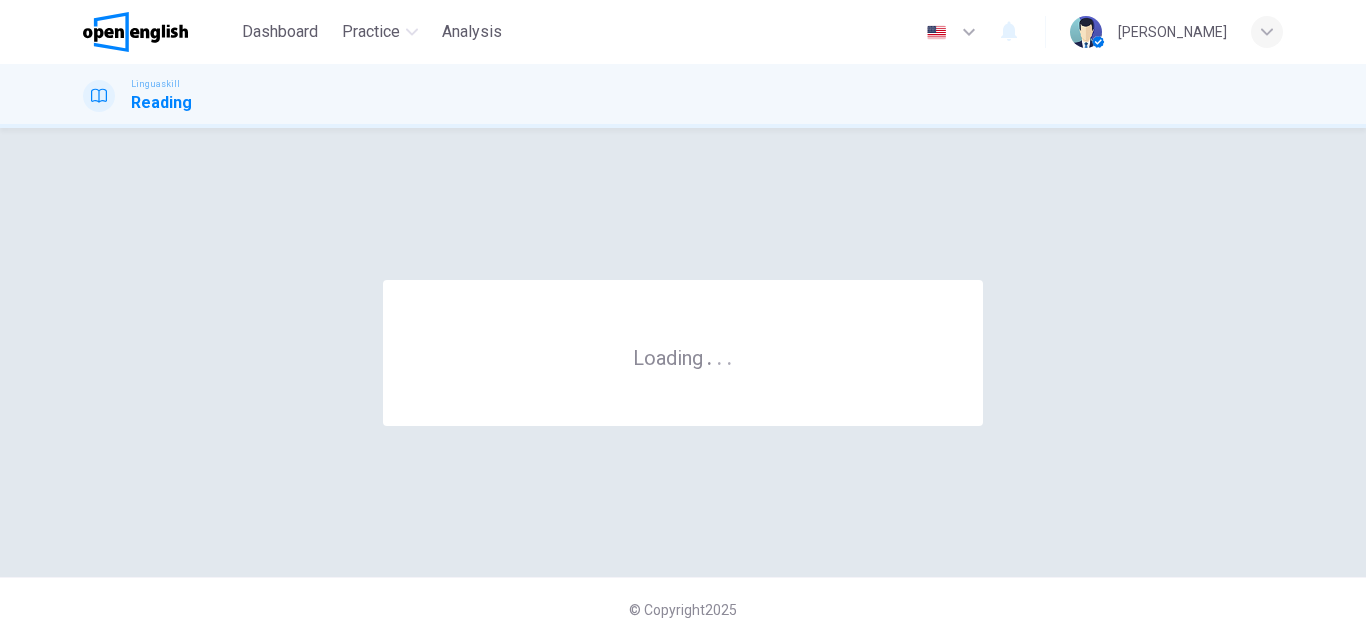scroll, scrollTop: 0, scrollLeft: 0, axis: both 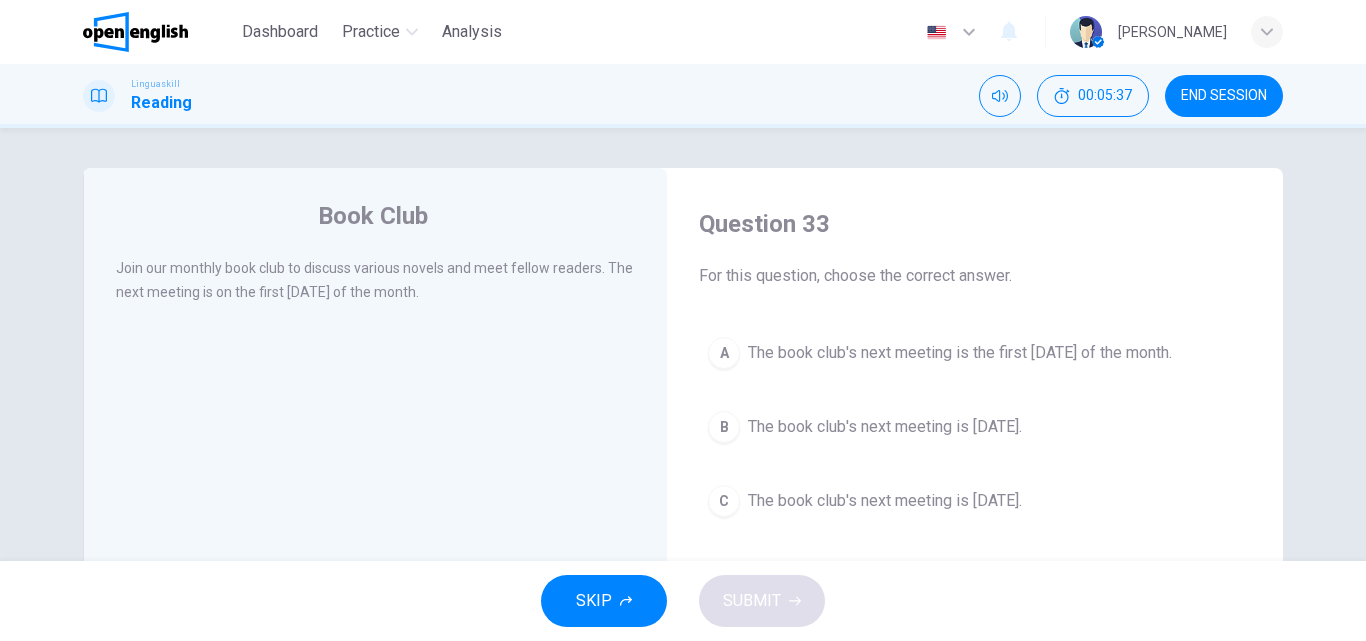 click on "The book club's next meeting is the first [DATE] of the month." at bounding box center (960, 353) 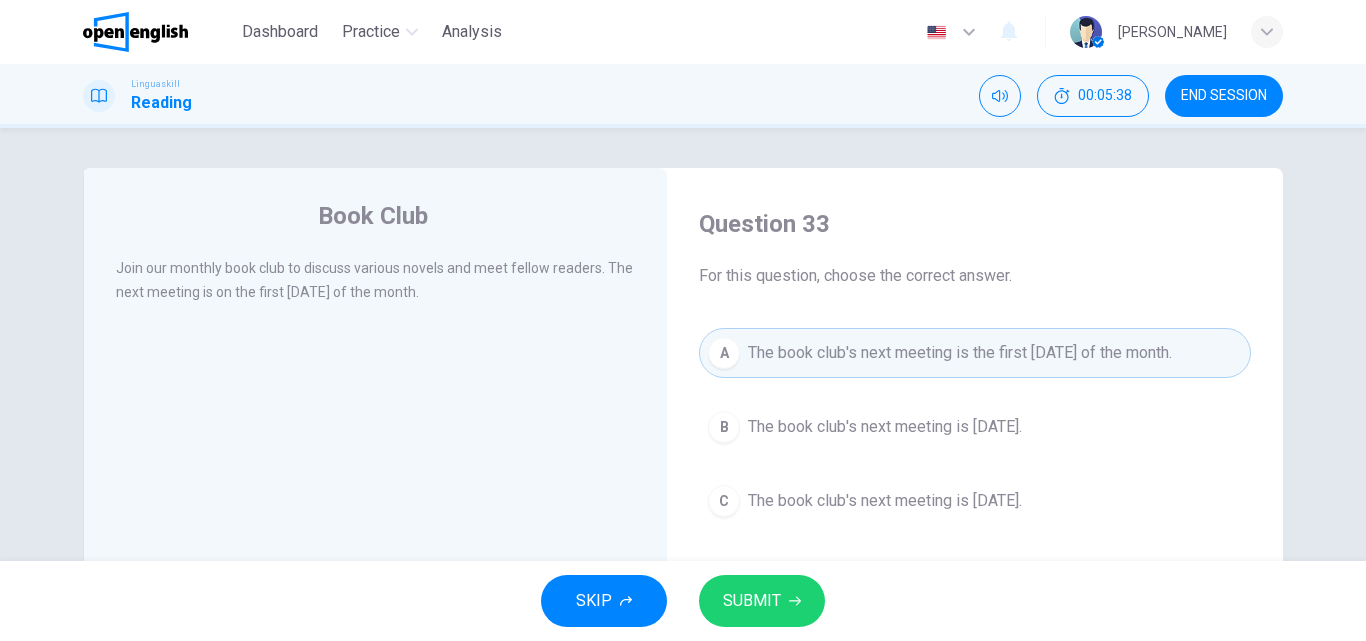 click on "SUBMIT" at bounding box center (762, 601) 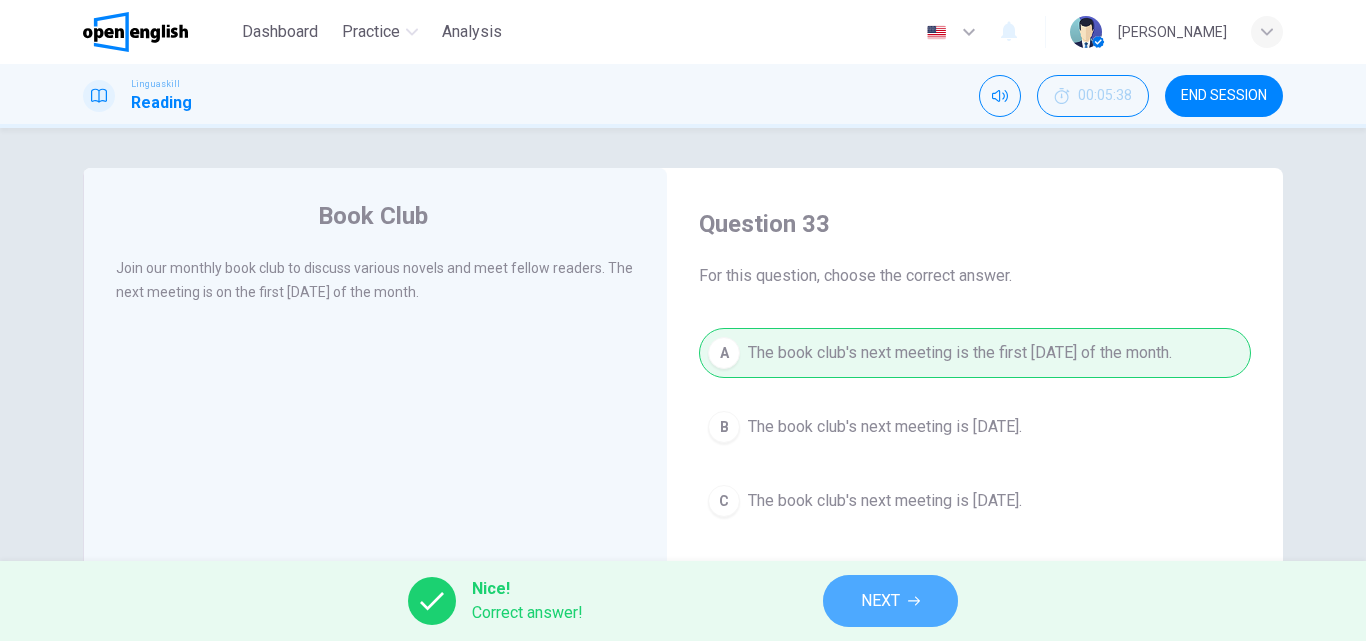 click on "NEXT" at bounding box center (880, 601) 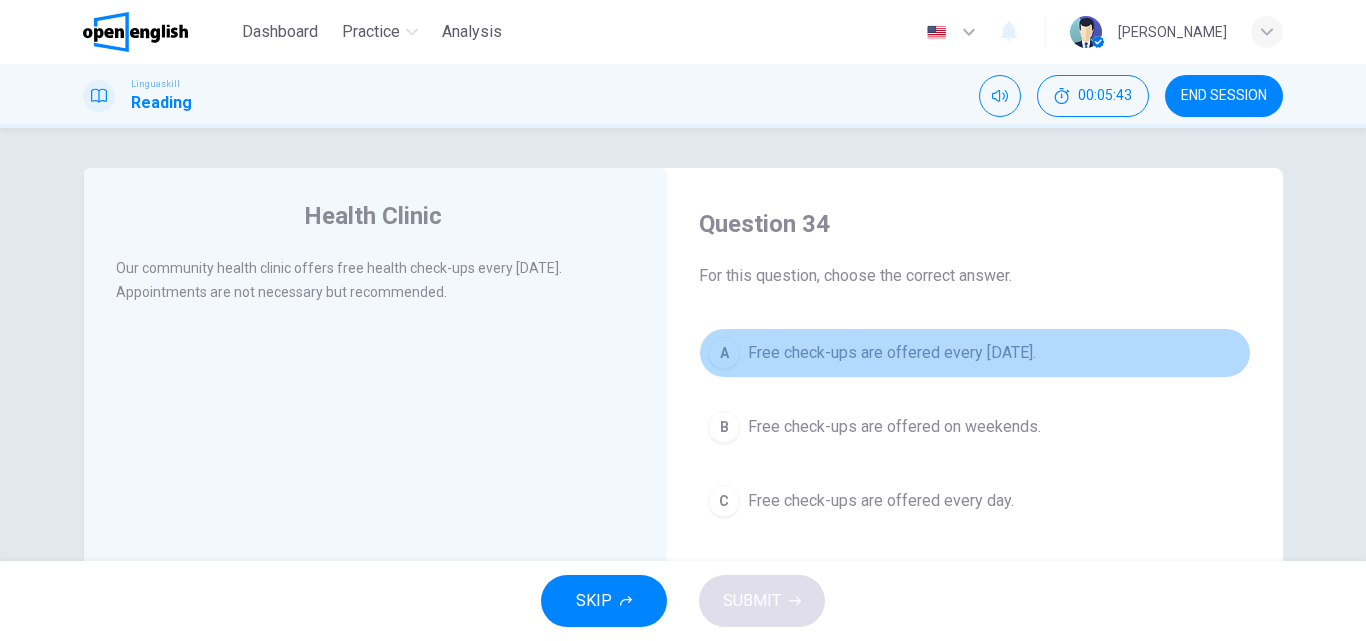 click on "A Free check-ups are offered every [DATE]." at bounding box center [975, 353] 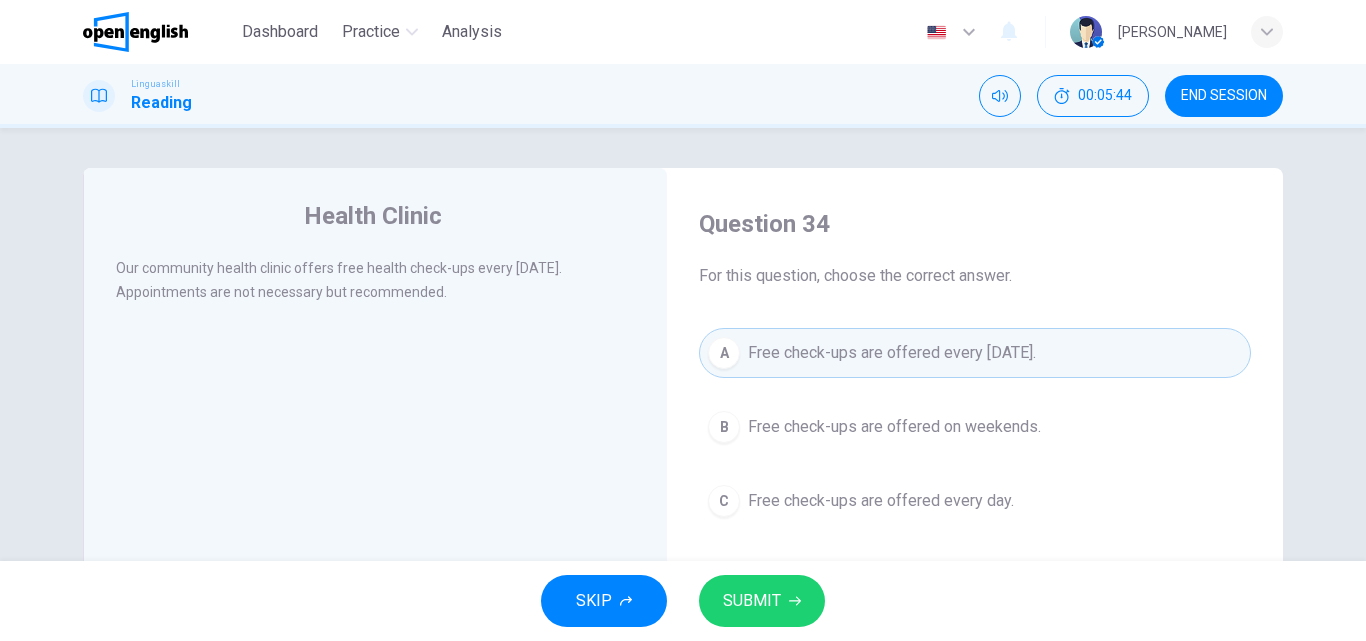 click on "SUBMIT" at bounding box center [762, 601] 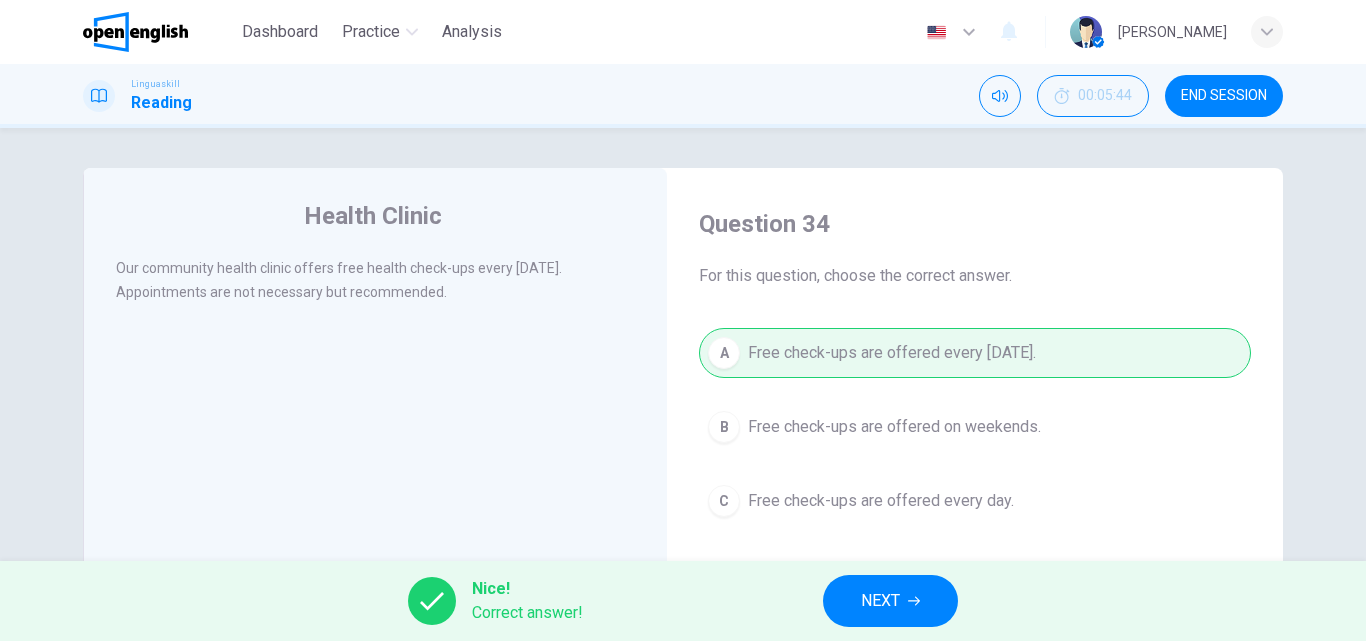 click on "NEXT" at bounding box center (890, 601) 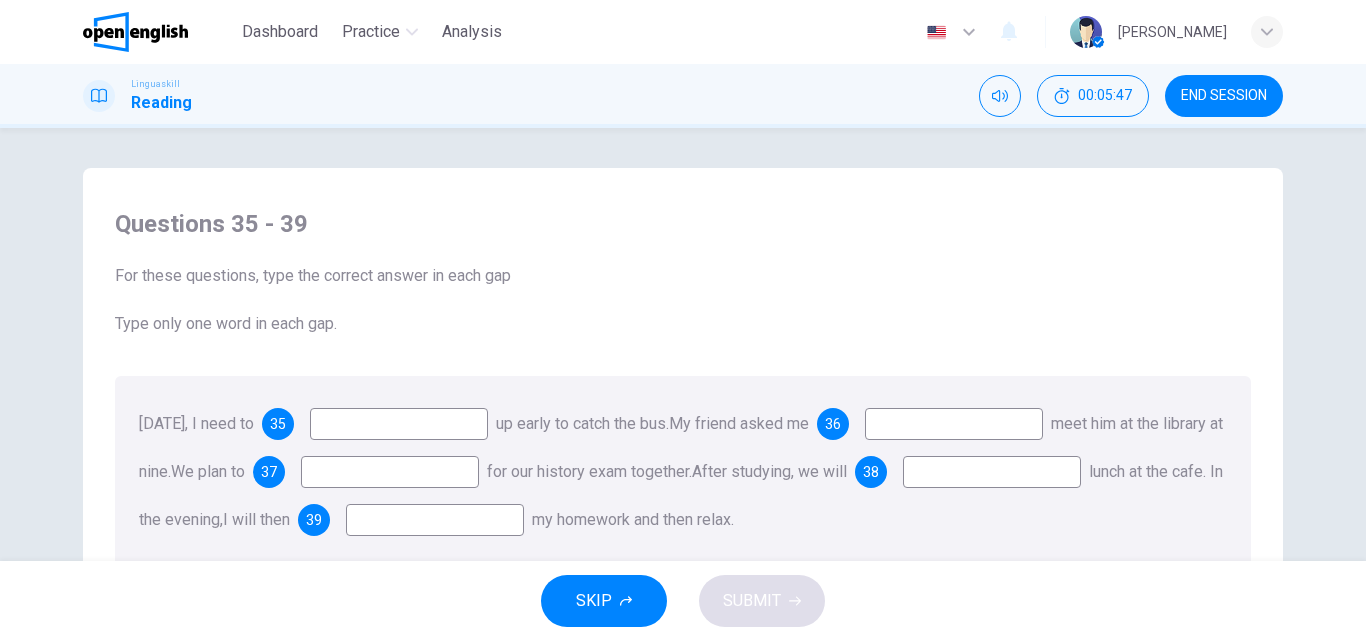 click at bounding box center (399, 424) 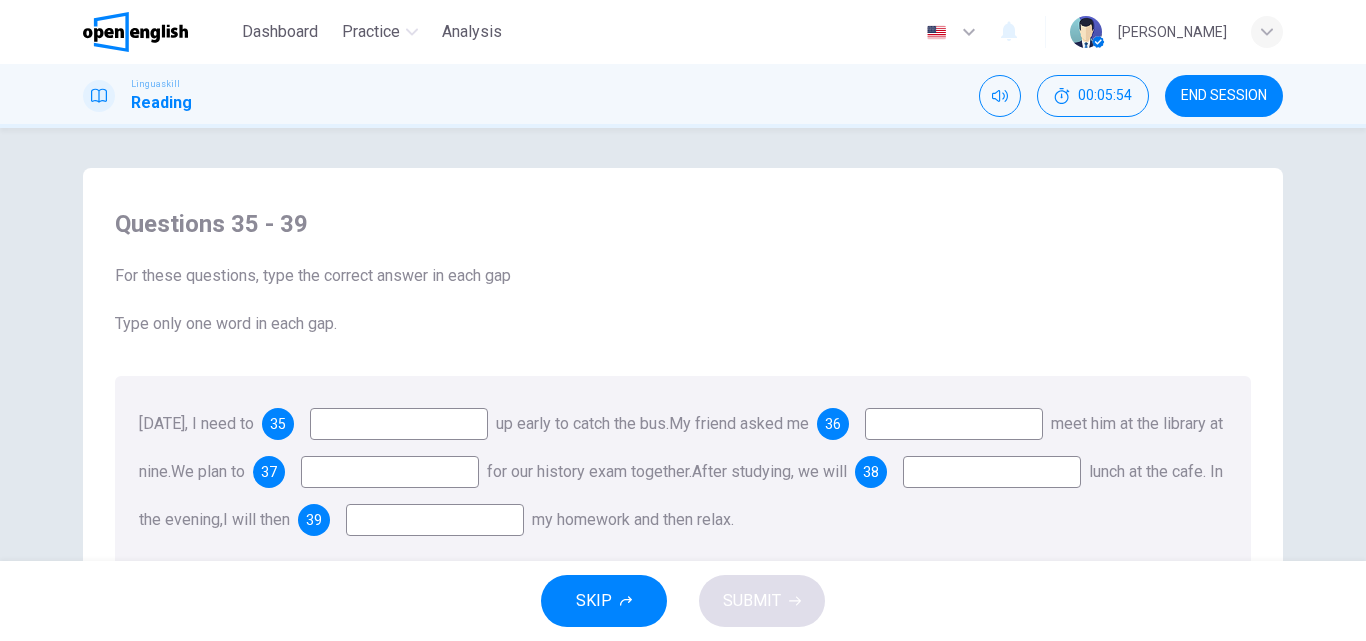 type on "*" 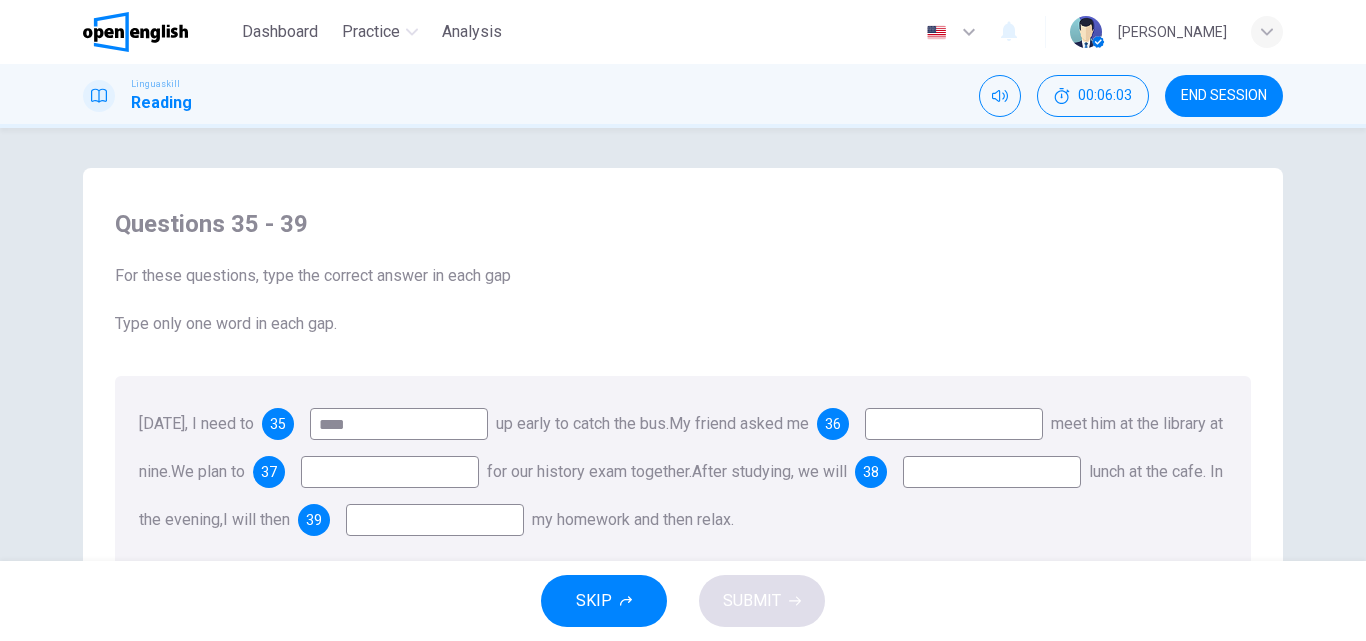 type on "****" 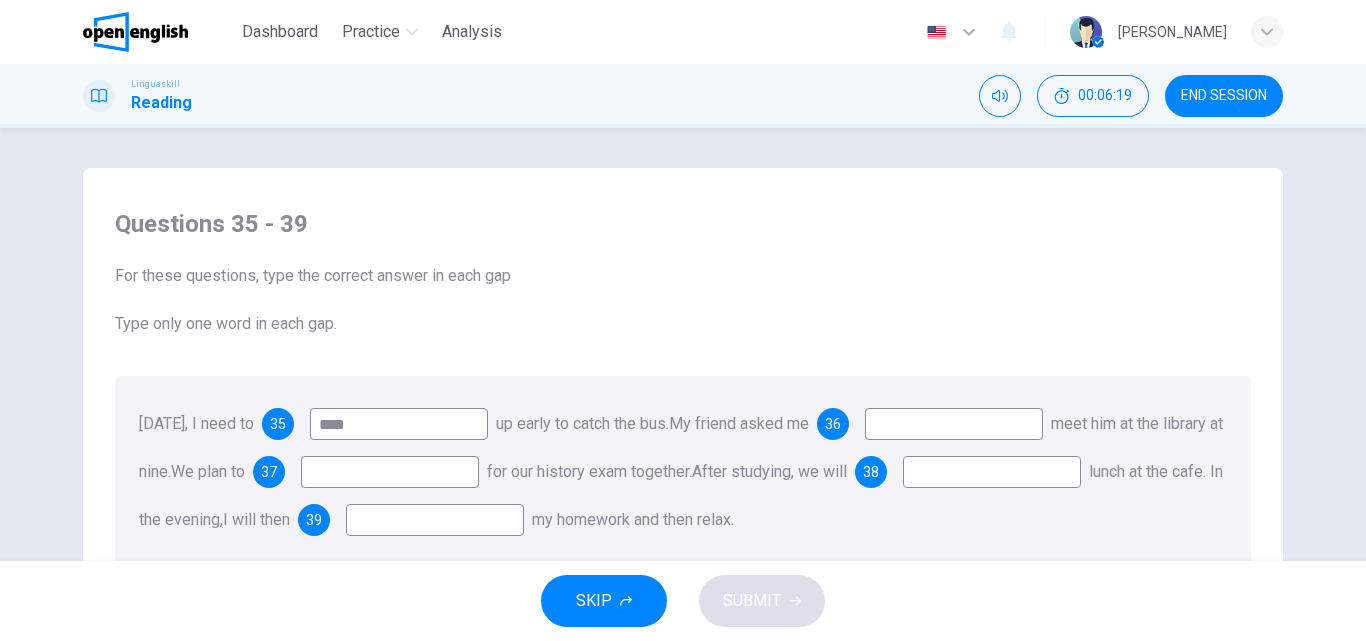 click at bounding box center [992, 472] 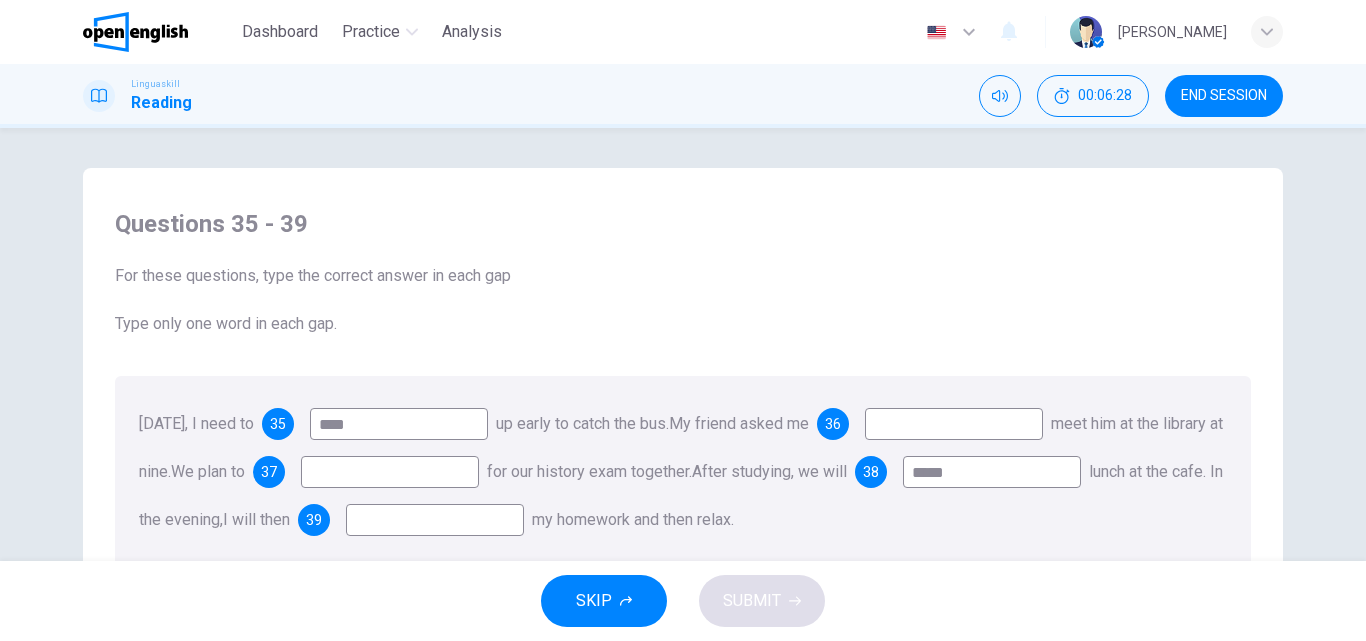 type on "*****" 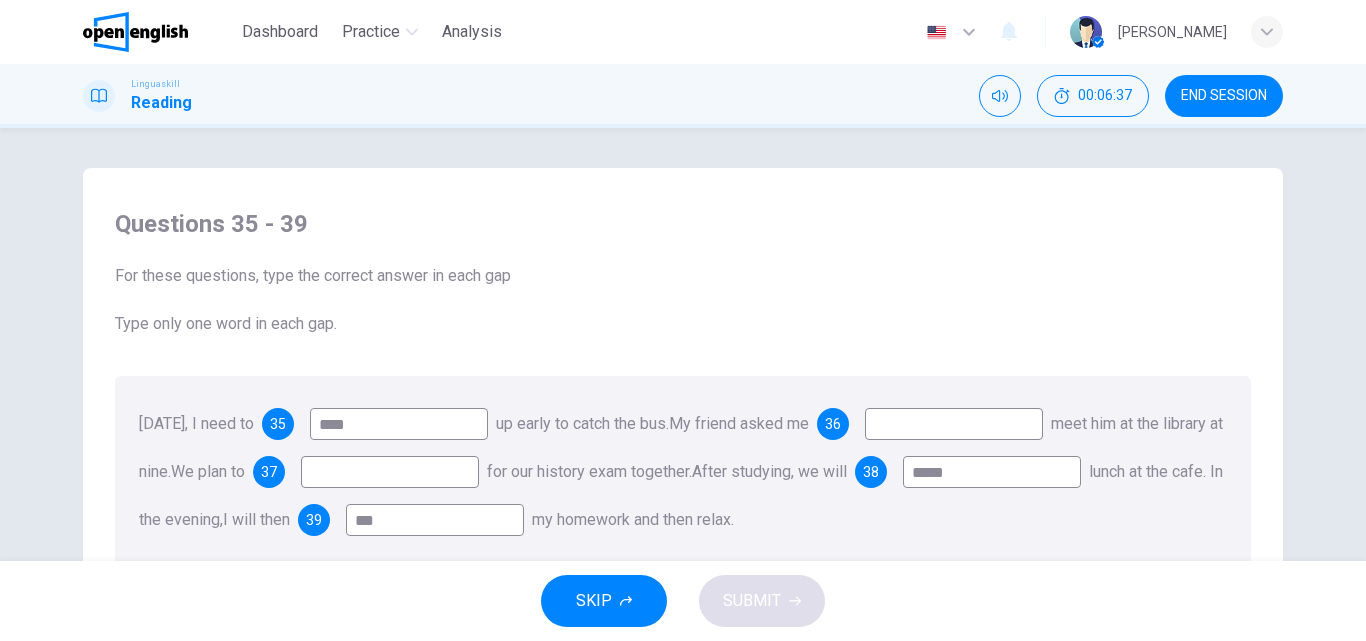 type on "***" 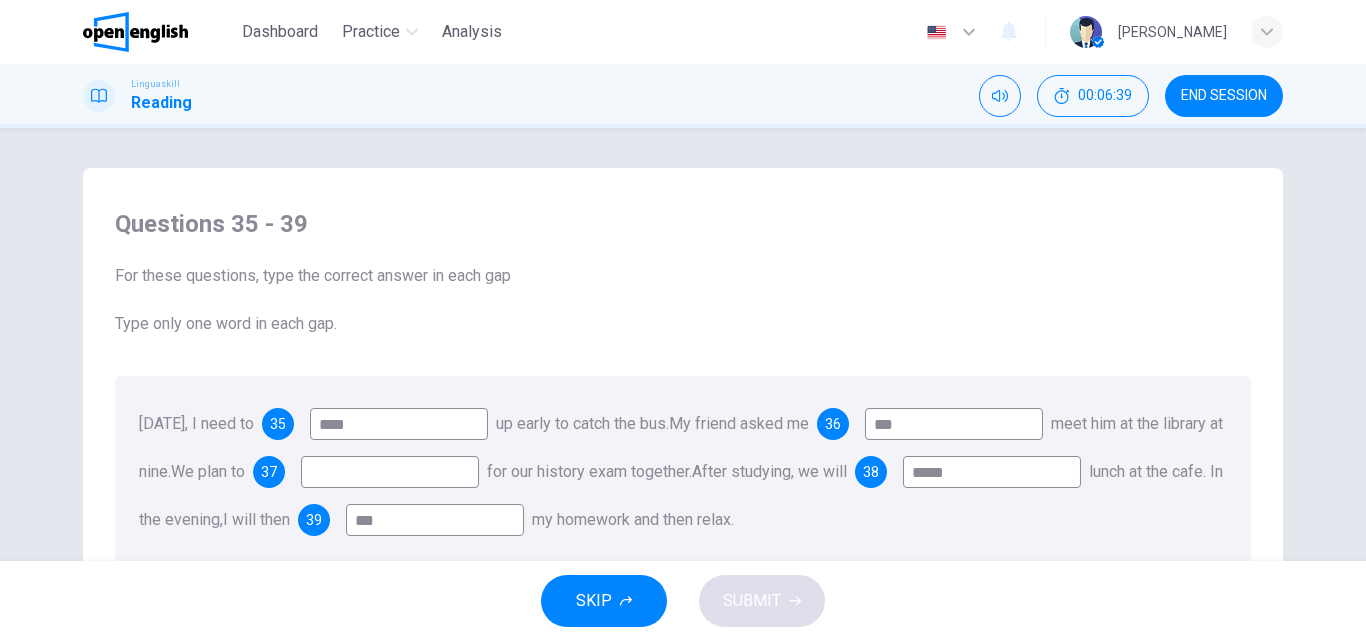 type on "***" 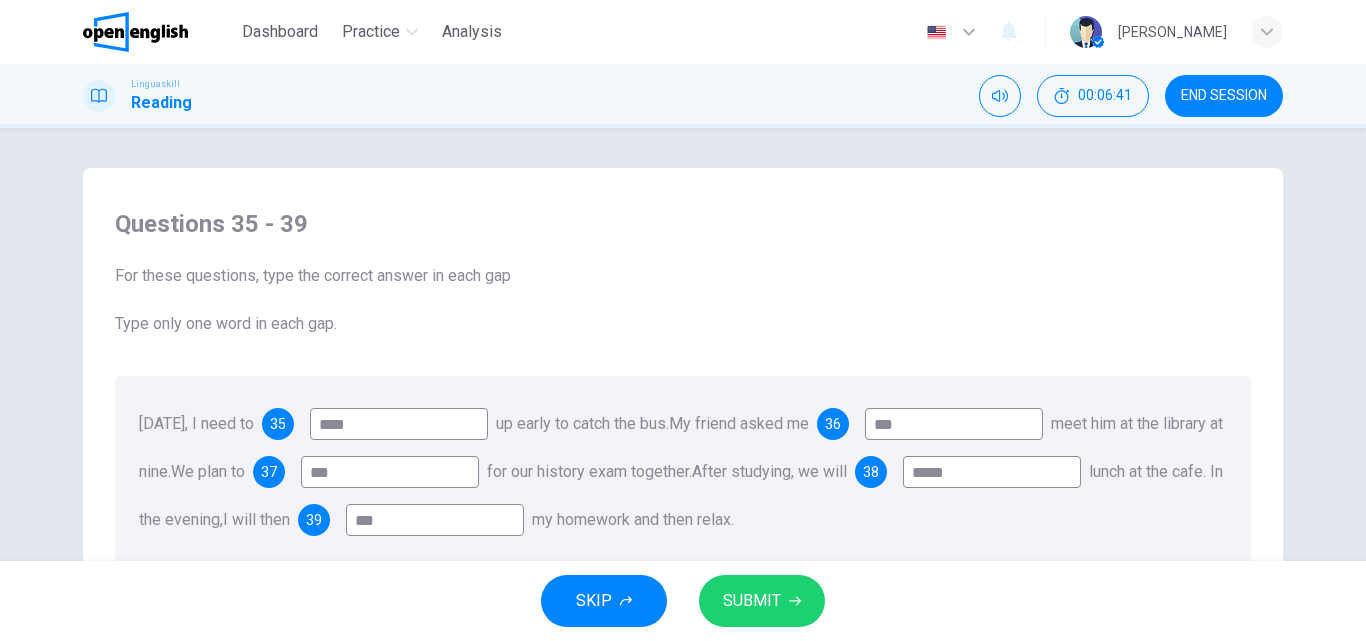 type on "***" 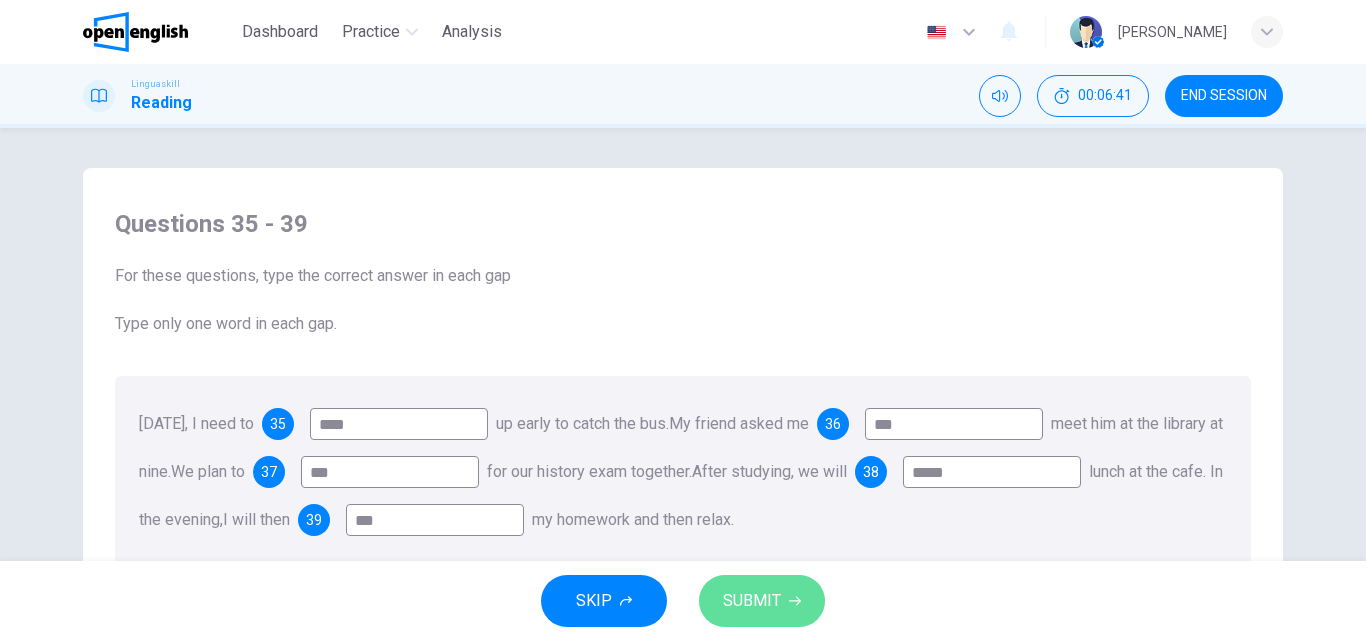 click on "SUBMIT" at bounding box center (752, 601) 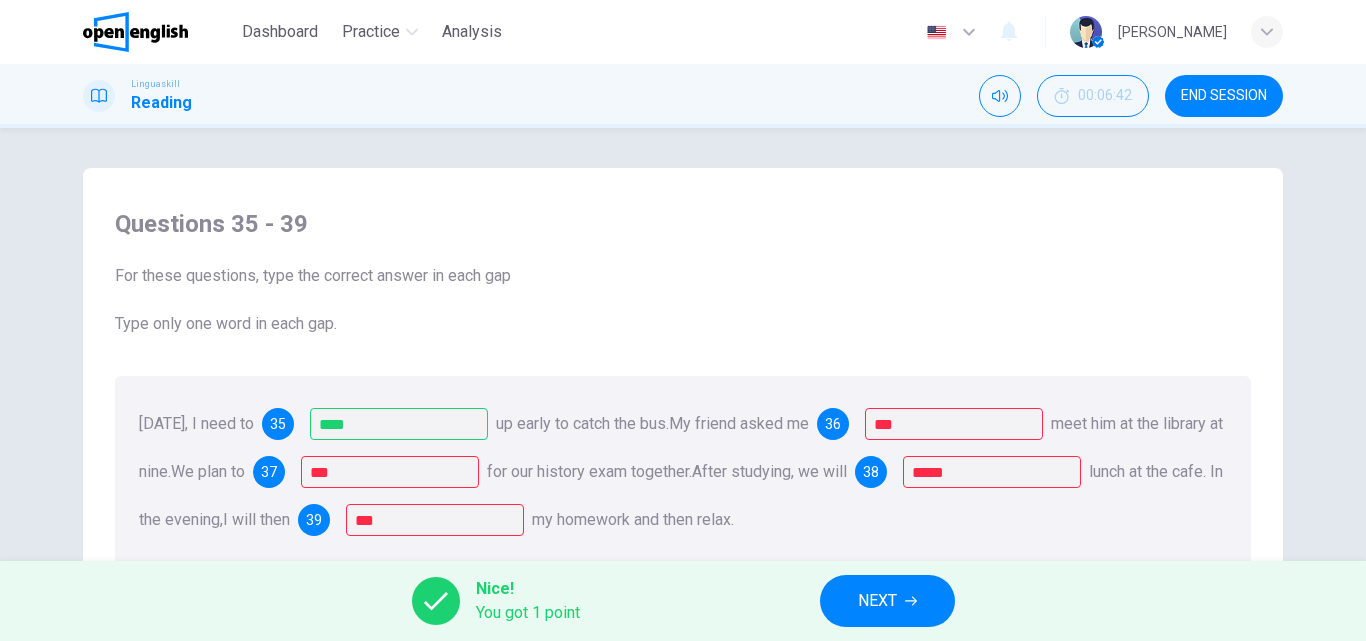 click on "NEXT" at bounding box center [877, 601] 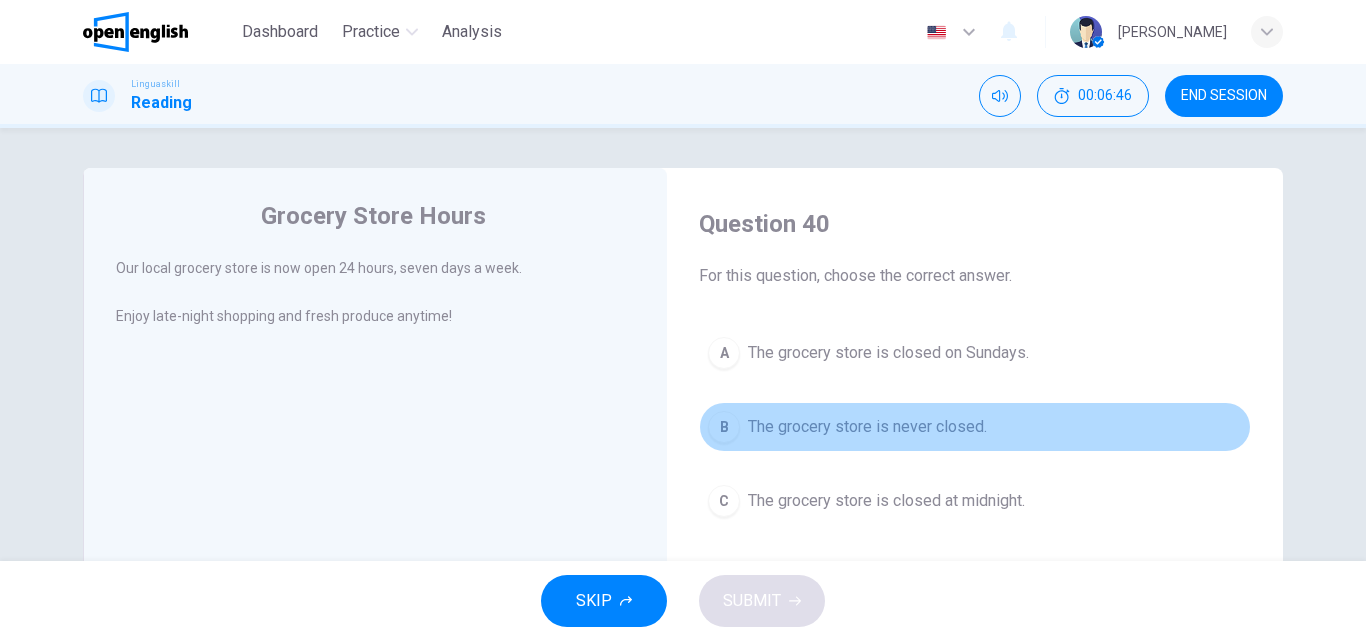 click on "B The grocery store is never closed." at bounding box center [975, 427] 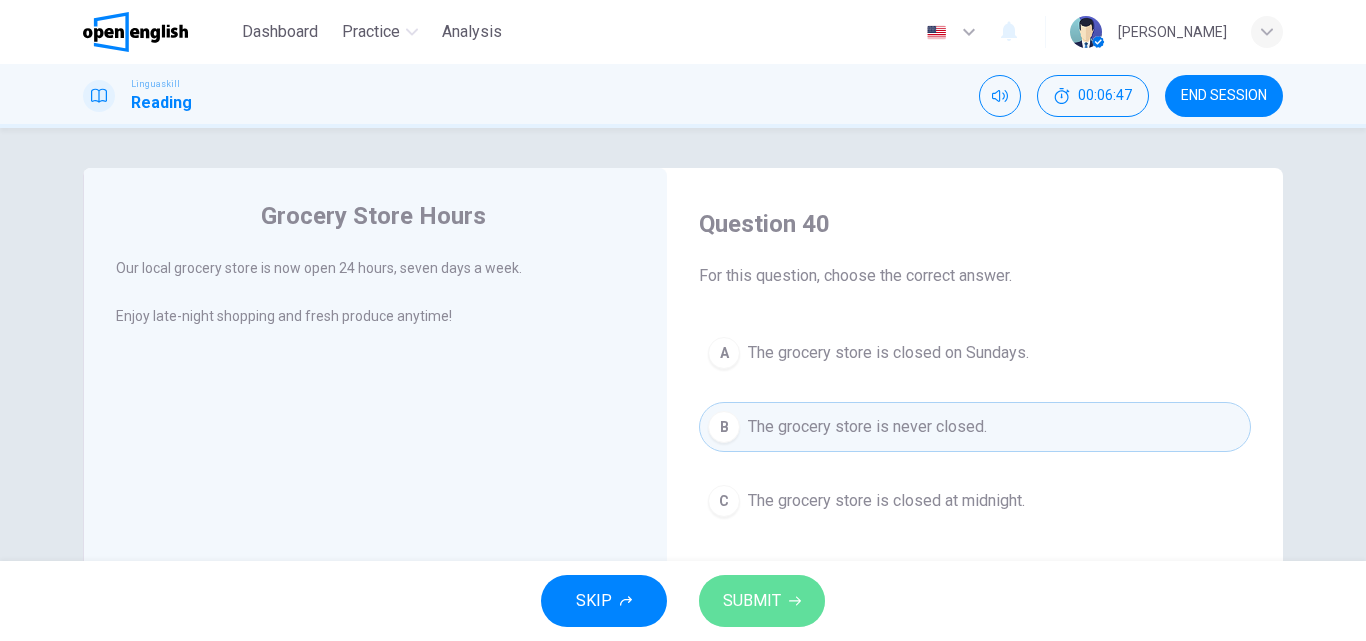 click on "SUBMIT" at bounding box center (762, 601) 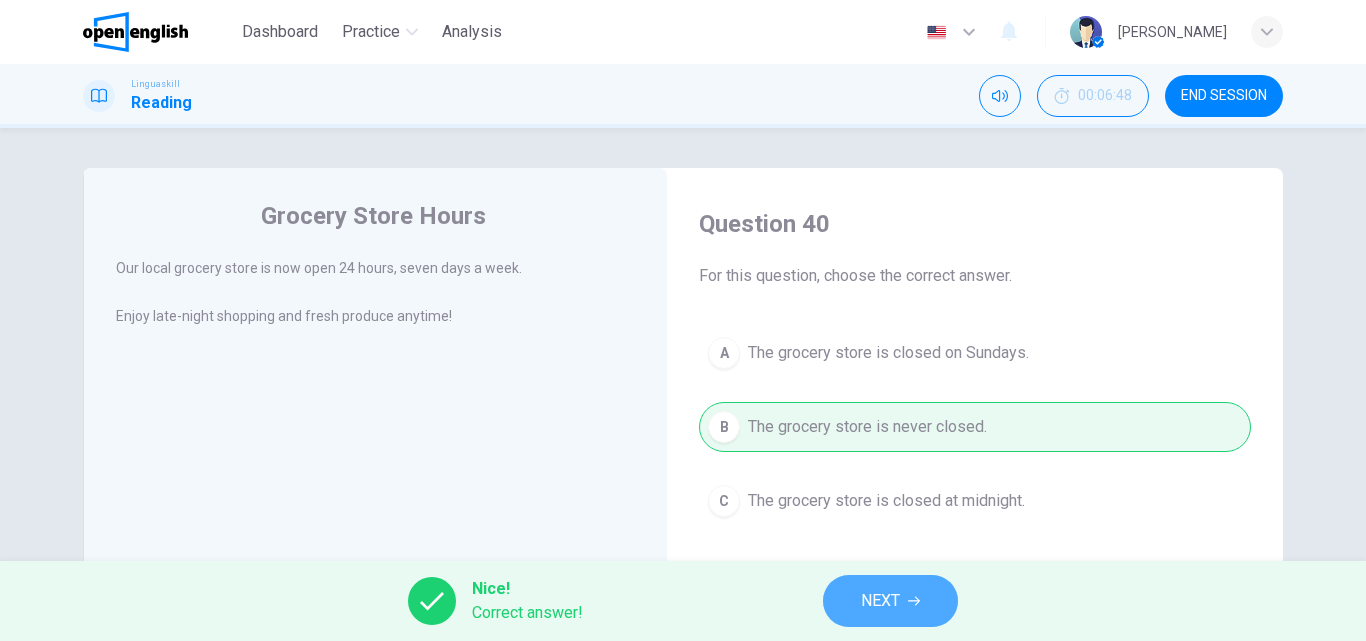click on "NEXT" at bounding box center (880, 601) 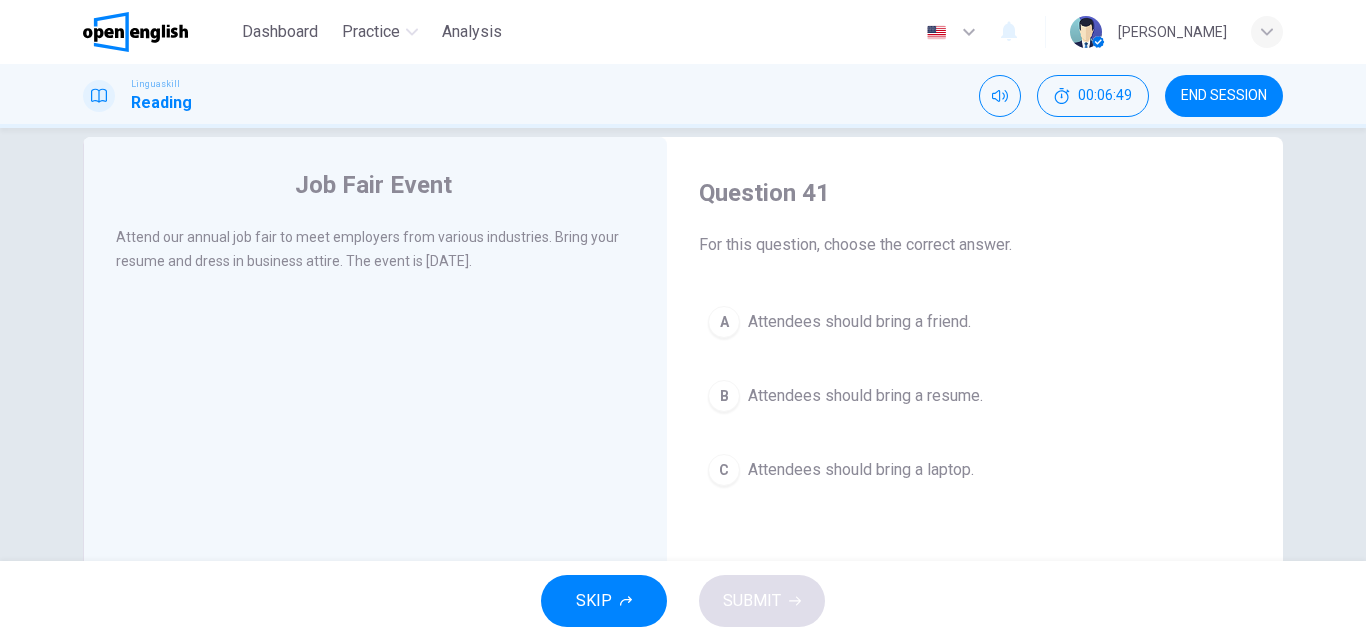 scroll, scrollTop: 41, scrollLeft: 0, axis: vertical 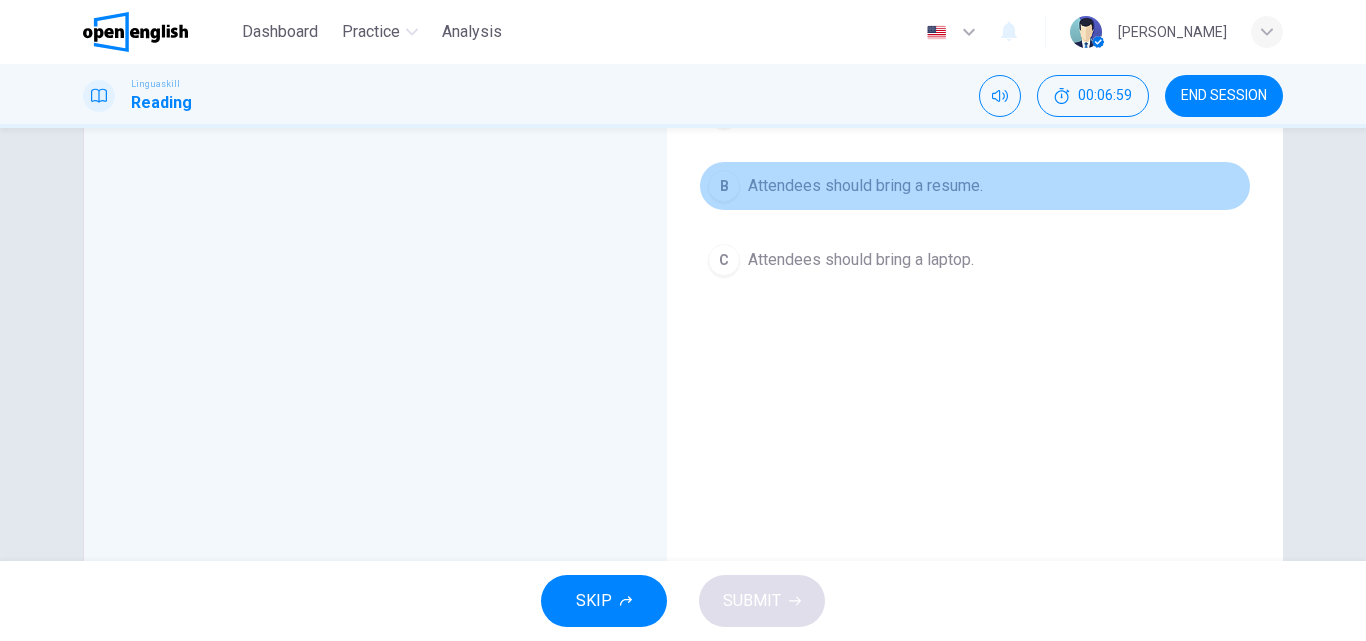 click on "Attendees should bring a resume." at bounding box center (865, 186) 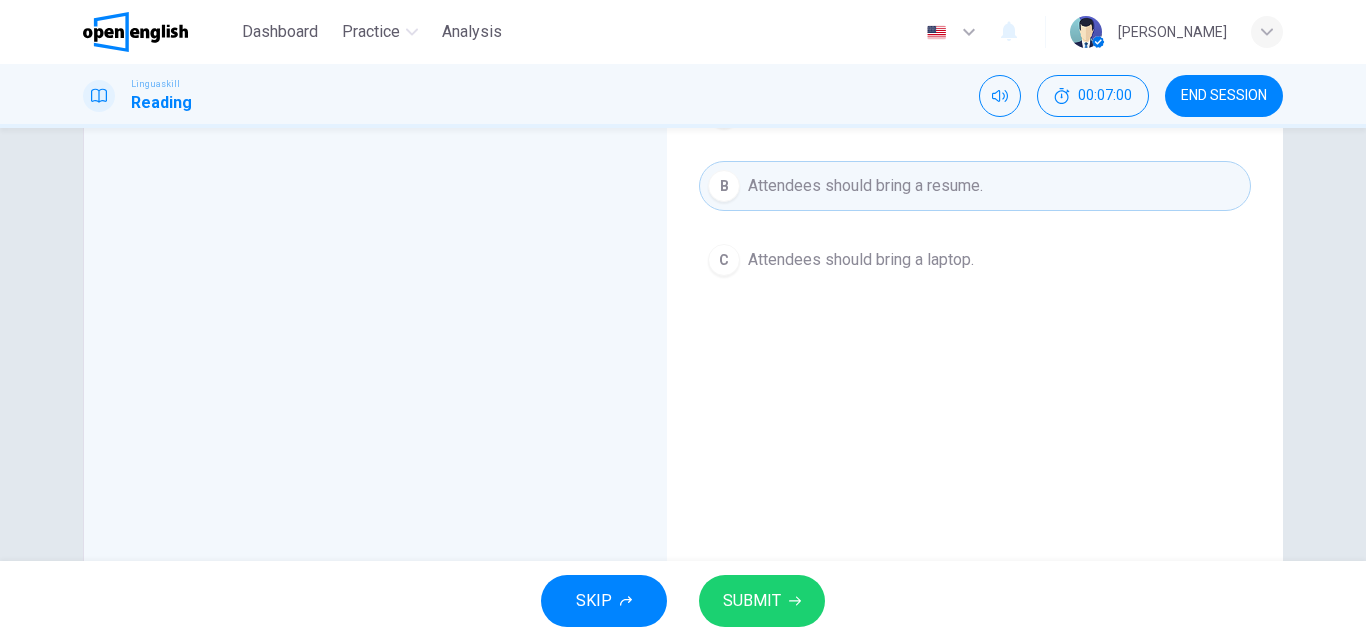 click on "SUBMIT" at bounding box center [762, 601] 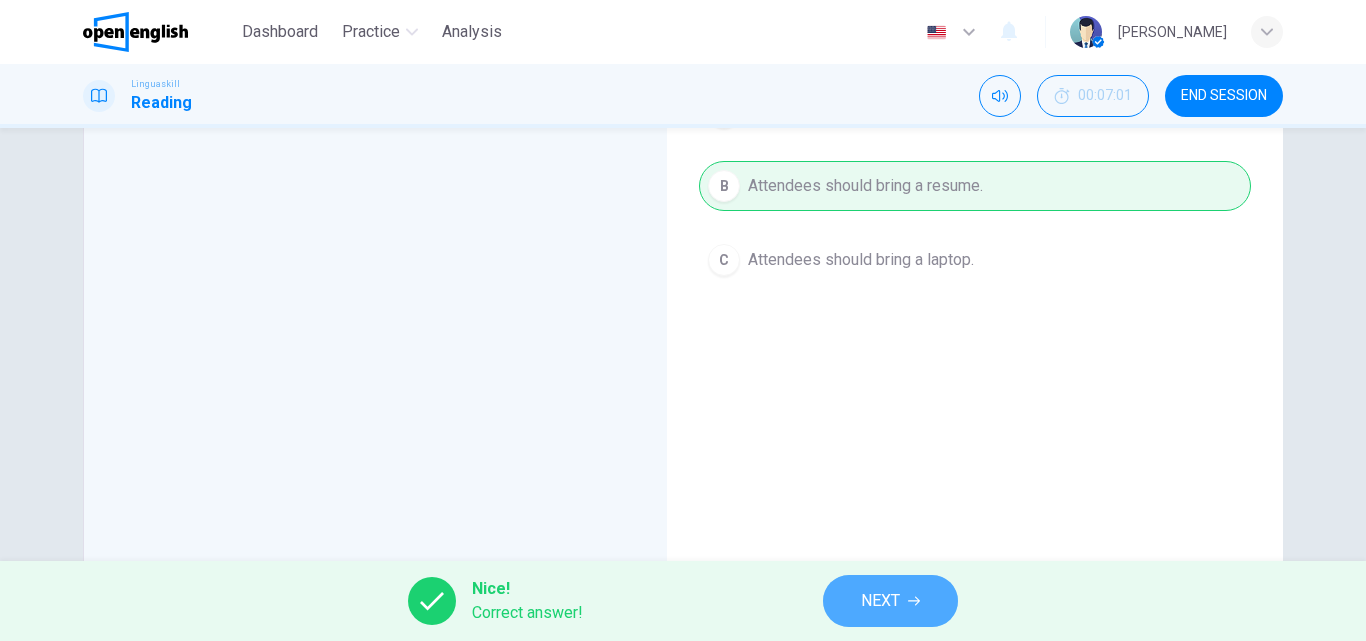 click on "NEXT" at bounding box center (890, 601) 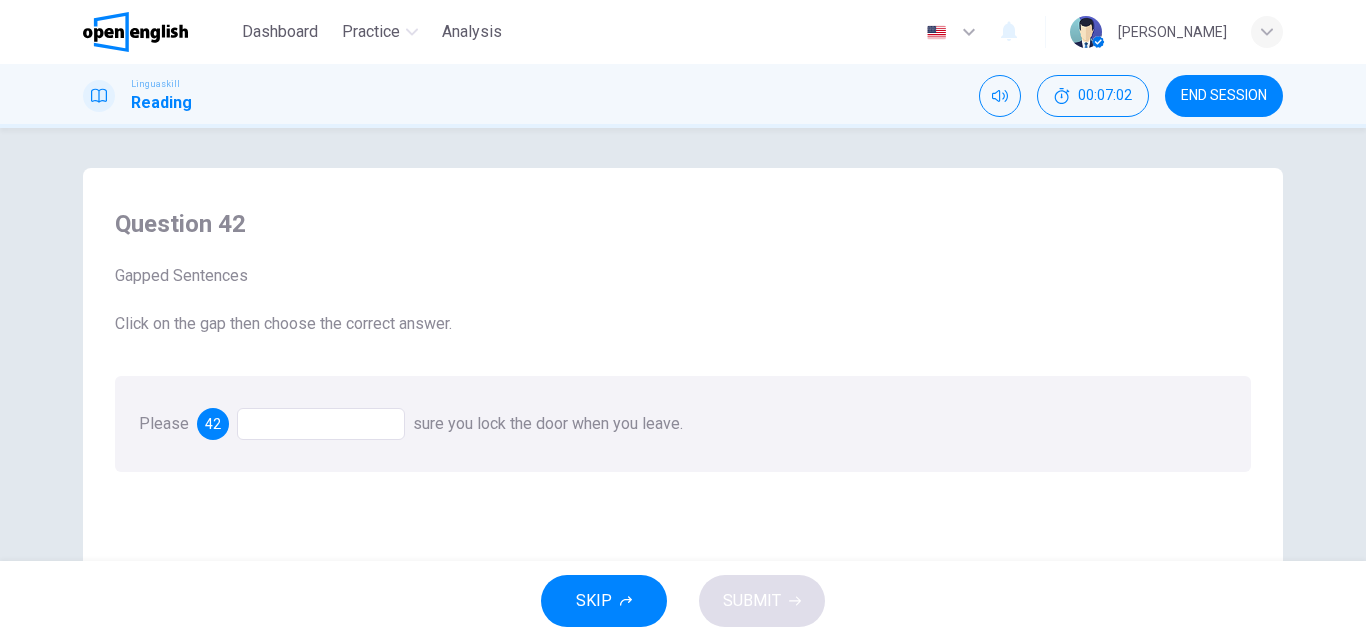 click at bounding box center [321, 424] 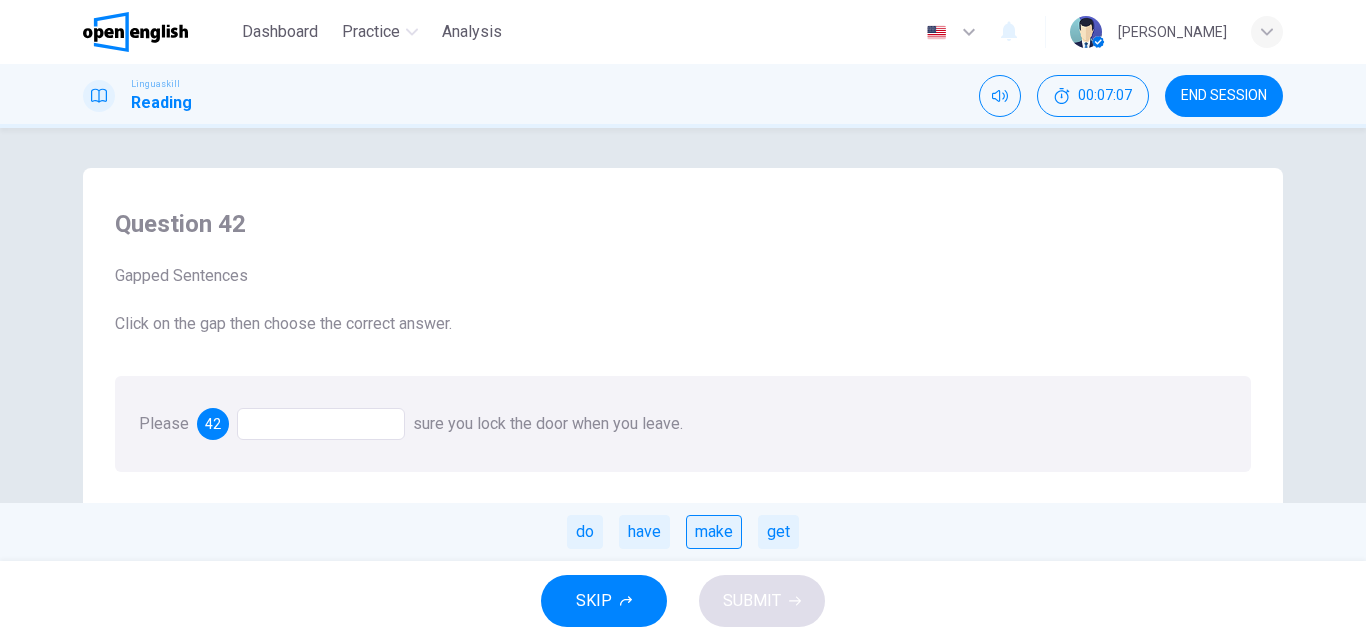 click on "make" at bounding box center [714, 532] 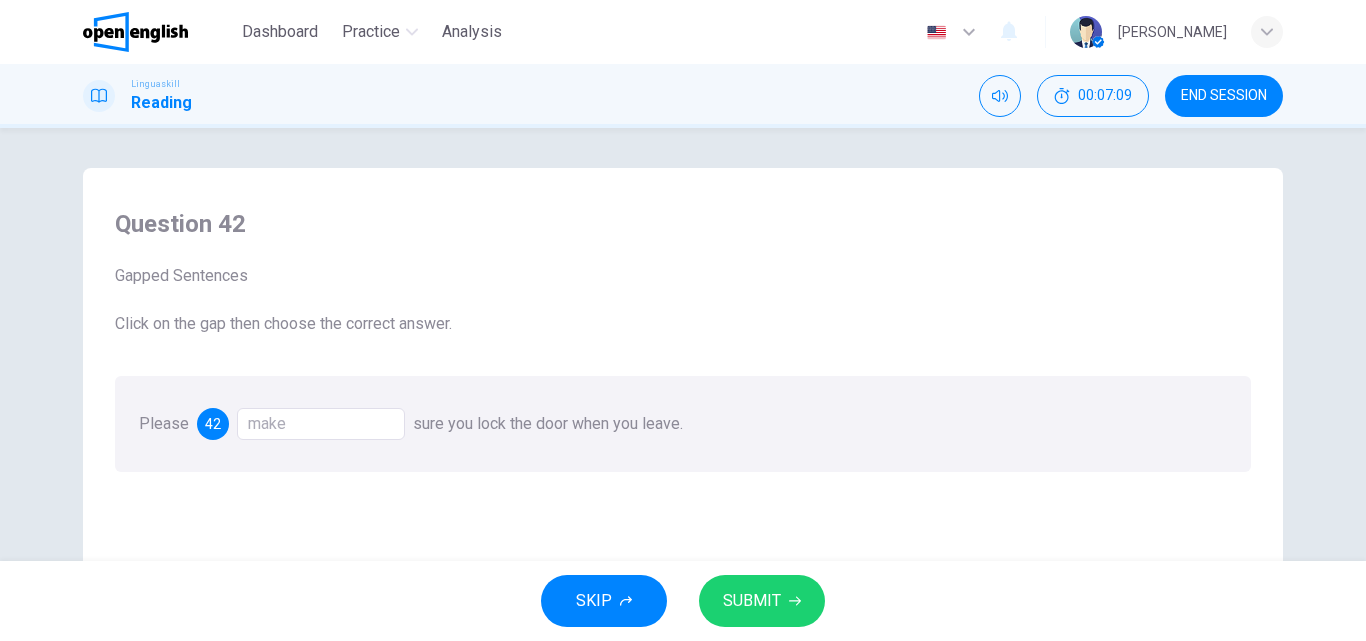 click on "make" at bounding box center (321, 424) 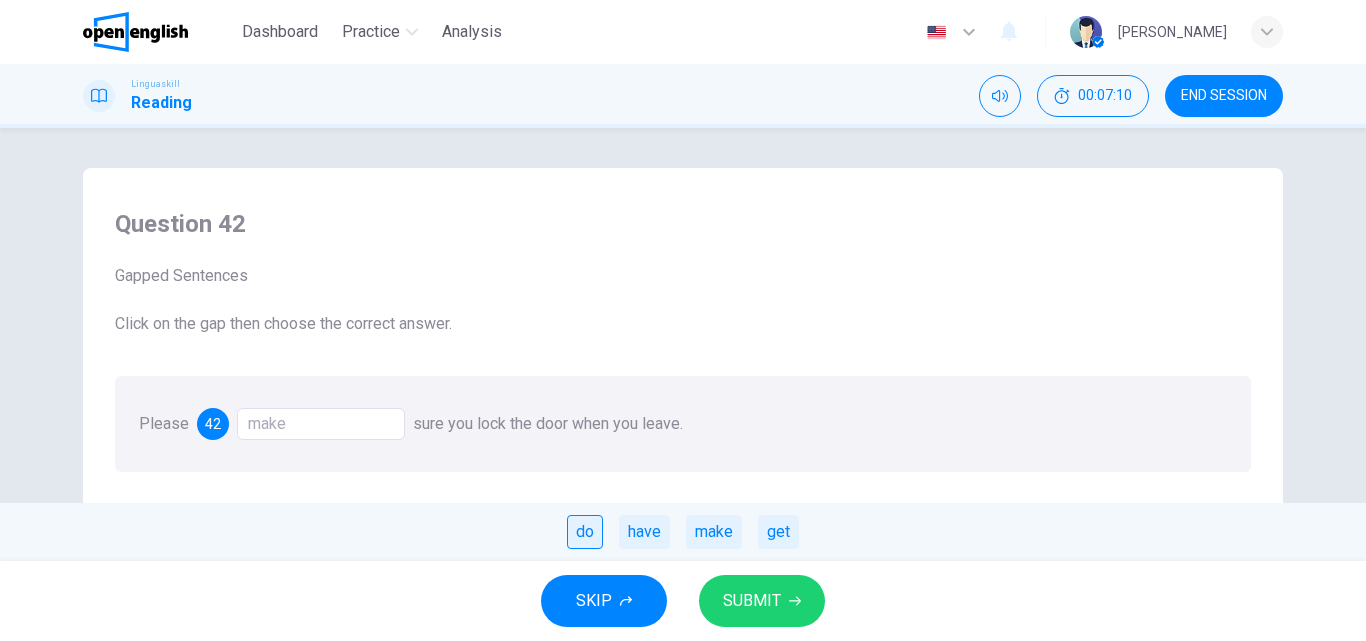 click on "do" at bounding box center (585, 532) 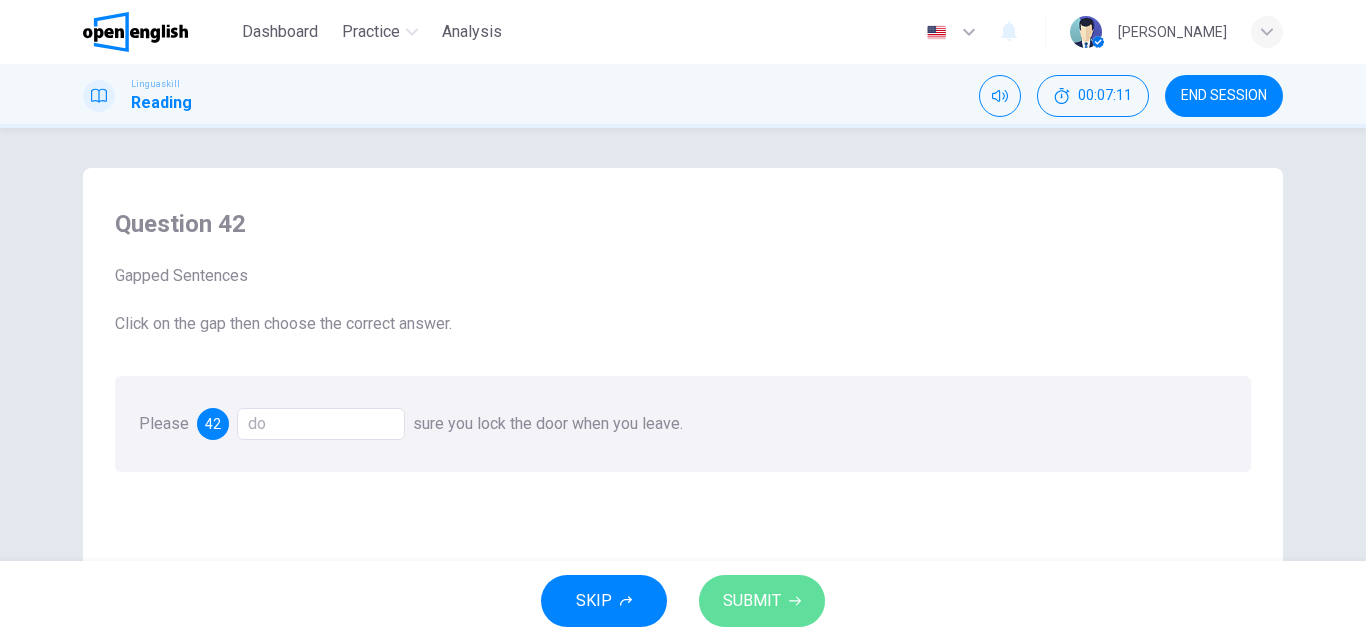 click on "SUBMIT" at bounding box center [762, 601] 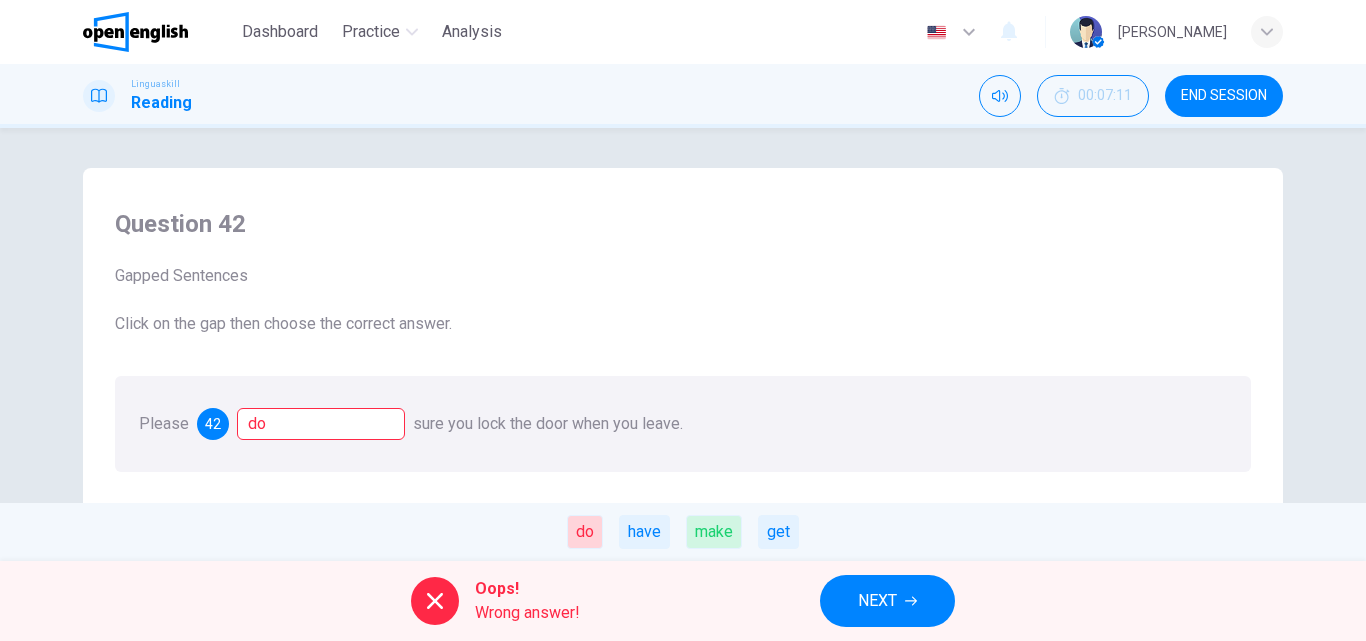 click on "NEXT" at bounding box center (887, 601) 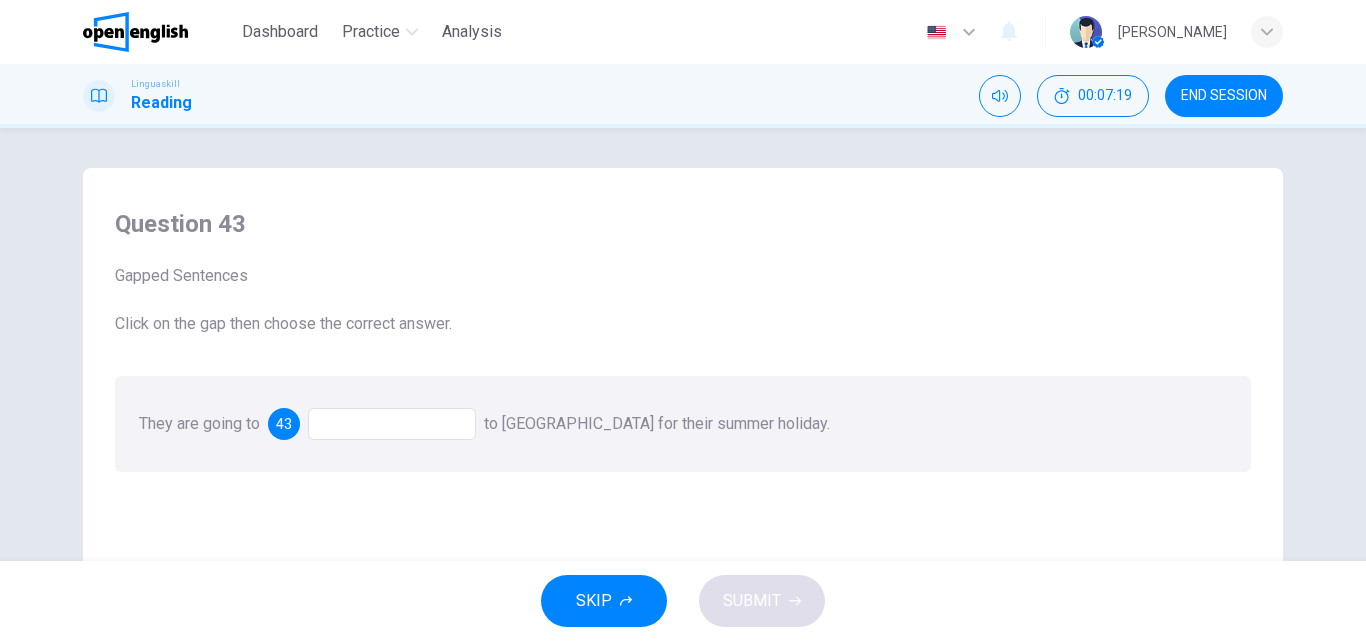 click at bounding box center [392, 424] 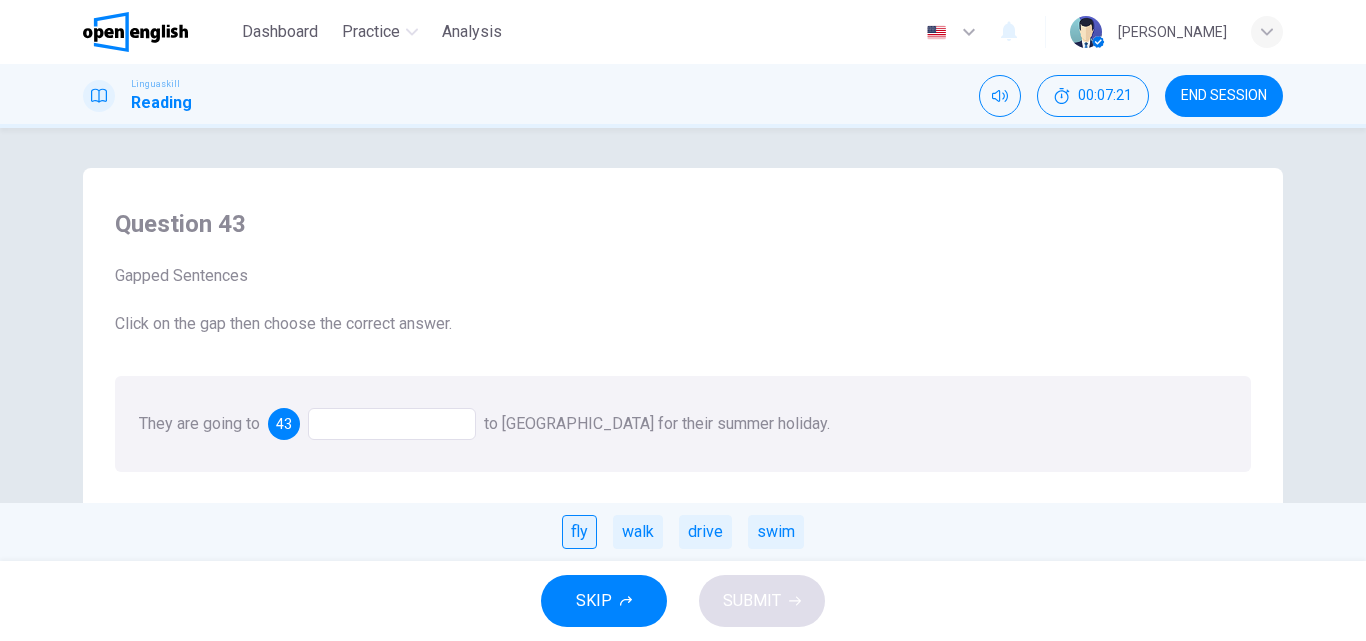 click on "fly" at bounding box center (579, 532) 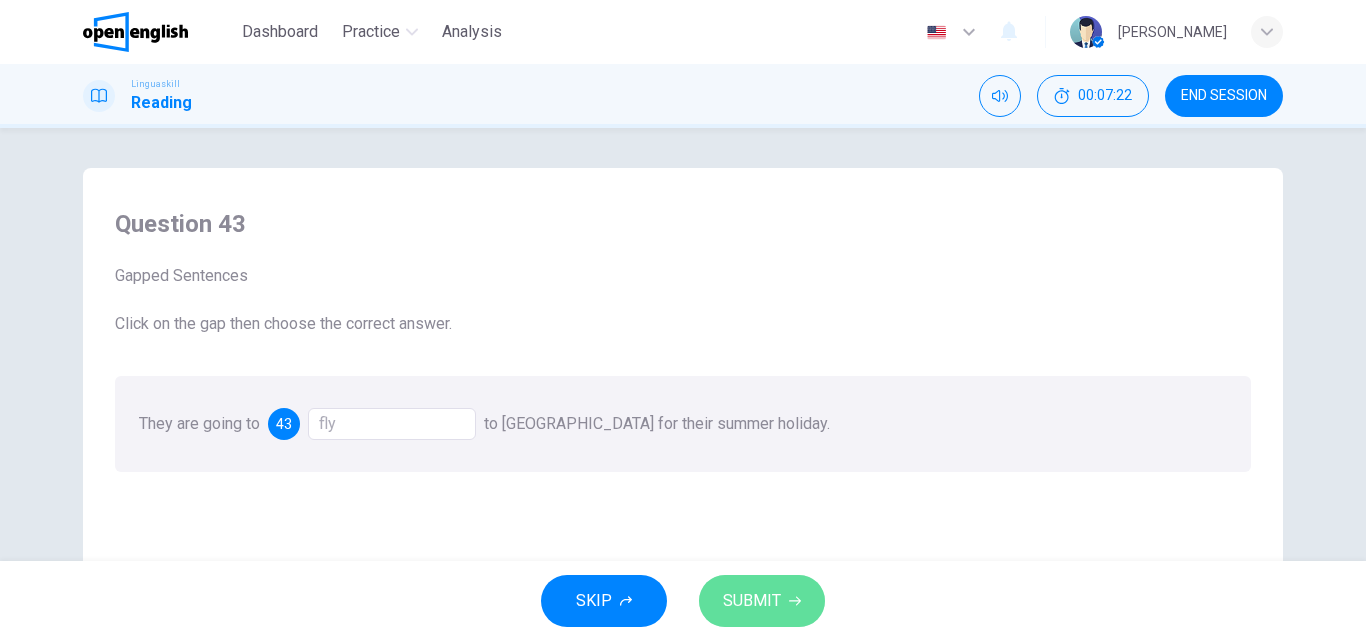 click on "SUBMIT" at bounding box center (752, 601) 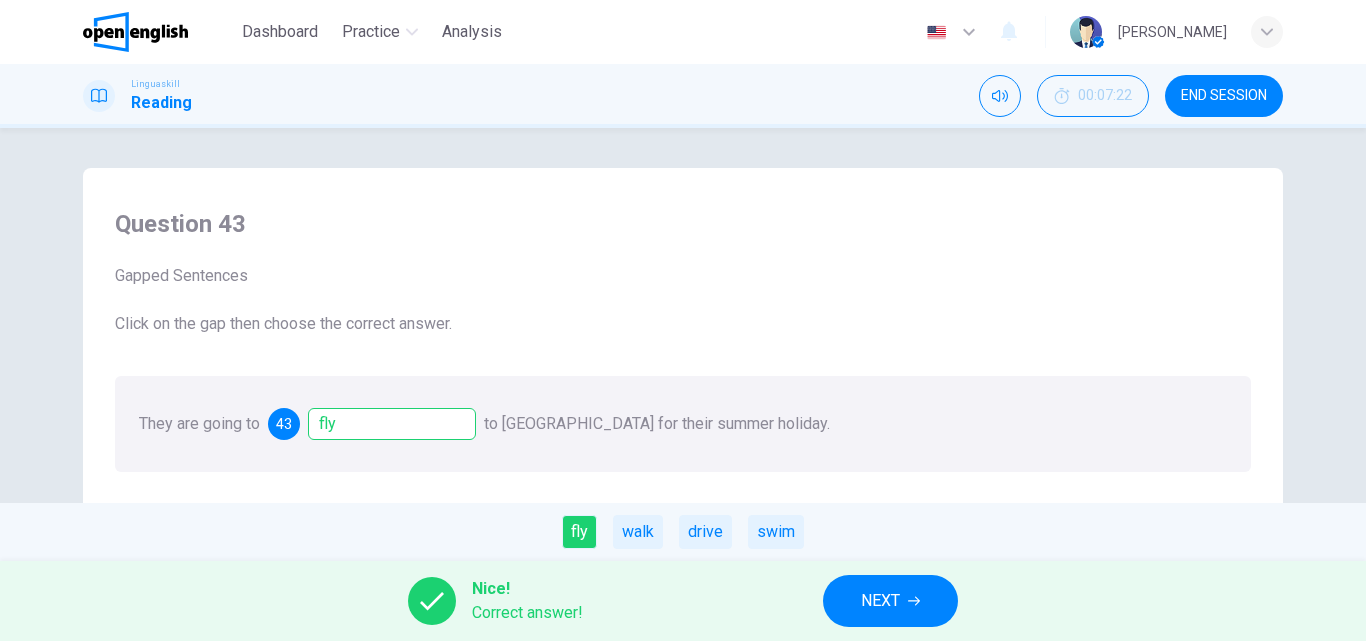 click on "NEXT" at bounding box center (890, 601) 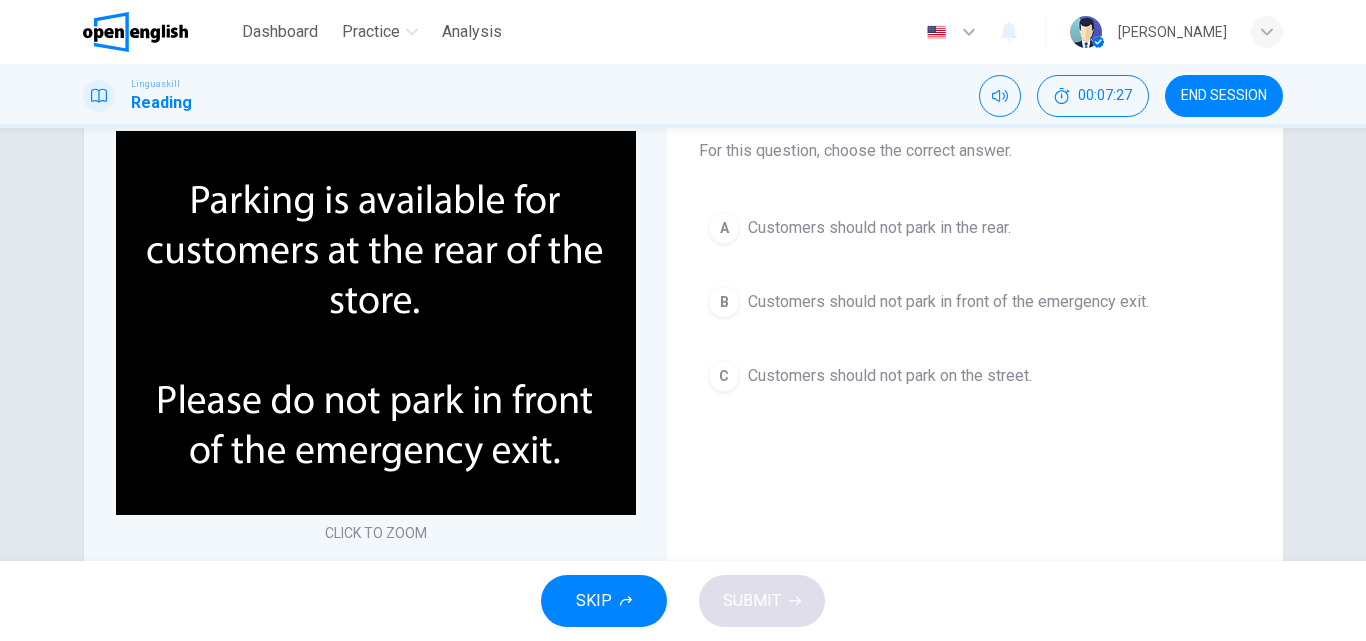 scroll, scrollTop: 121, scrollLeft: 0, axis: vertical 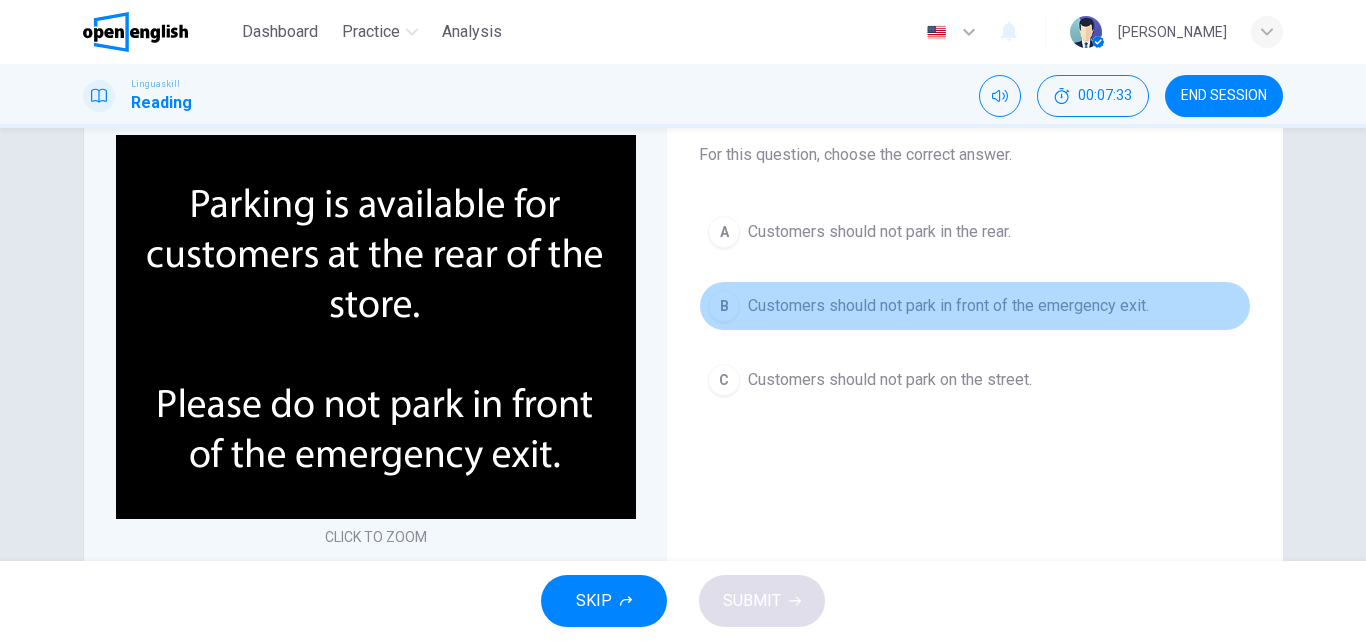 click on "Customers should not park in front of the emergency exit." at bounding box center (948, 306) 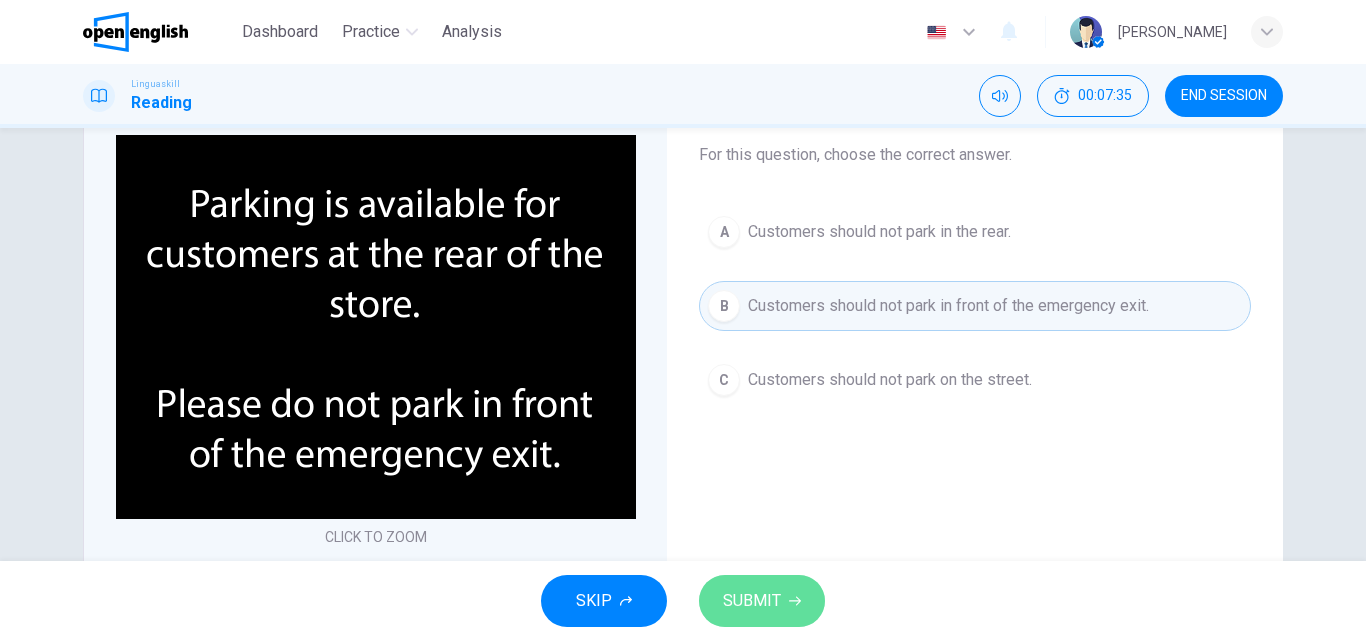 click on "SUBMIT" at bounding box center (762, 601) 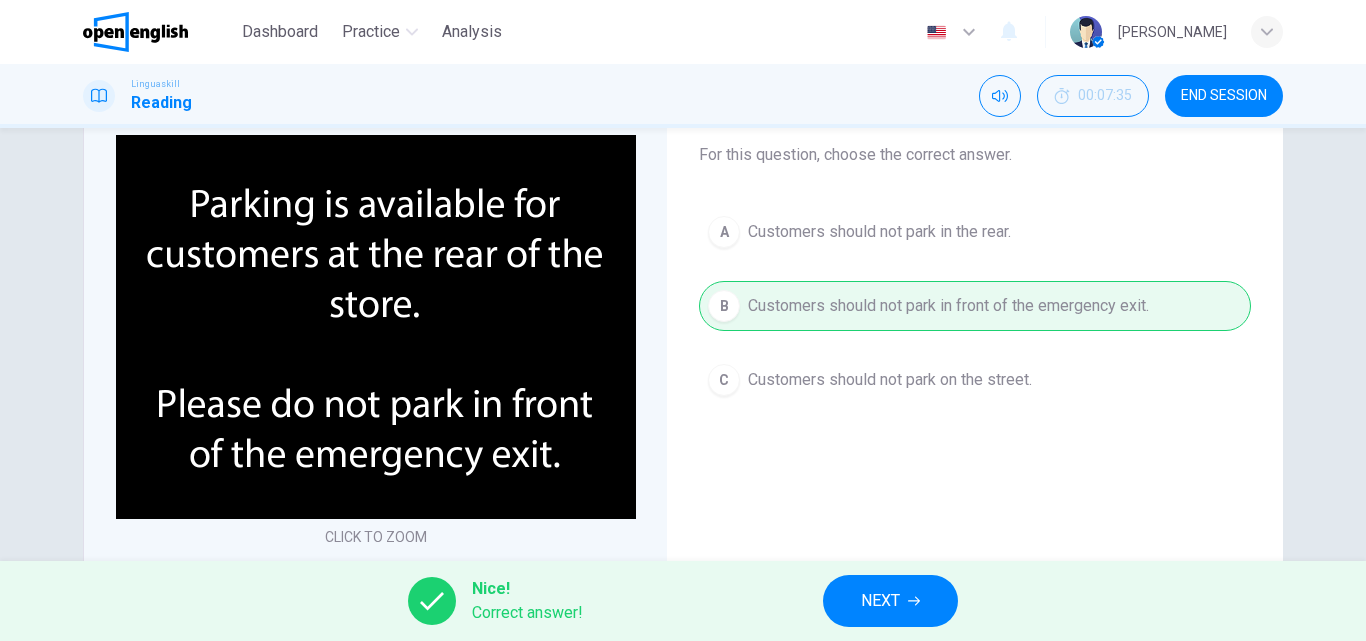click on "NEXT" at bounding box center [890, 601] 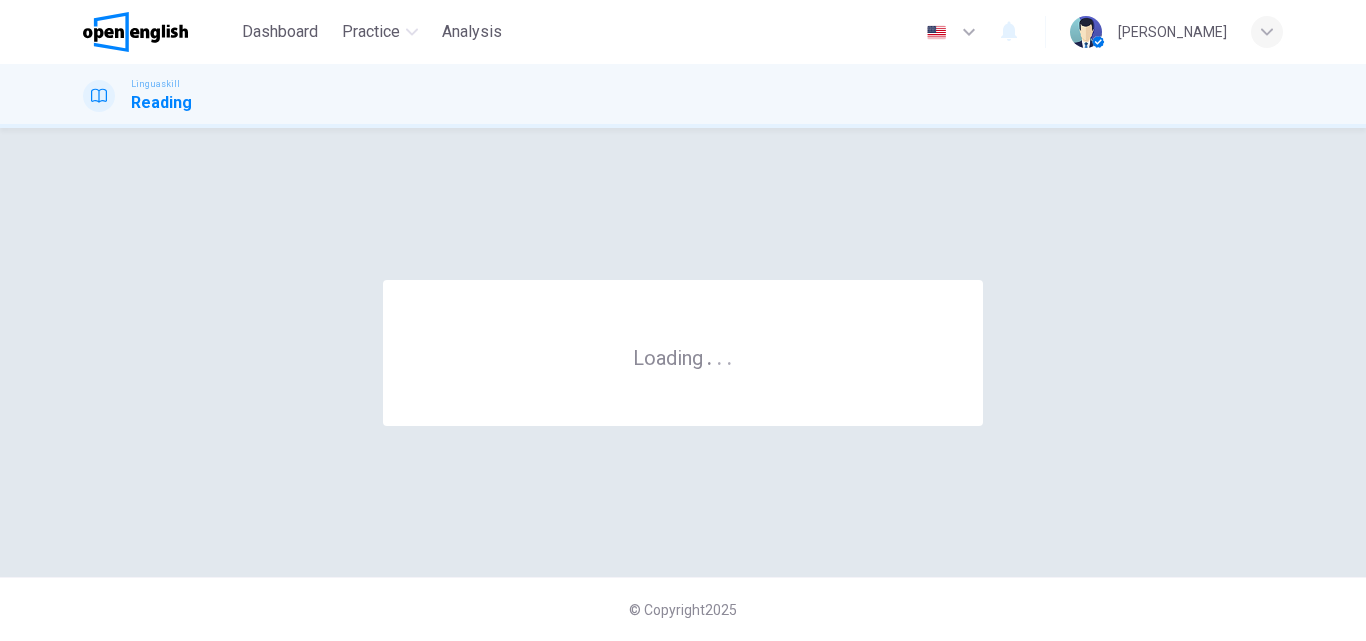 scroll, scrollTop: 0, scrollLeft: 0, axis: both 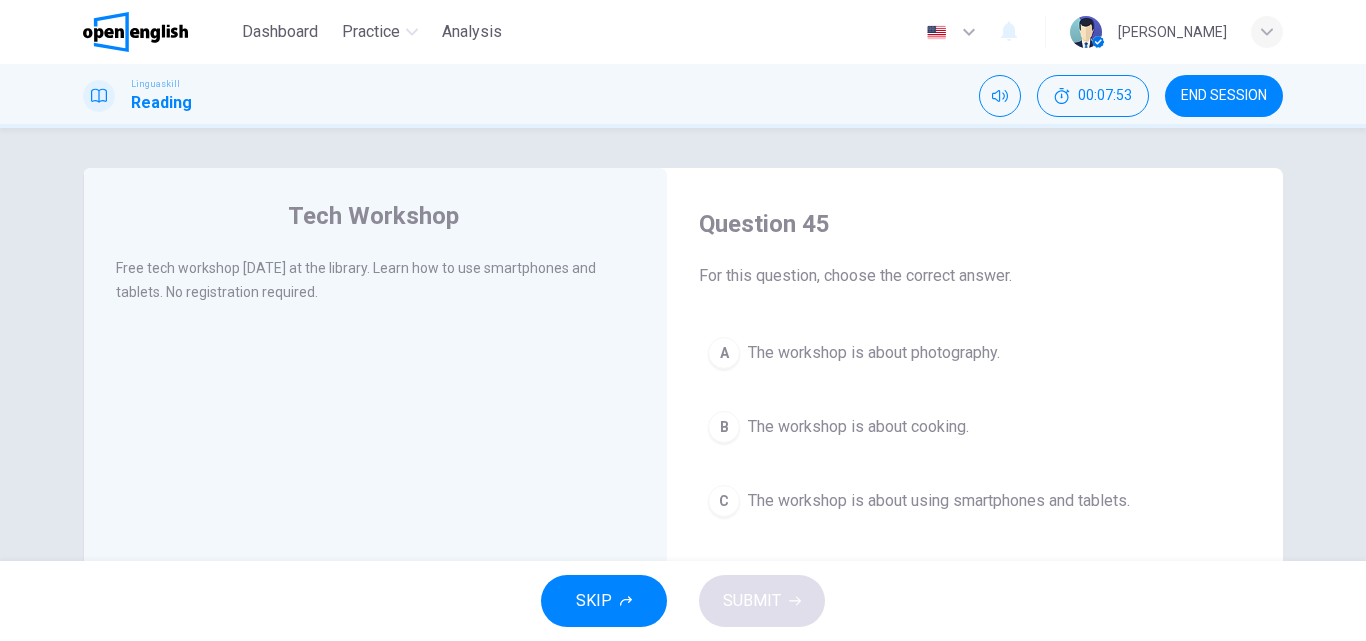 click on "The workshop is about using smartphones and tablets." at bounding box center (939, 501) 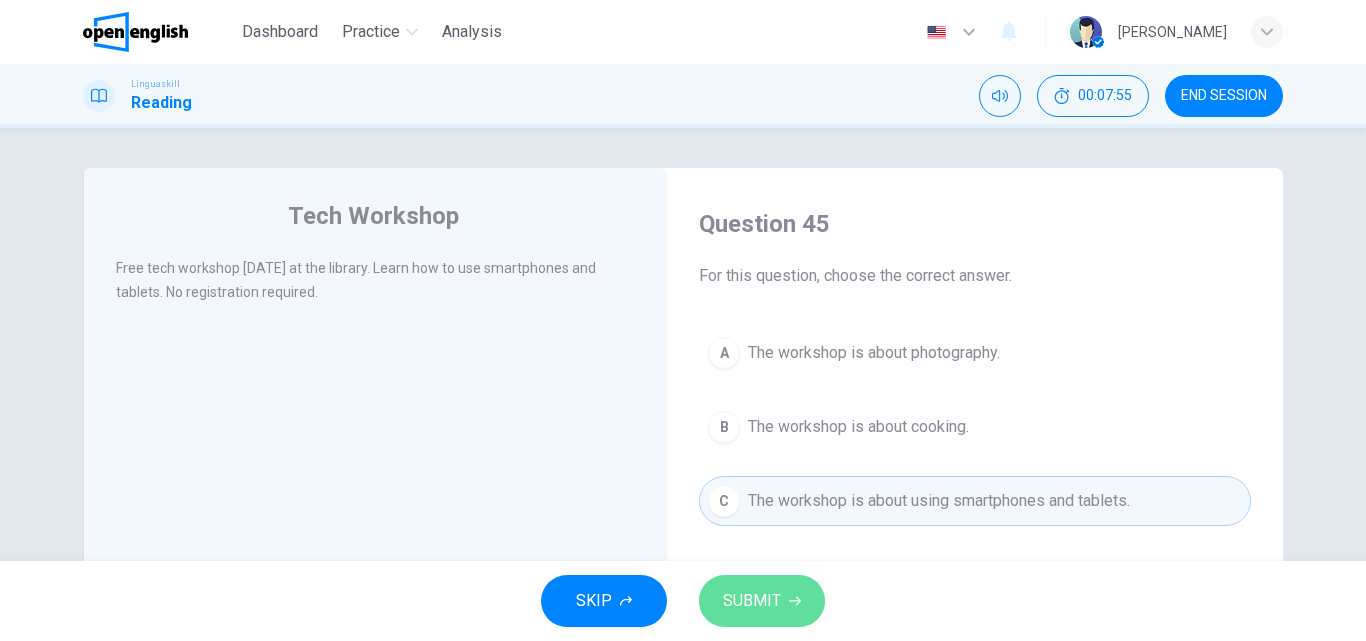click on "SUBMIT" at bounding box center (752, 601) 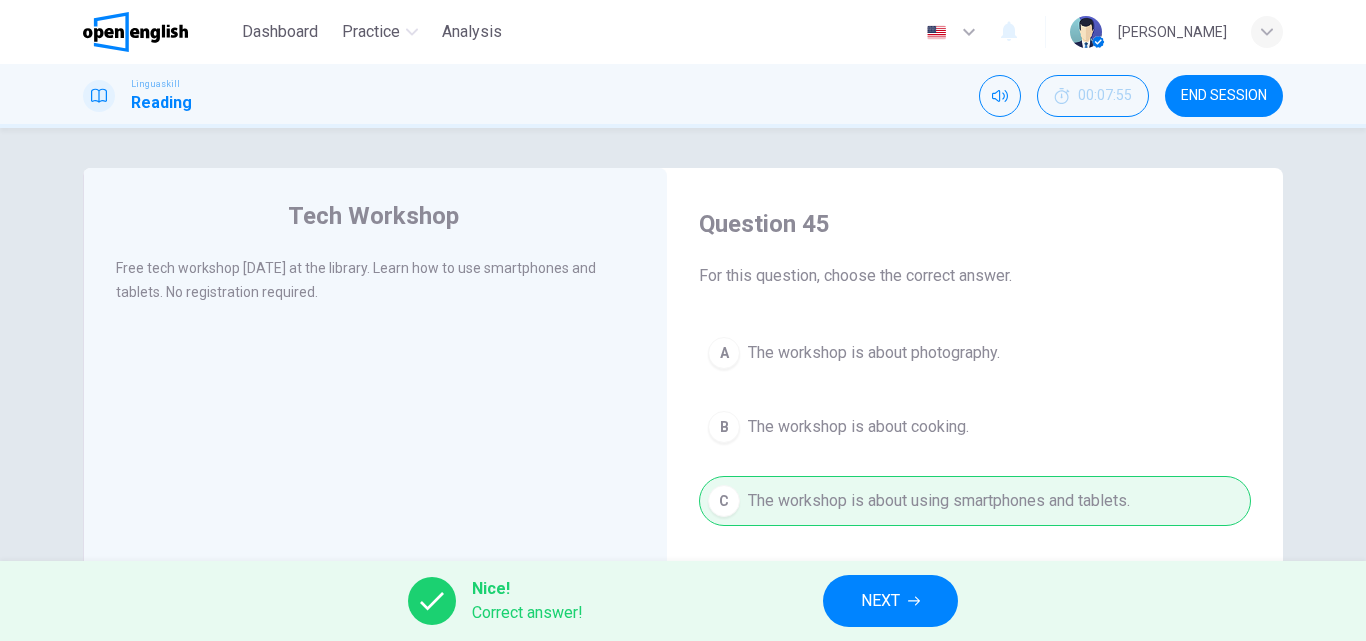 click on "NEXT" at bounding box center (890, 601) 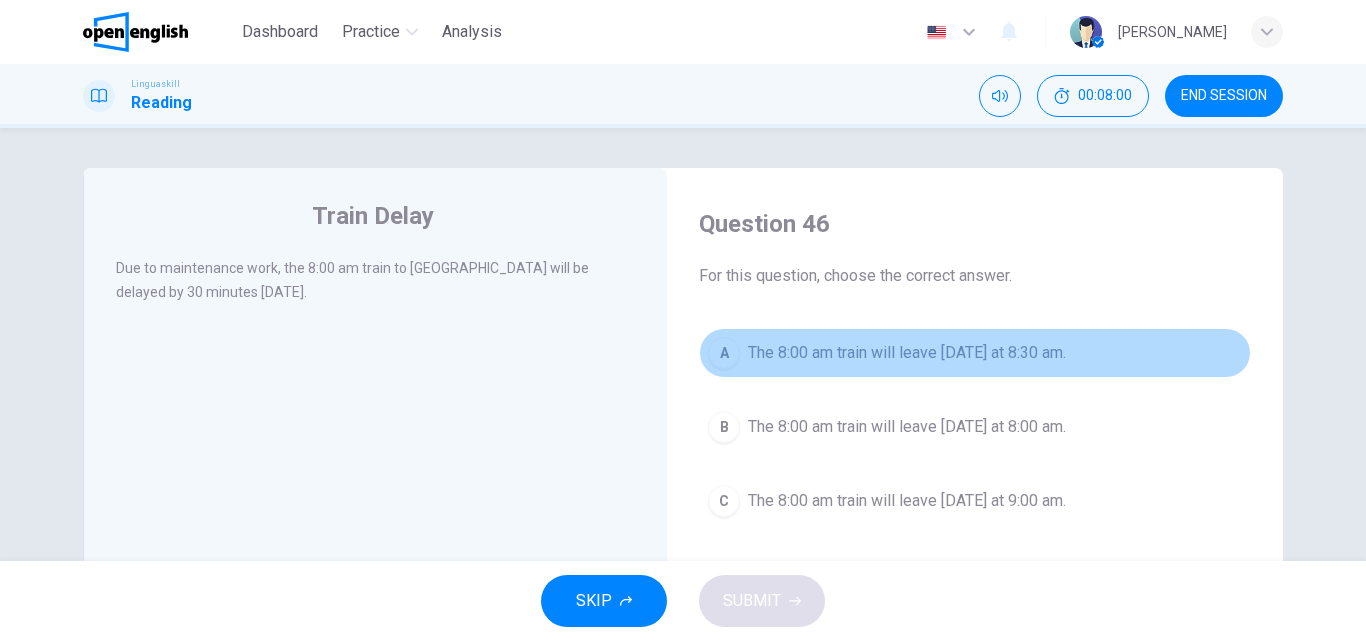 click on "A The 8:00 am train will leave [DATE] at 8:30 am." at bounding box center [975, 353] 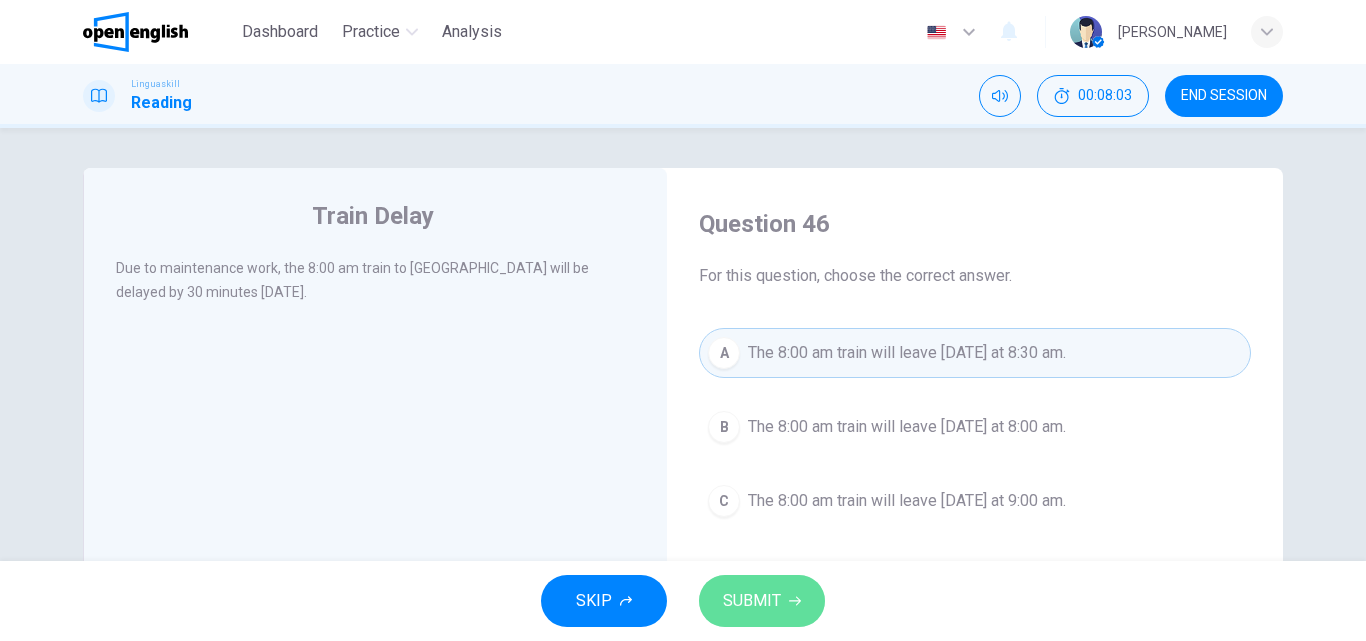 click on "SUBMIT" at bounding box center (752, 601) 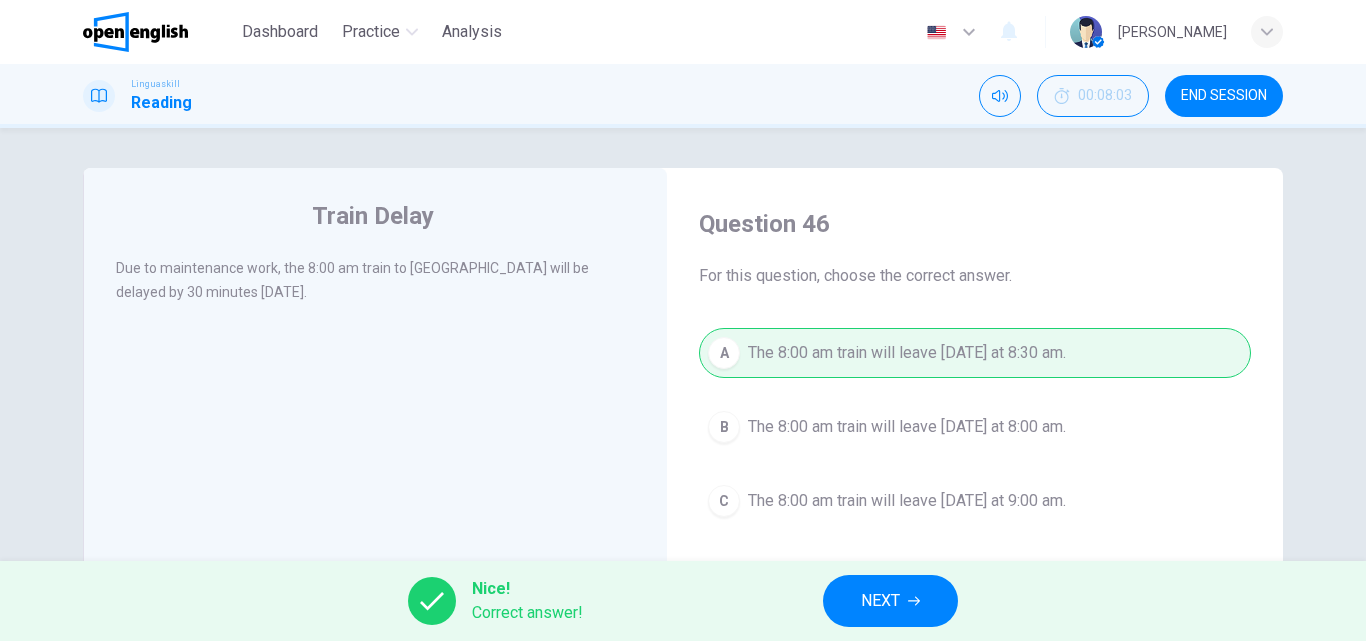 drag, startPoint x: 816, startPoint y: 591, endPoint x: 839, endPoint y: 583, distance: 24.351591 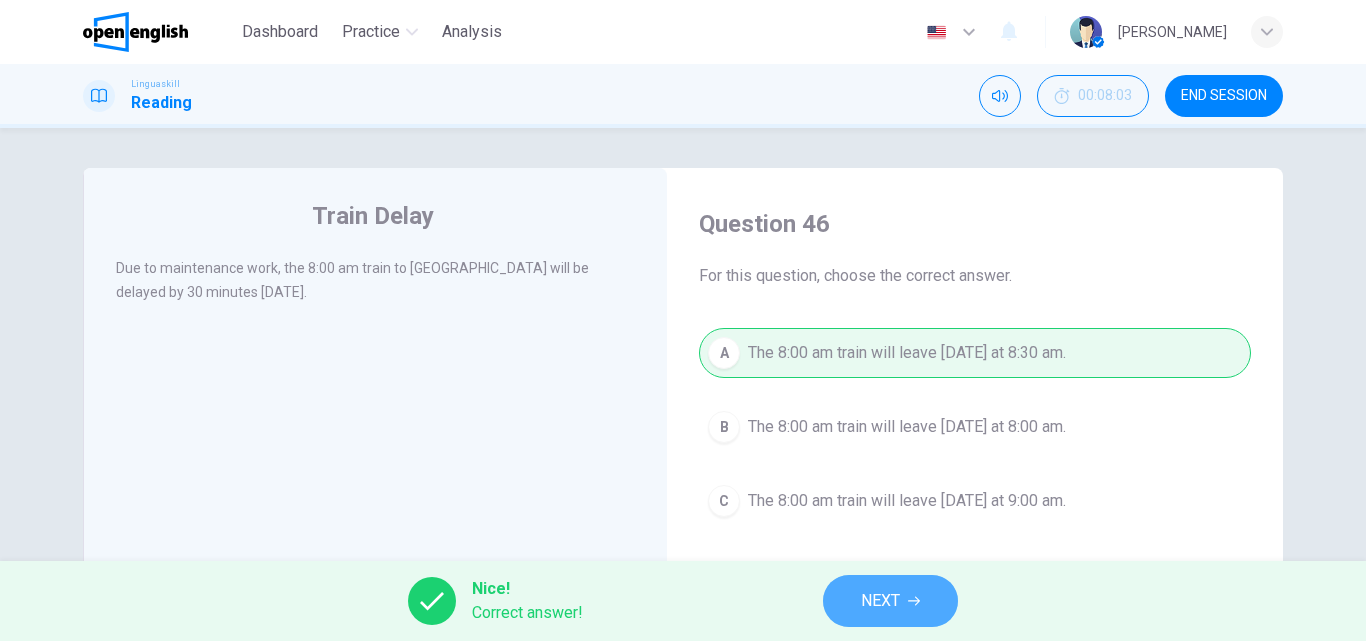 click on "NEXT" at bounding box center (890, 601) 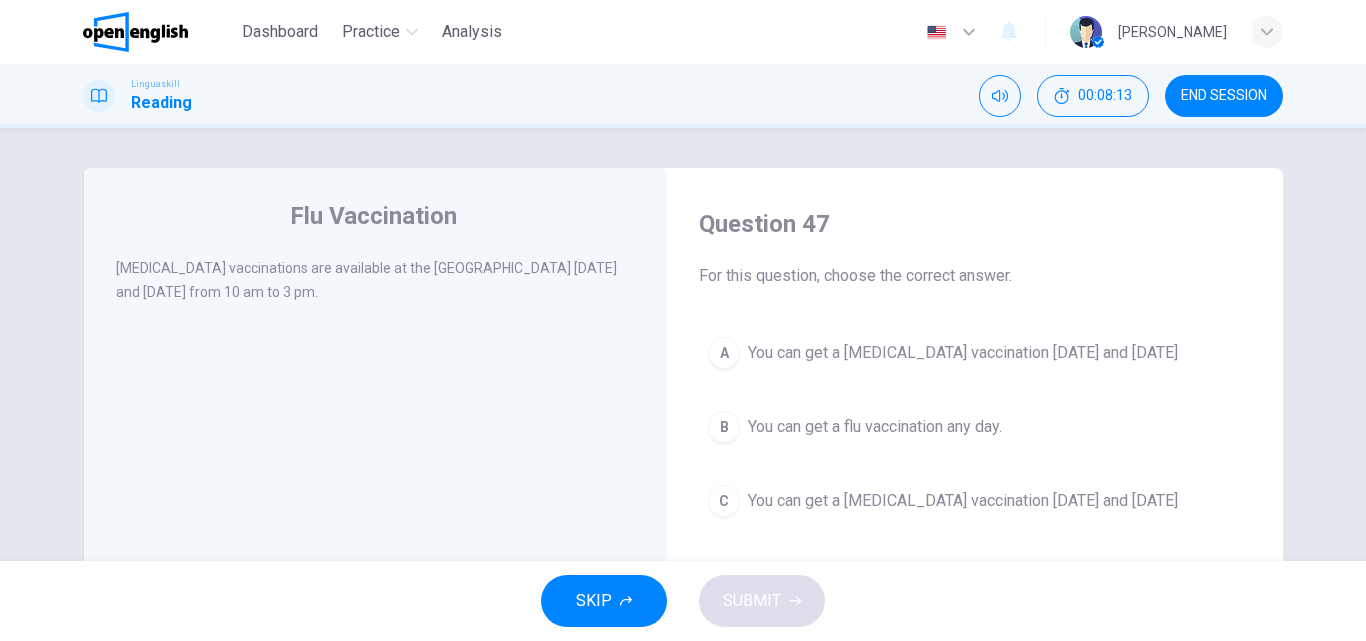 click on "A You can get a [MEDICAL_DATA] vaccination [DATE] and [DATE]" at bounding box center (975, 353) 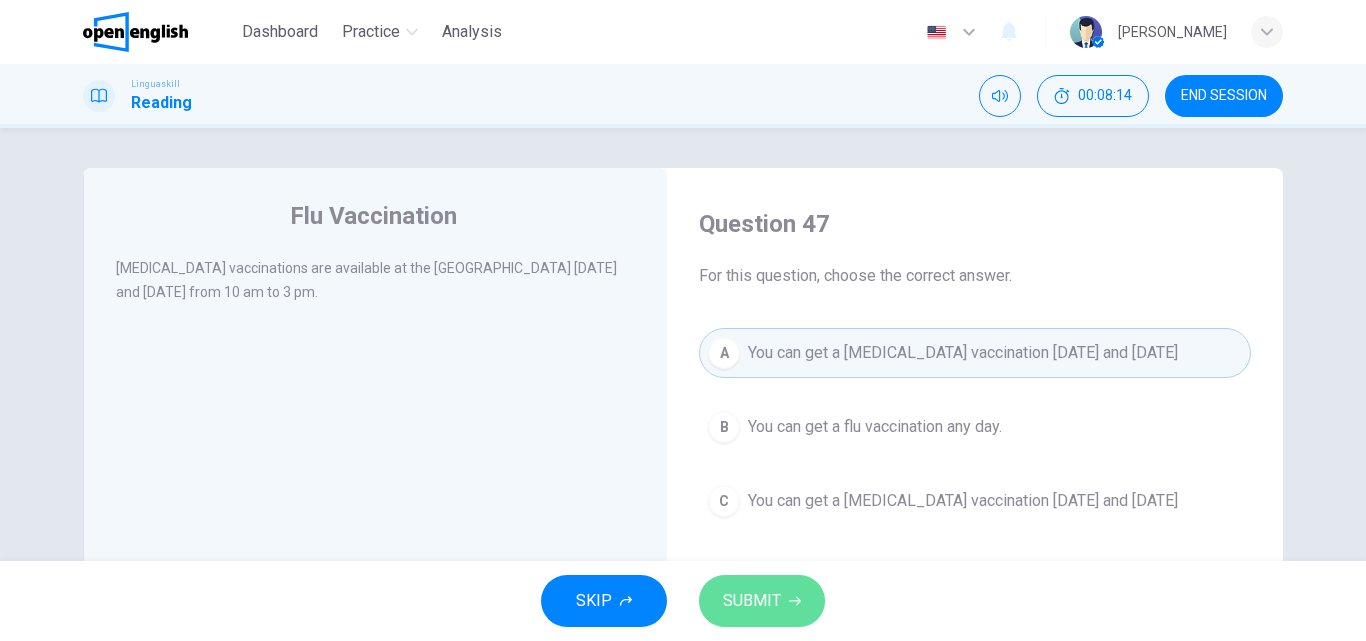 click on "SUBMIT" at bounding box center [762, 601] 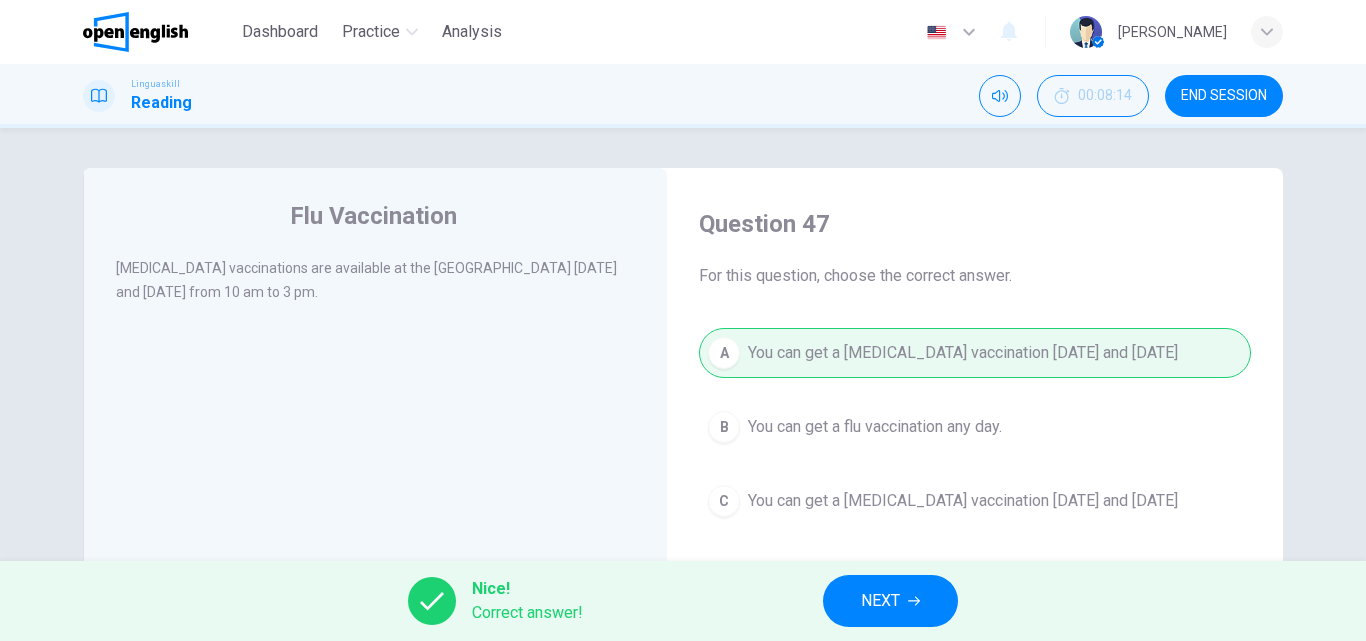click on "NEXT" at bounding box center (890, 601) 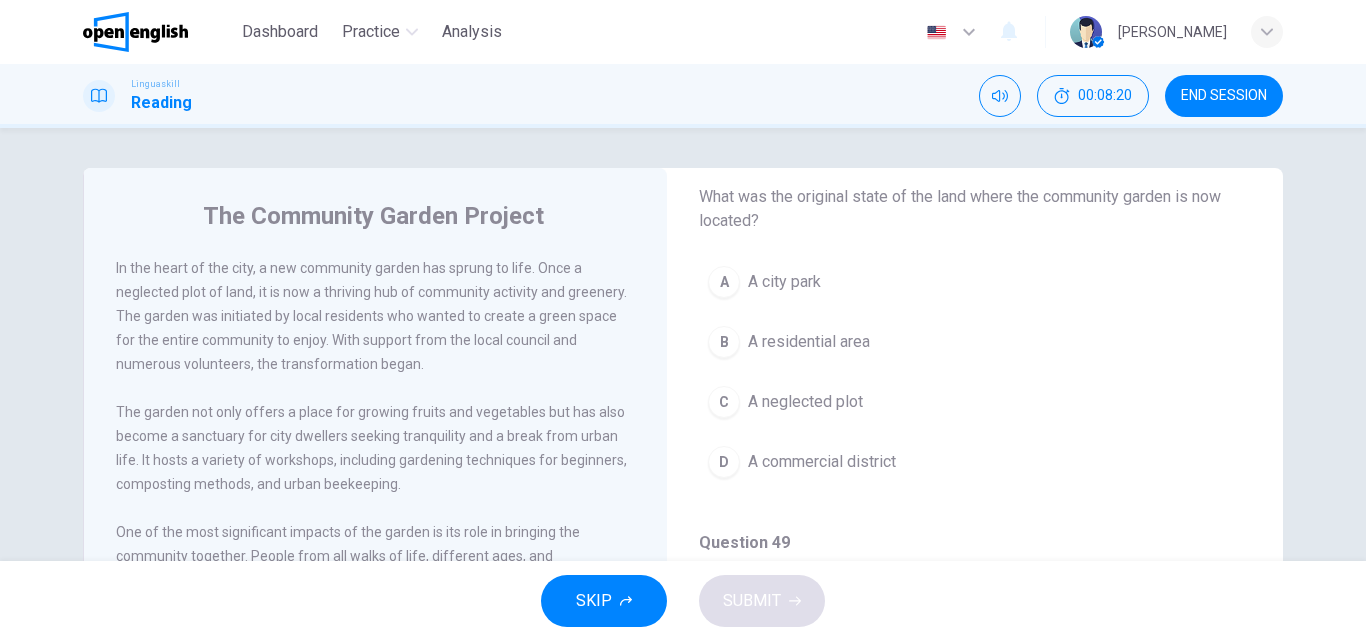 scroll, scrollTop: 176, scrollLeft: 0, axis: vertical 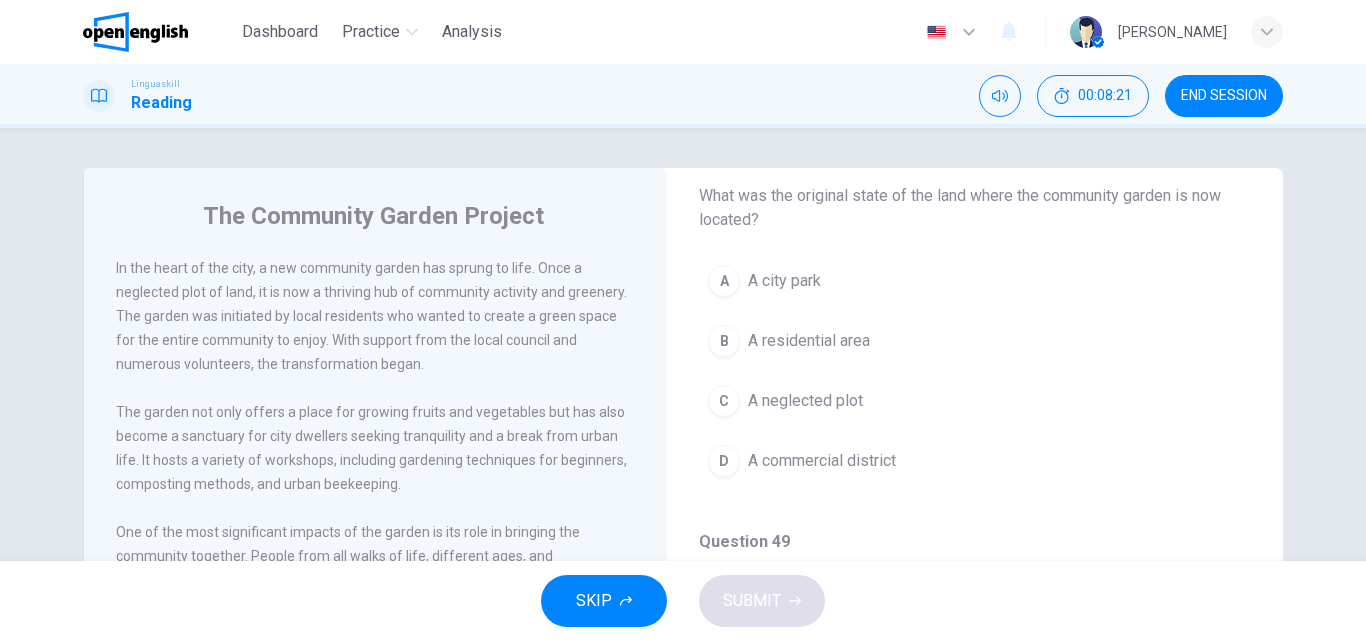 click on "C A neglected plot" at bounding box center [975, 401] 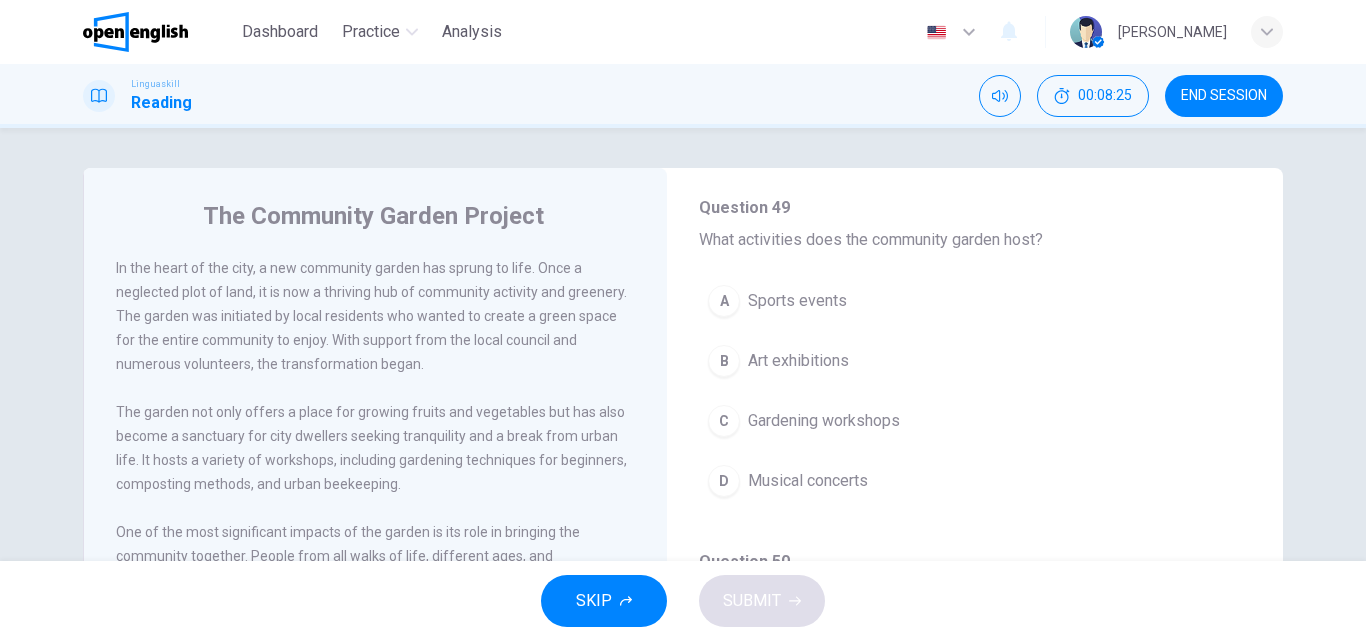scroll, scrollTop: 523, scrollLeft: 0, axis: vertical 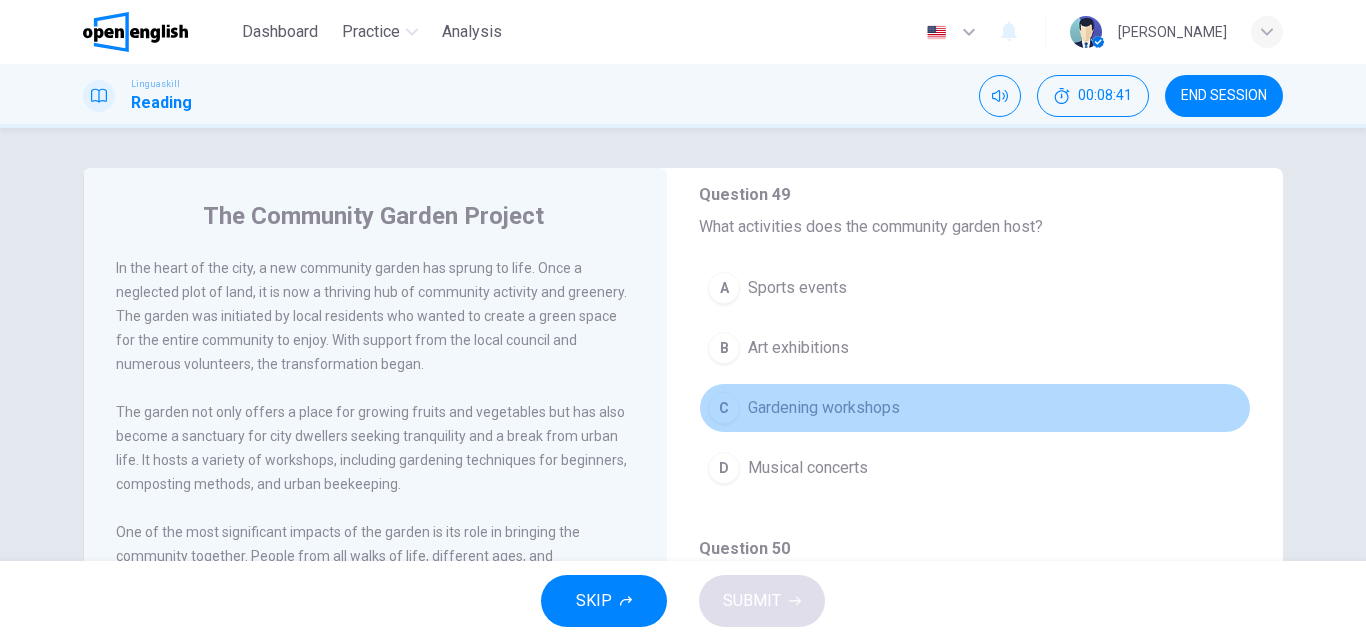 click on "C Gardening workshops" at bounding box center [975, 408] 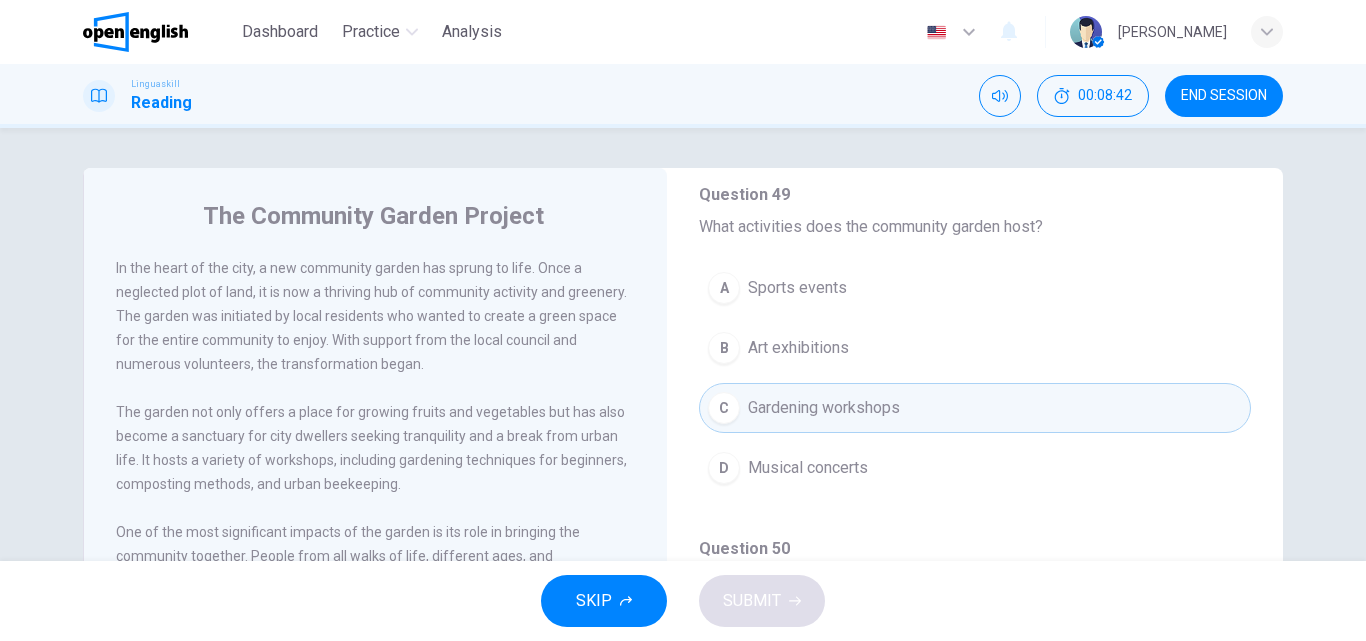 click on "The Community Garden Project In the heart of the city, a new community garden has sprung to life. Once a neglected plot of land, it is now a thriving hub of community activity and greenery. The garden was initiated by local residents who wanted to create a green space for the entire community to enjoy. With support from the local council and numerous volunteers, the transformation began. The garden not only offers a place for growing fruits and vegetables but has also become a sanctuary for city dwellers seeking tranquility and a break from urban life. It hosts a variety of workshops, including gardening techniques for beginners, composting methods, and urban beekeeping. Environmental sustainability is at the core of the garden's philosophy. It utilizes rainwater harvesting, solar energy, and promotes recycling and composting. The garden has inspired similar projects in other parts of the city, sparking a movement towards urban greening and community engagement. Question 48 - 52 Question   48 A A city park B" at bounding box center [683, 515] 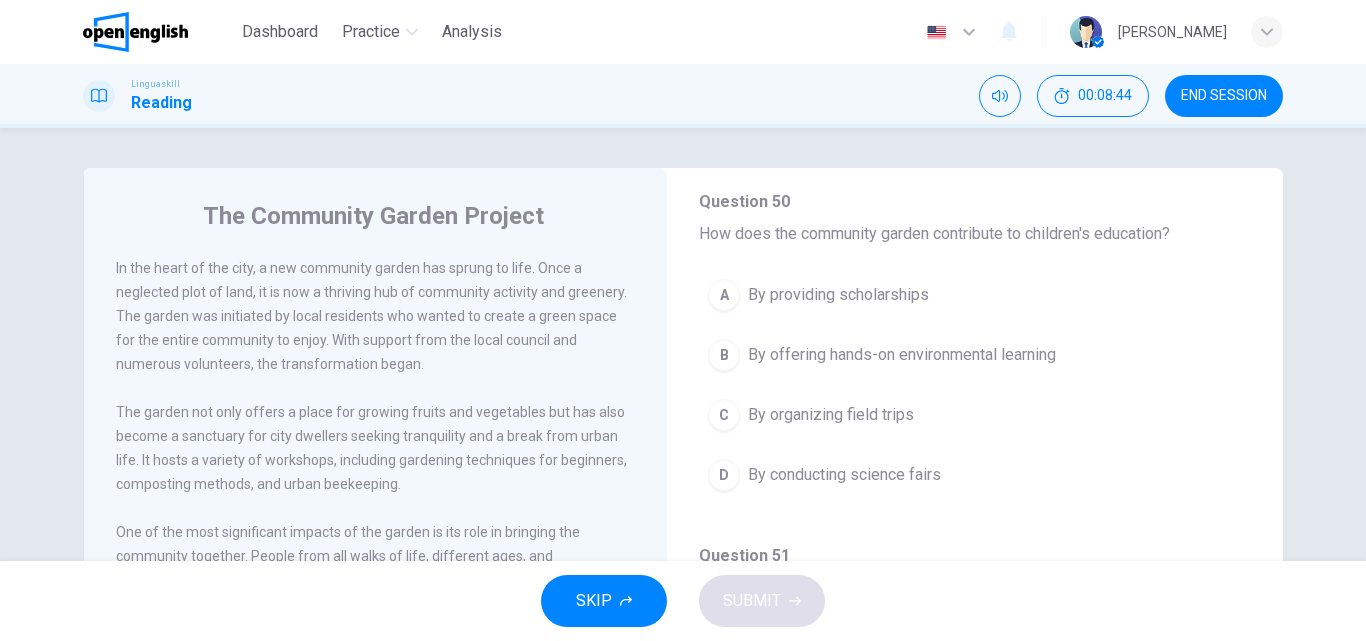 scroll, scrollTop: 873, scrollLeft: 0, axis: vertical 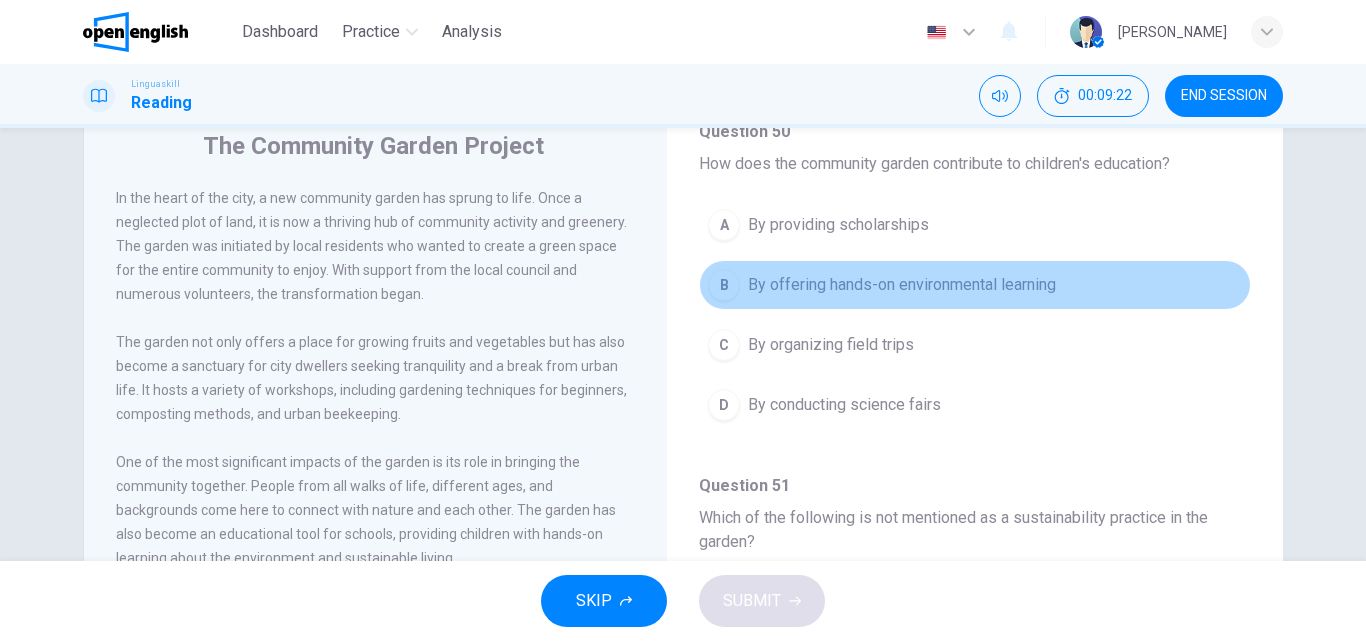 click on "B By offering hands-on environmental learning" at bounding box center (975, 285) 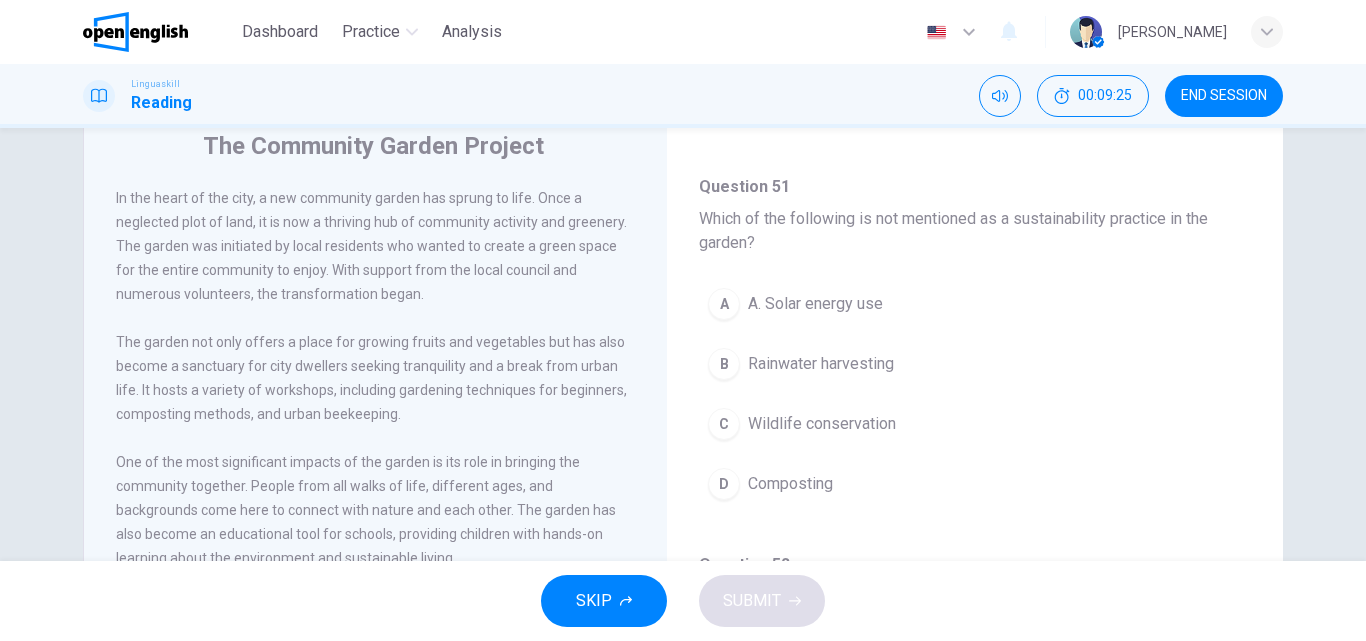 scroll, scrollTop: 1178, scrollLeft: 0, axis: vertical 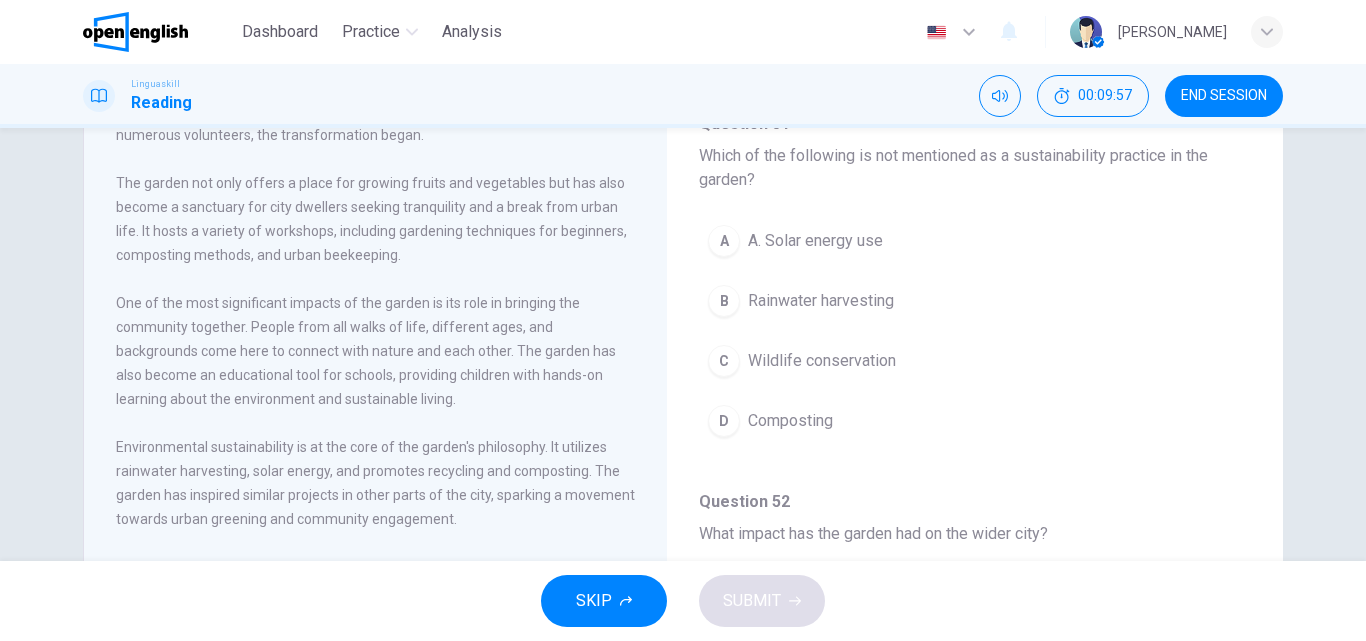 click on "B Rainwater harvesting" at bounding box center (975, 301) 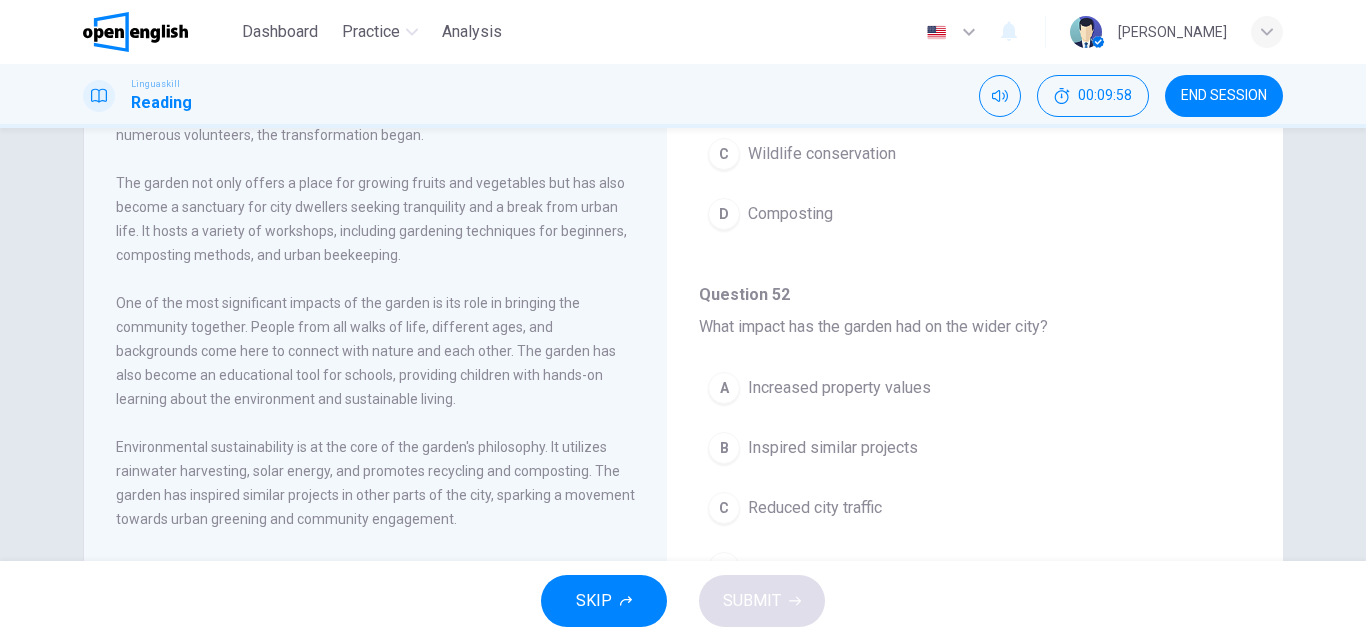 scroll, scrollTop: 1299, scrollLeft: 0, axis: vertical 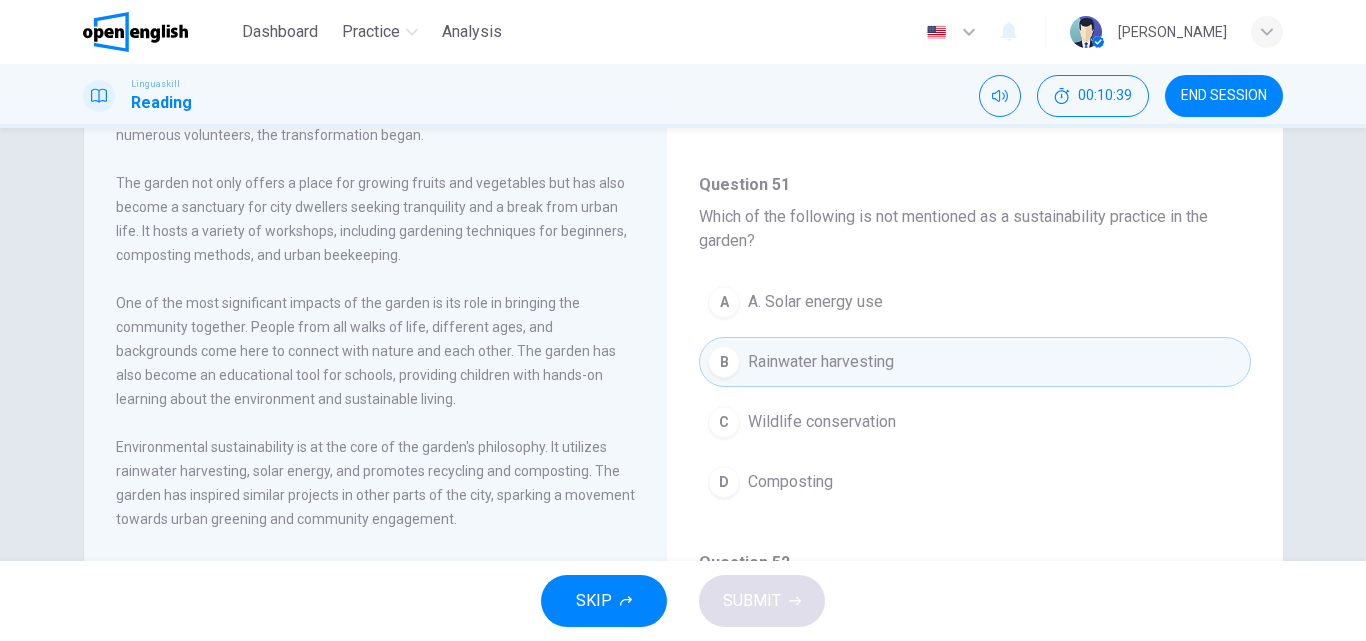 click on "C Wildlife conservation" at bounding box center (975, 422) 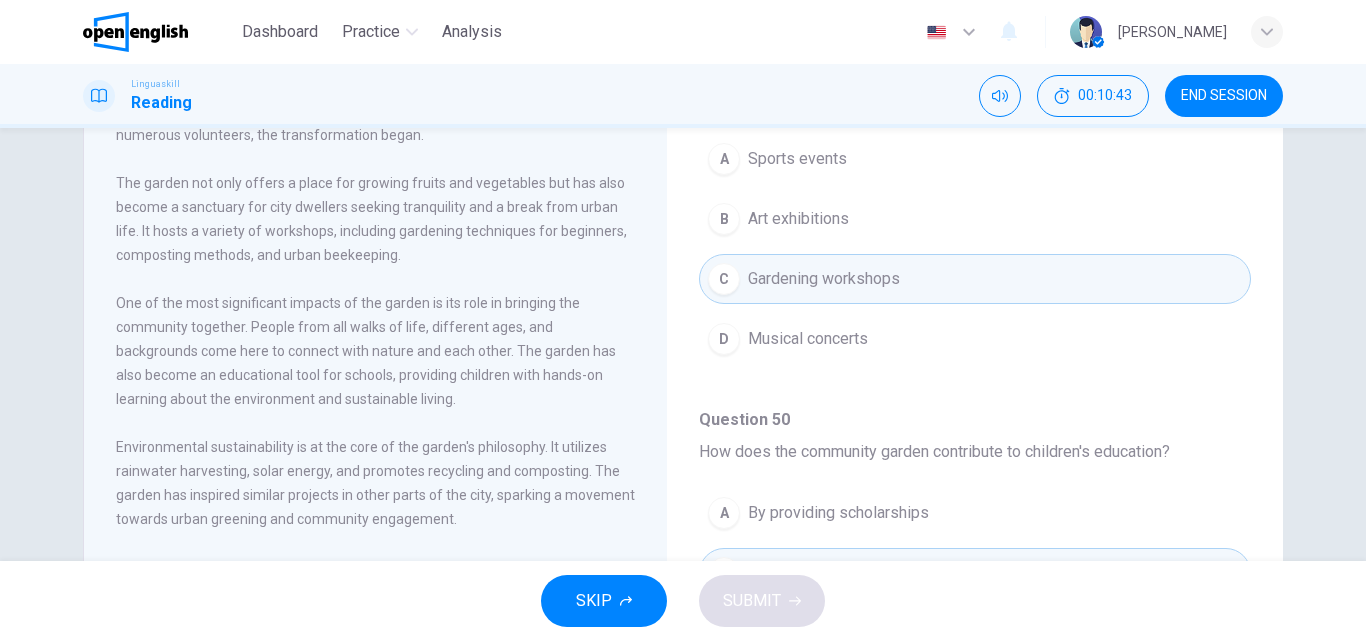 scroll, scrollTop: 1299, scrollLeft: 0, axis: vertical 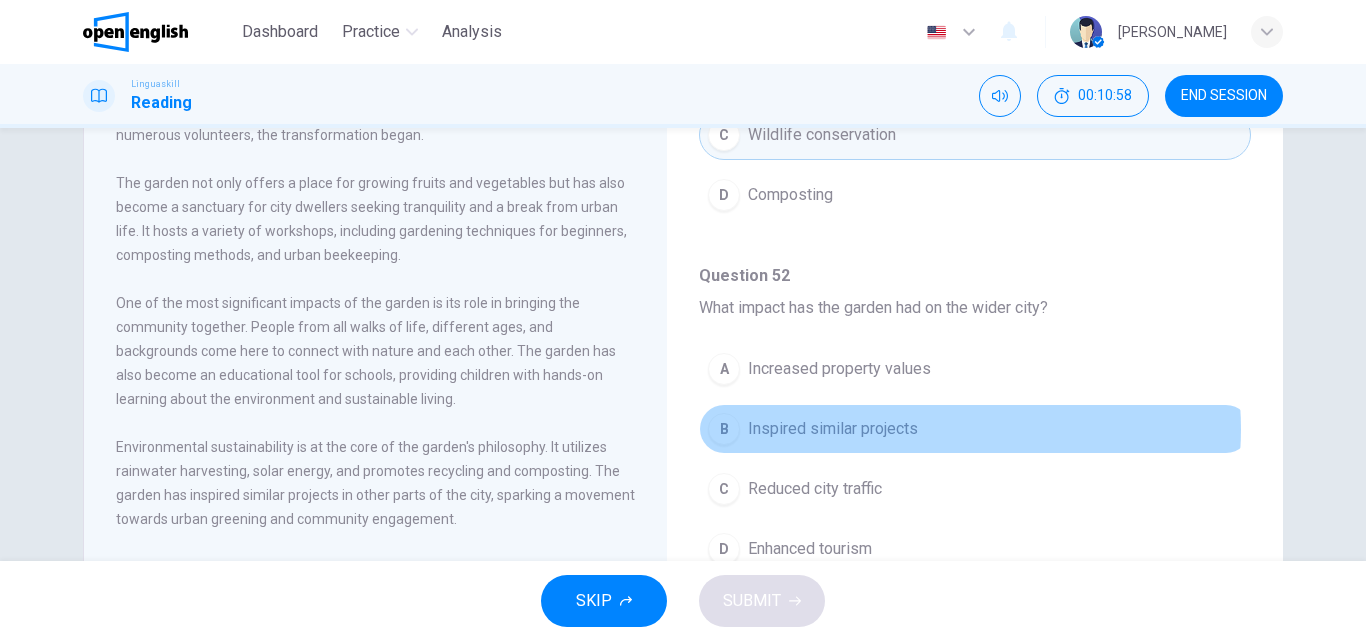 click on "B Inspired similar projects" at bounding box center [975, 429] 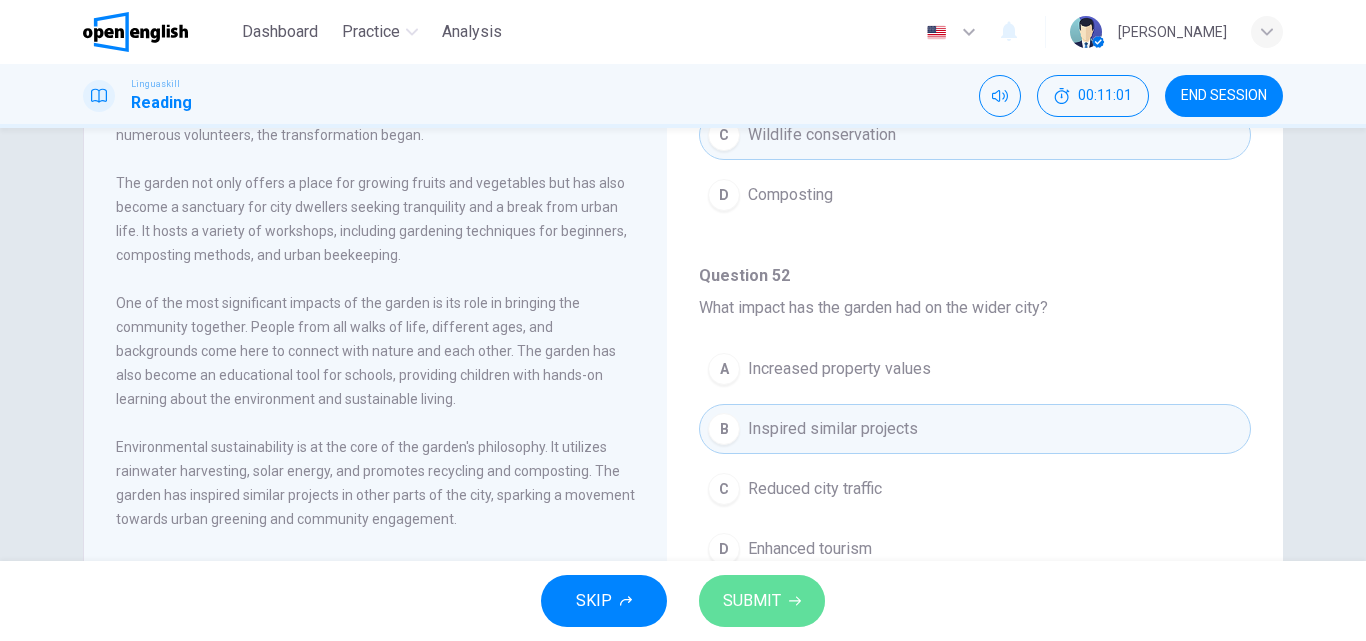 click on "SUBMIT" at bounding box center [752, 601] 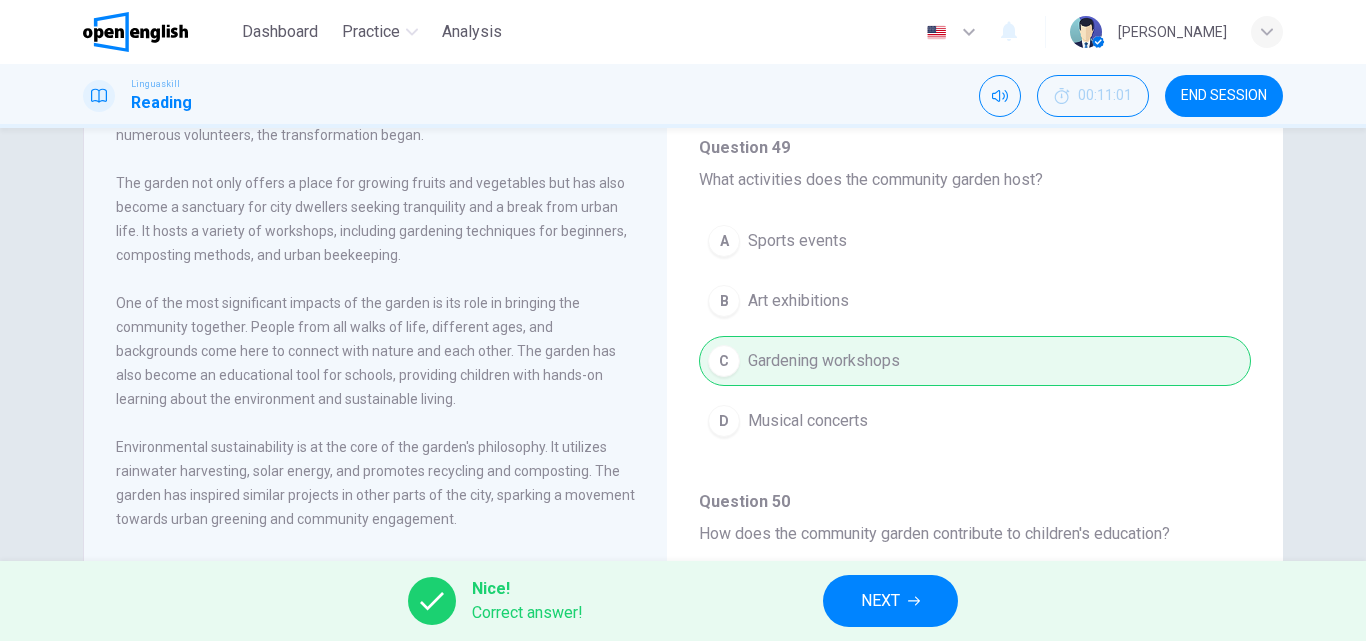 scroll, scrollTop: 1299, scrollLeft: 0, axis: vertical 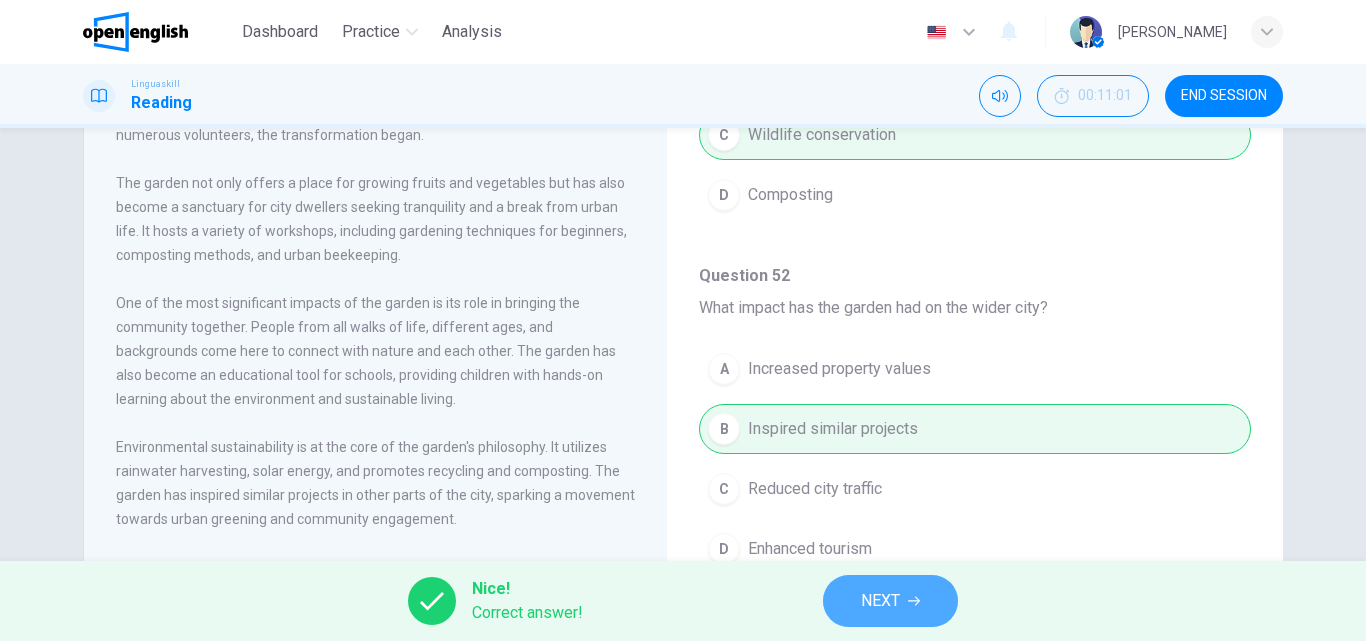 click 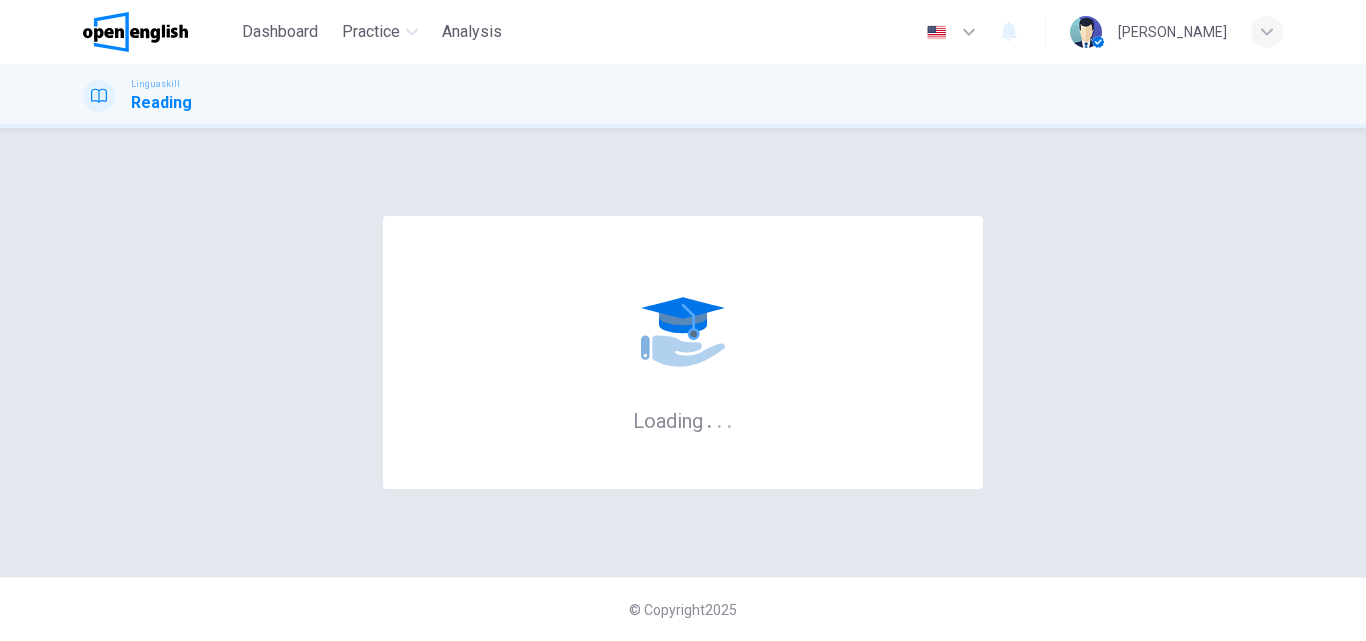 scroll, scrollTop: 0, scrollLeft: 0, axis: both 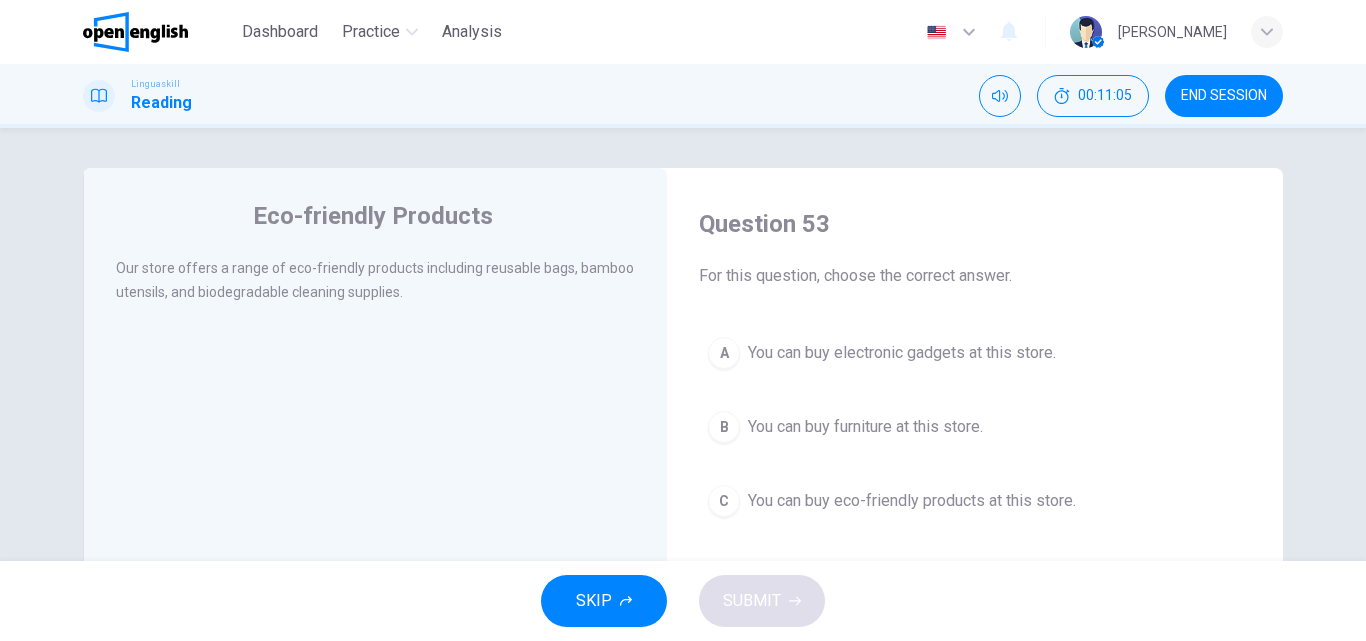 click on "You can buy eco-friendly products at this store." at bounding box center (912, 501) 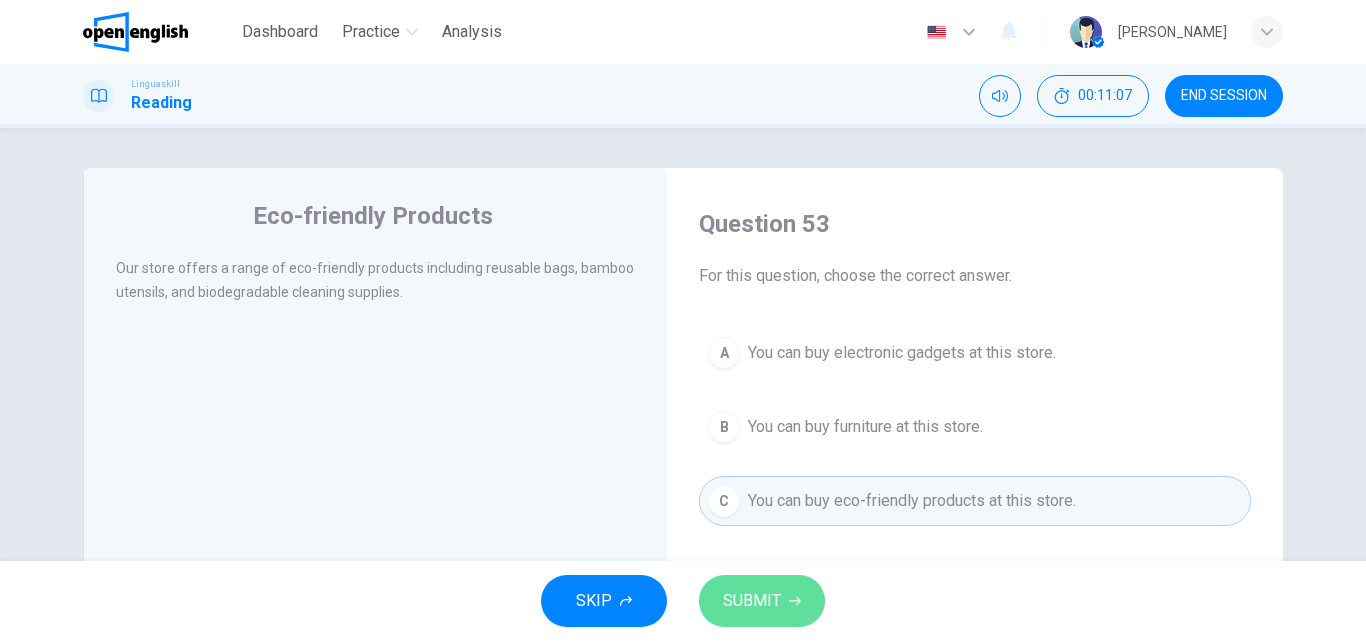 click on "SUBMIT" at bounding box center (752, 601) 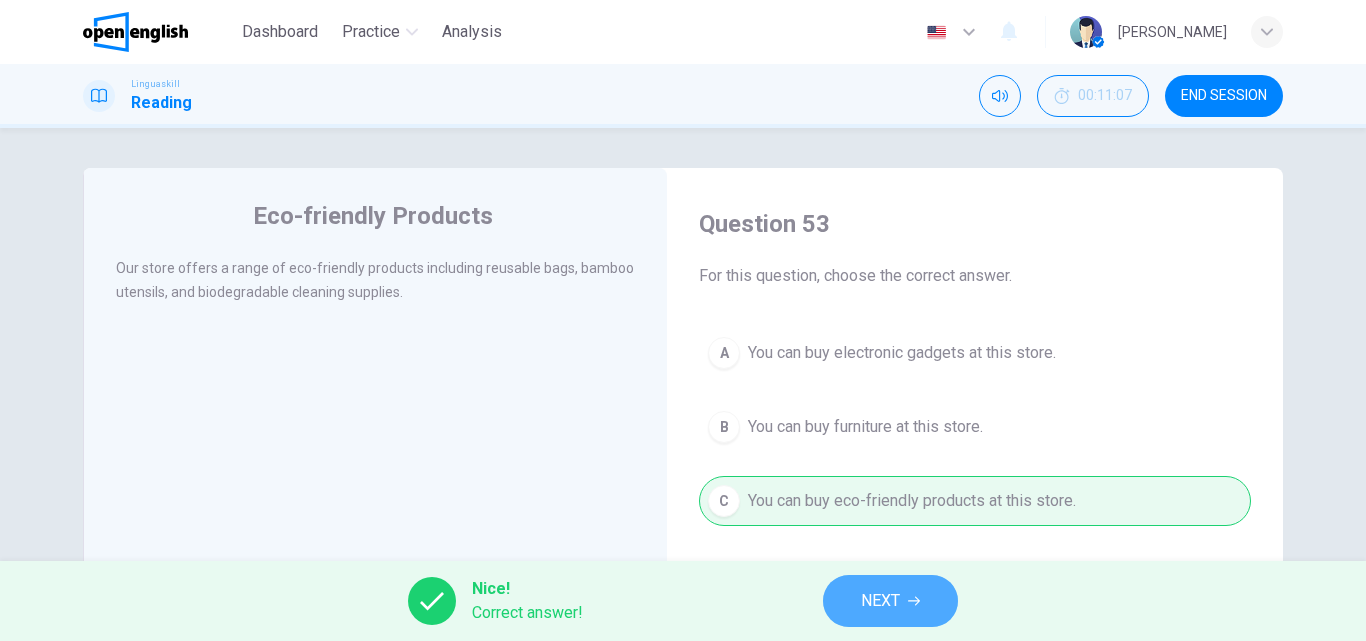 click on "NEXT" at bounding box center (890, 601) 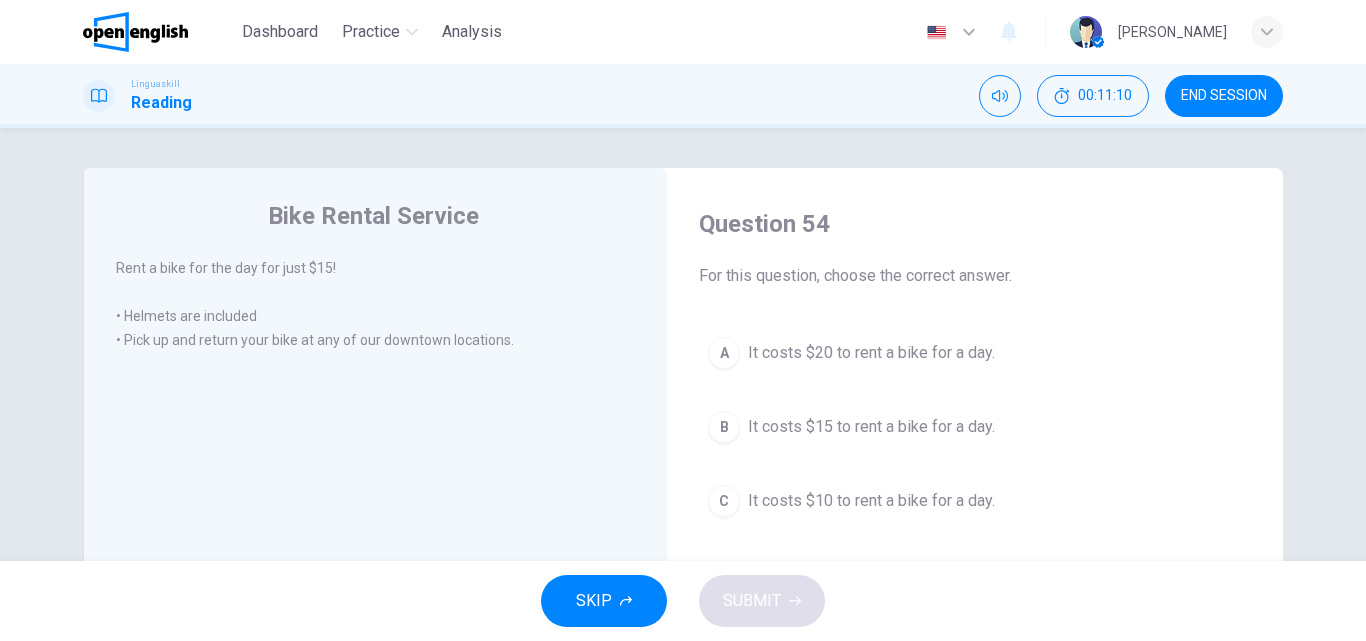 click on "It costs $15 to rent a bike for a day." at bounding box center (871, 427) 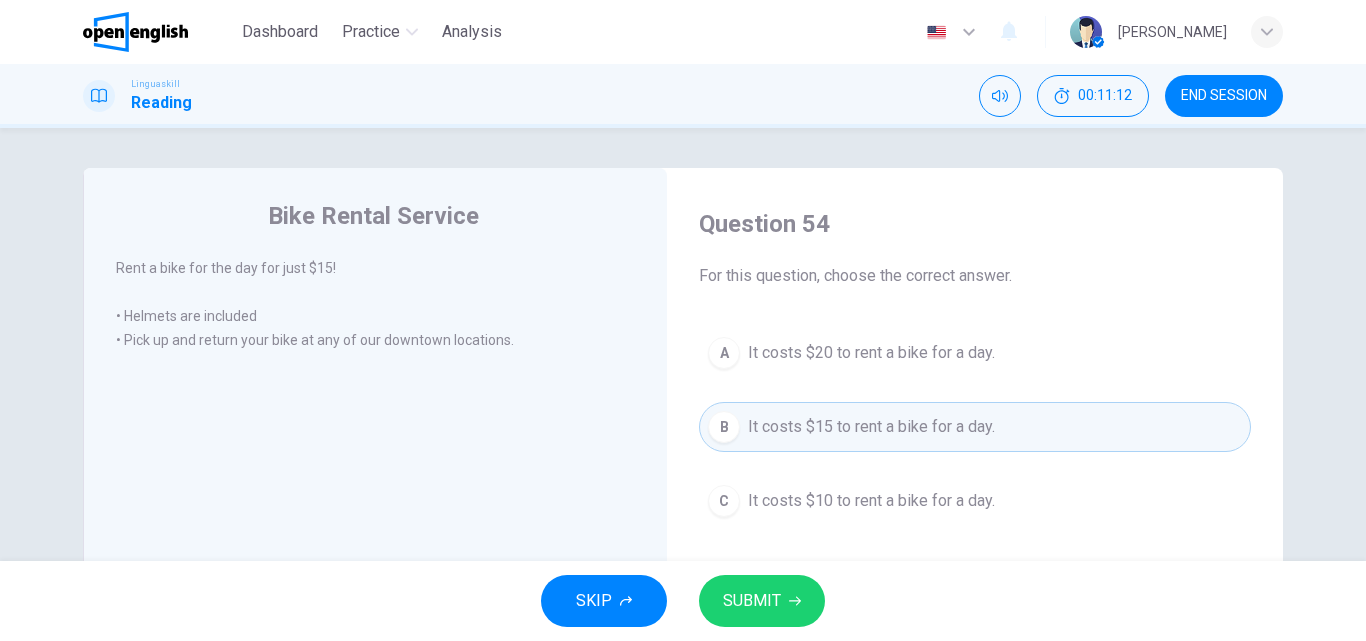 click on "SUBMIT" at bounding box center (762, 601) 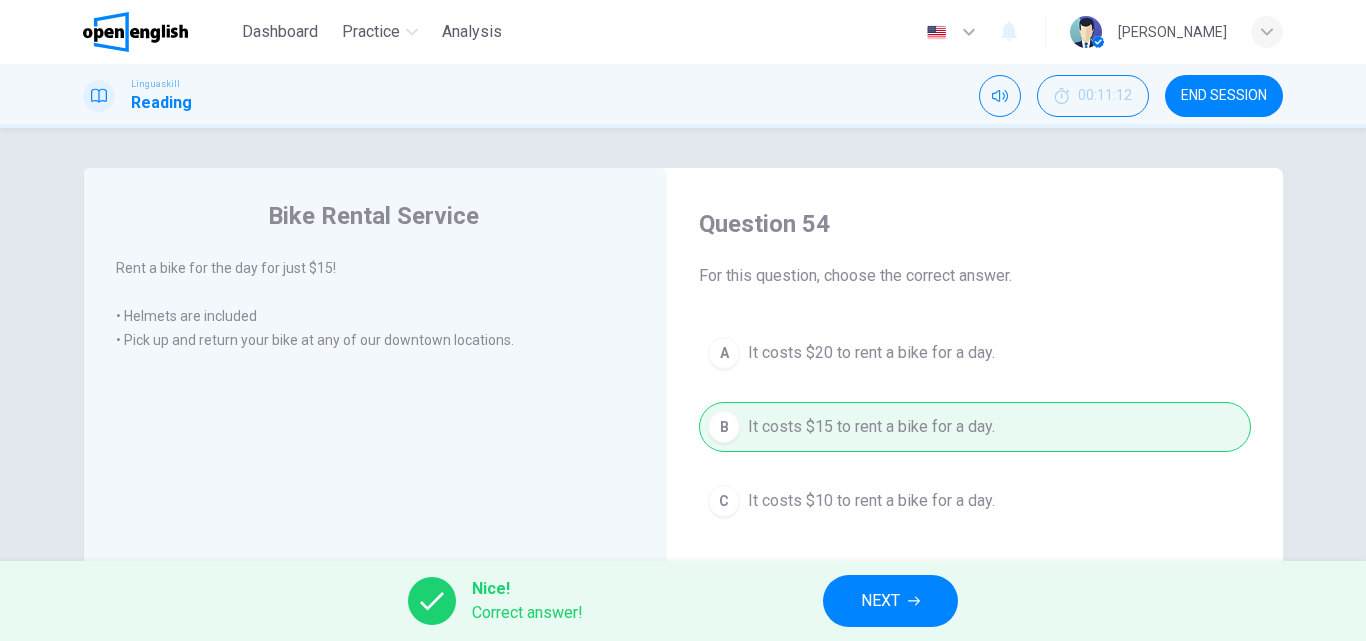 click on "NEXT" at bounding box center (890, 601) 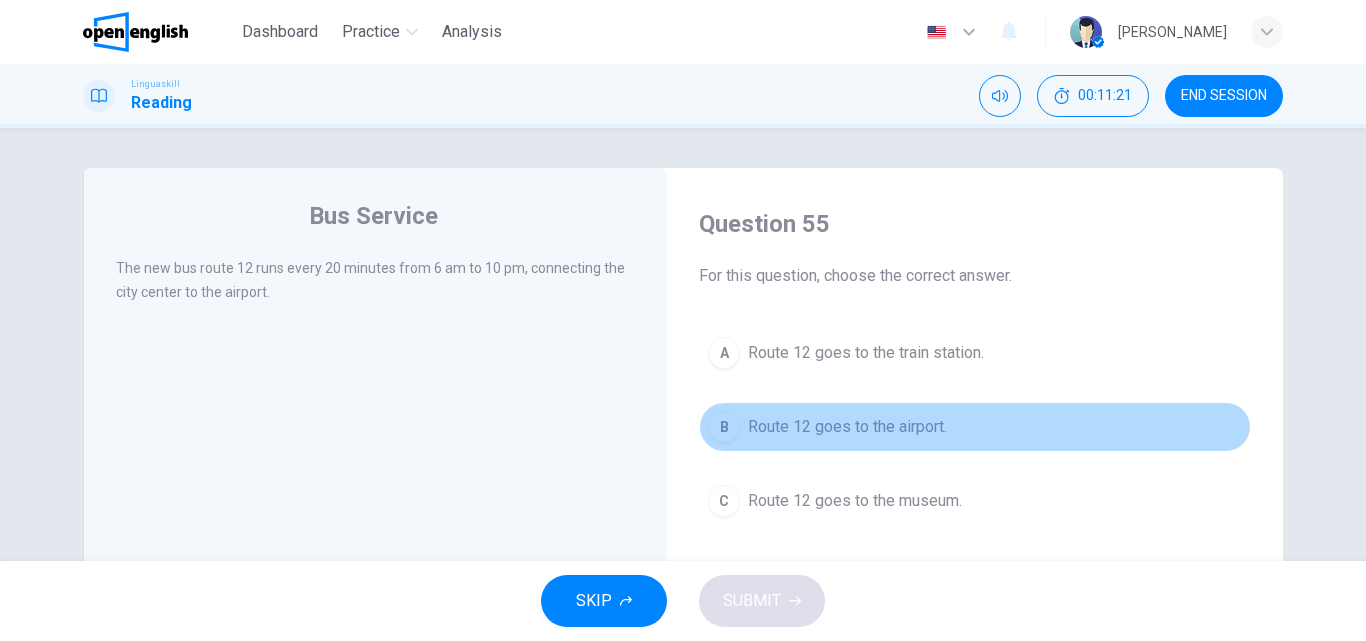 click on "B Route 12 goes to the airport." at bounding box center (975, 427) 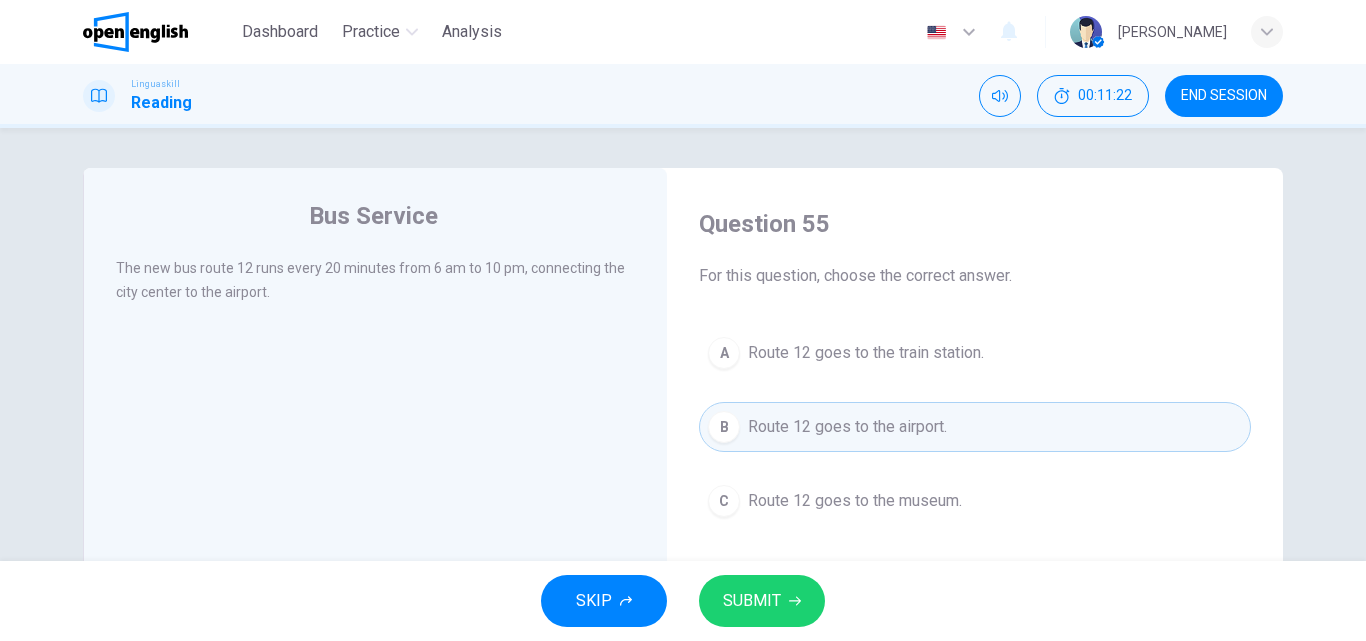 click on "SUBMIT" at bounding box center [752, 601] 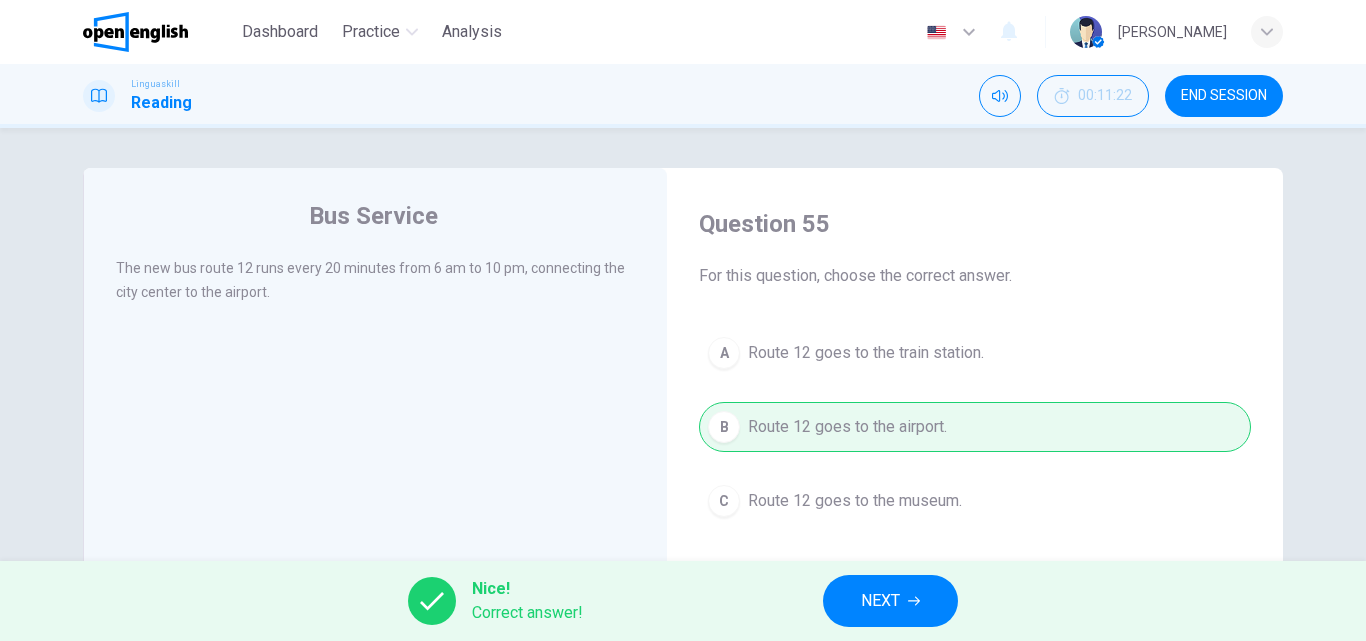 click on "NEXT" at bounding box center [890, 601] 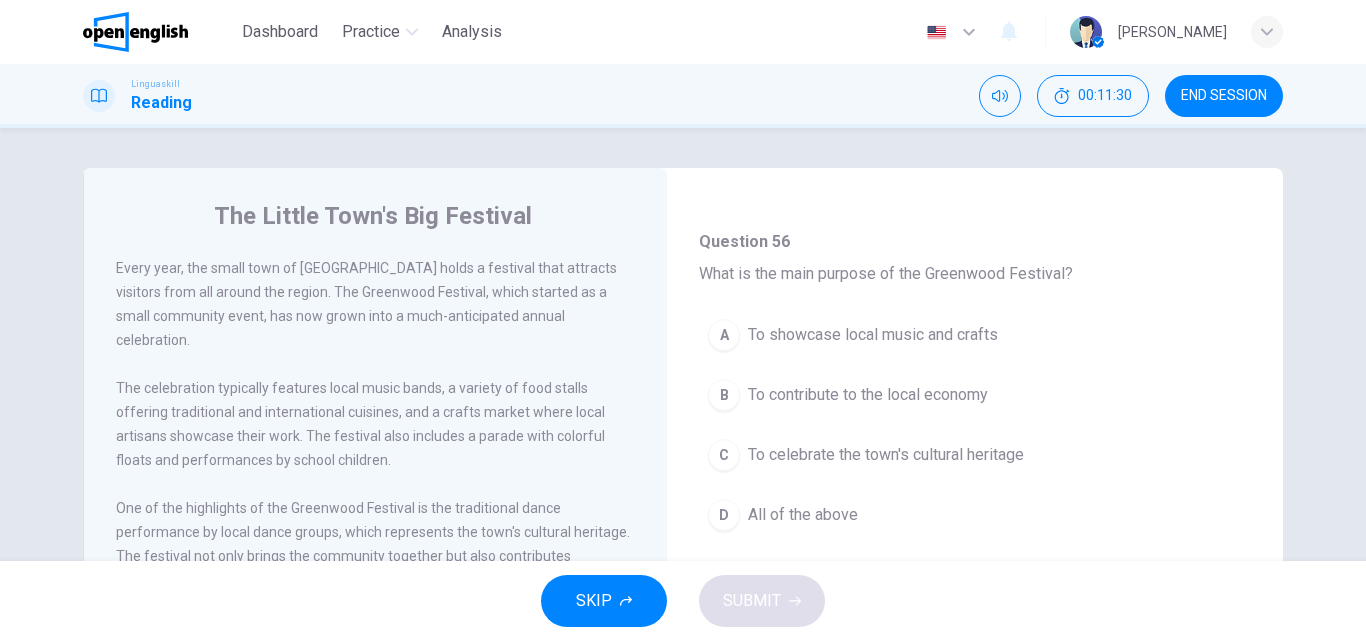 scroll, scrollTop: 133, scrollLeft: 0, axis: vertical 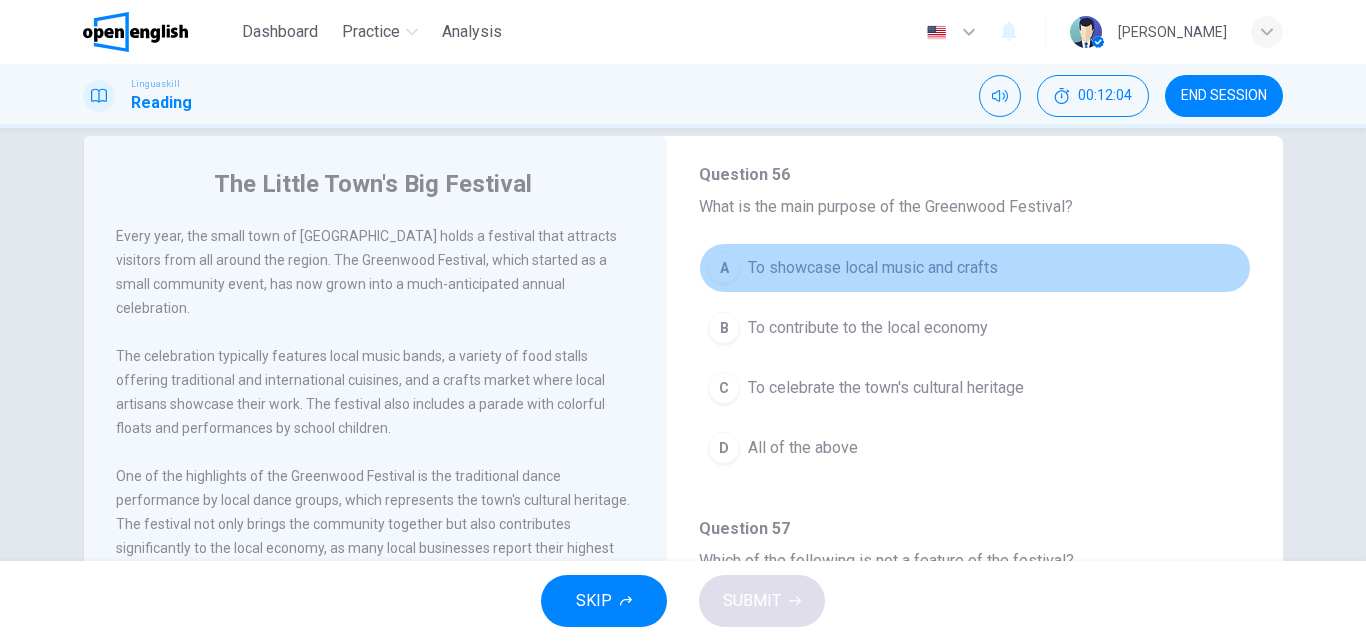 click on "A To showcase local music and crafts" at bounding box center [975, 268] 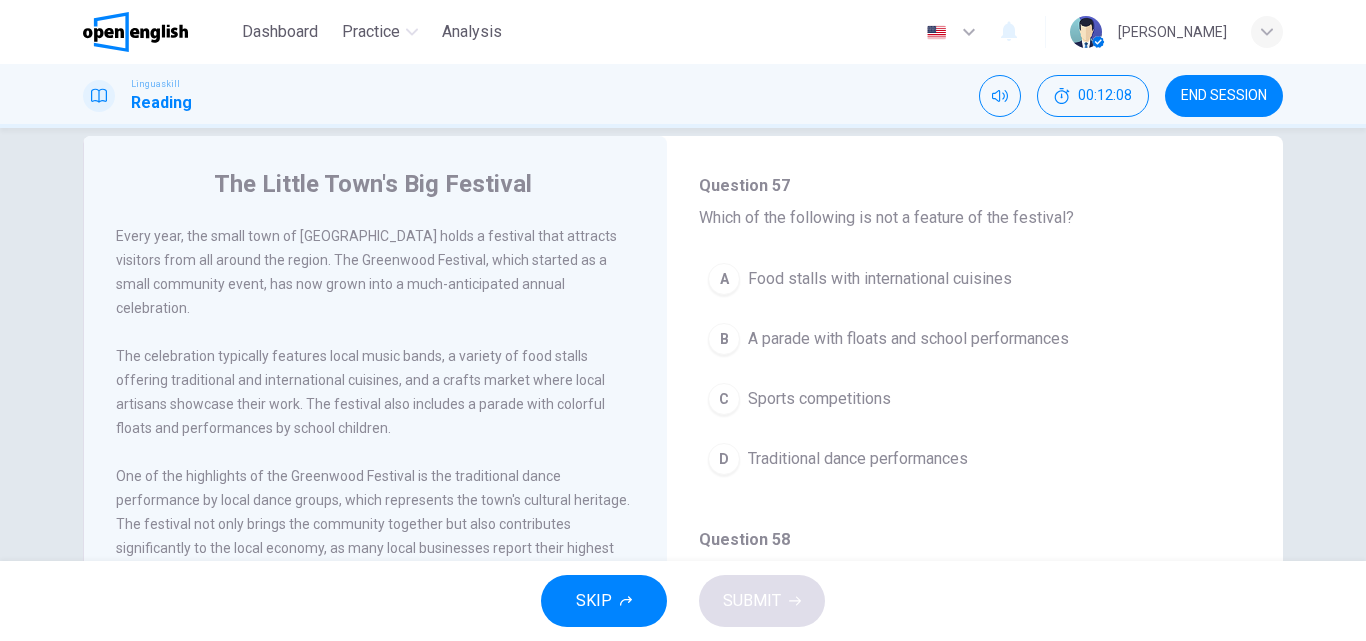 scroll, scrollTop: 475, scrollLeft: 0, axis: vertical 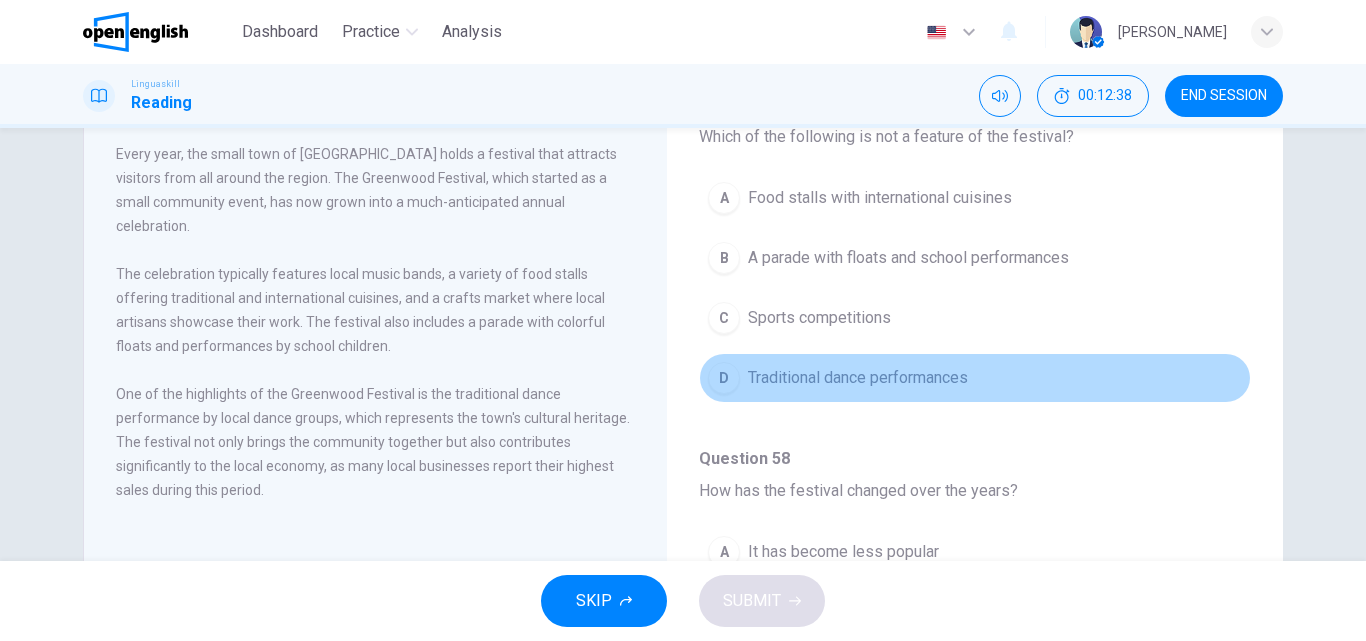 click on "D Traditional dance performances" at bounding box center [975, 378] 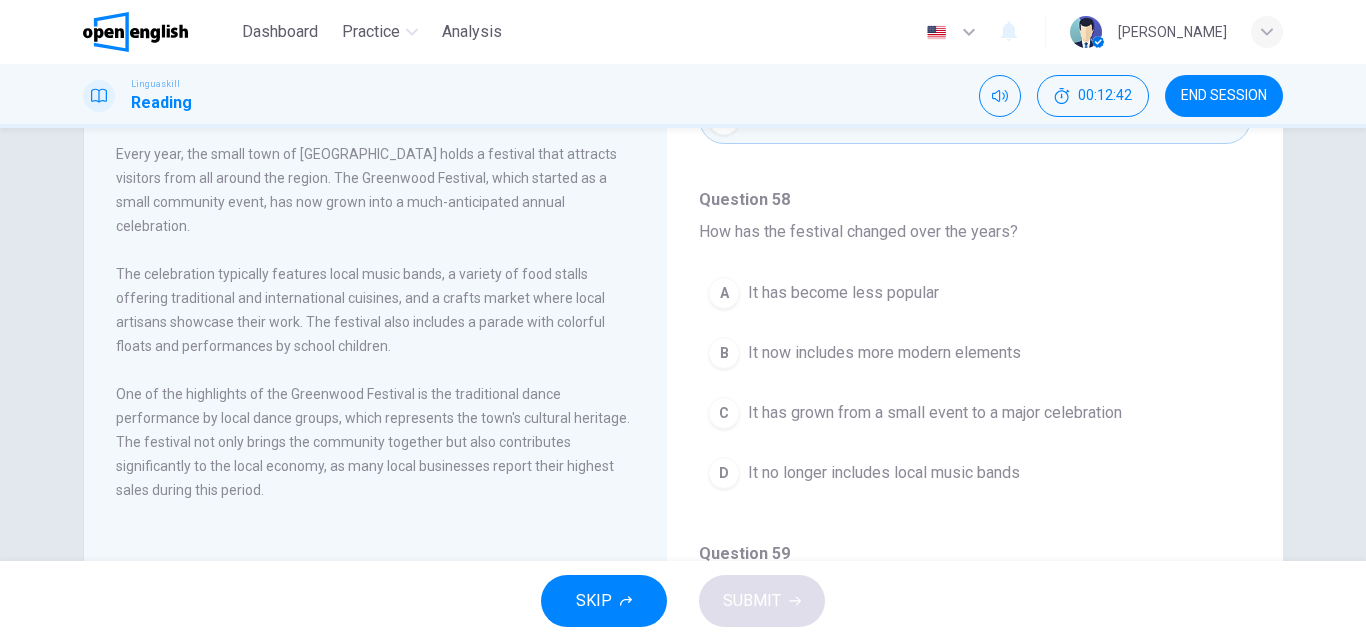 scroll, scrollTop: 741, scrollLeft: 0, axis: vertical 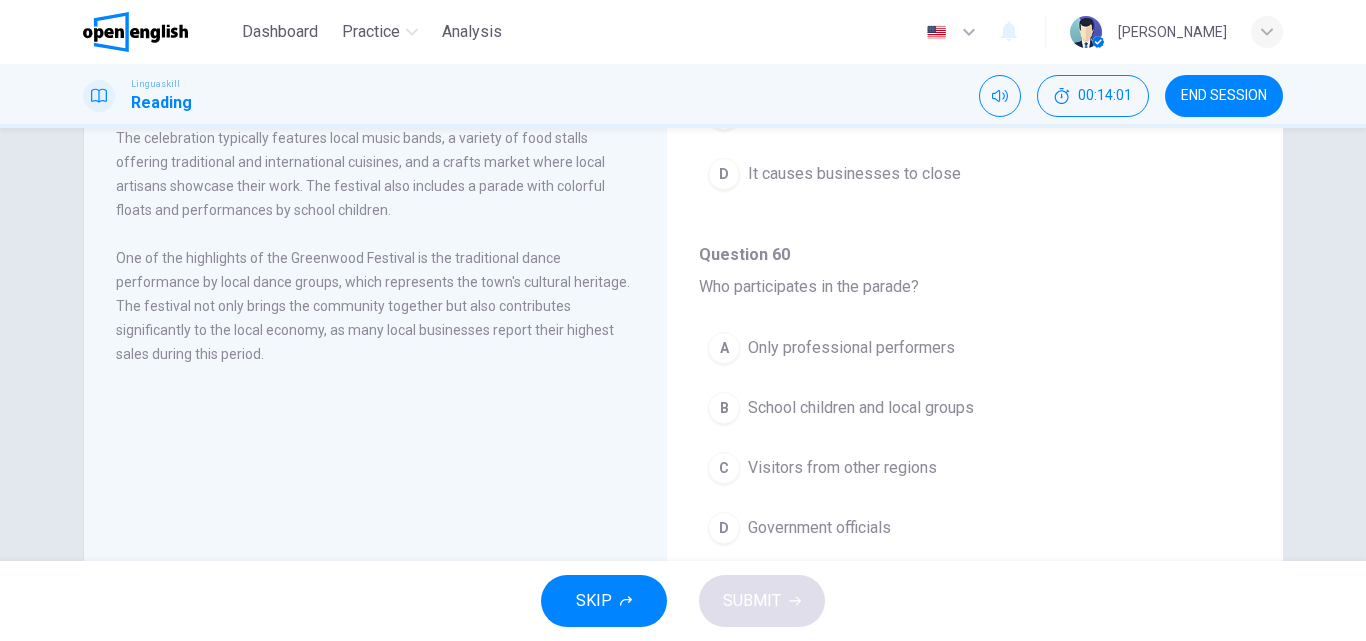 click on "B School children and local groups" at bounding box center (975, 408) 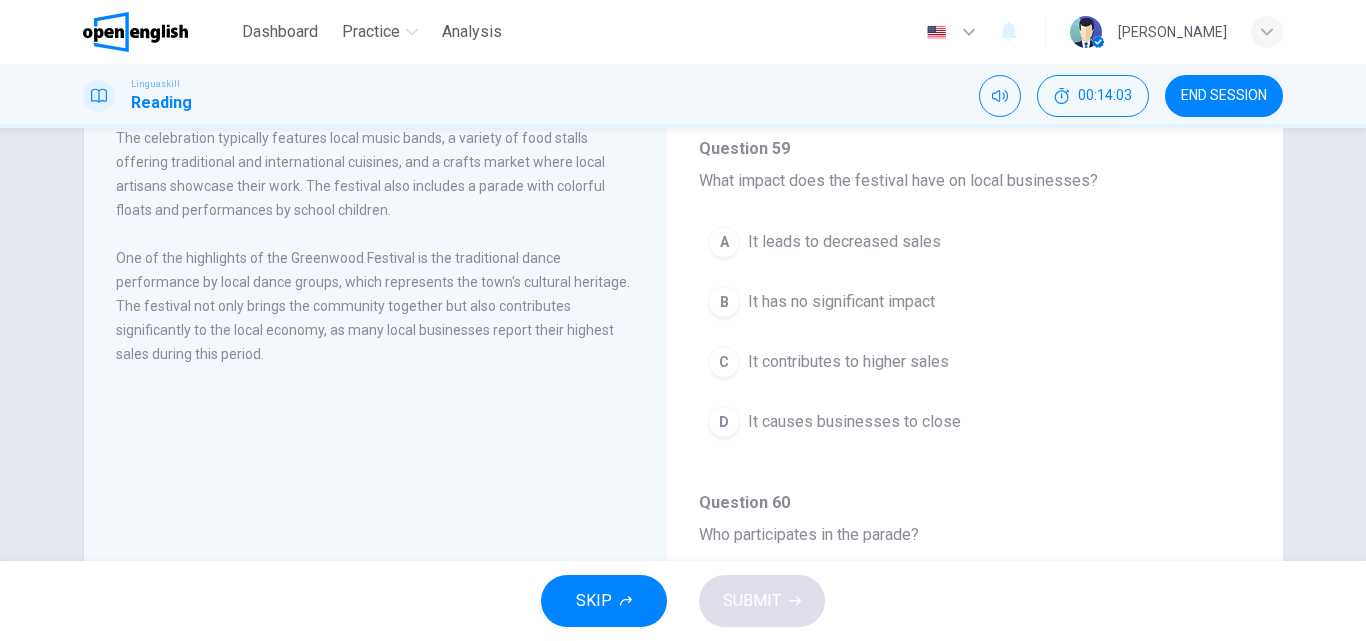 scroll, scrollTop: 1006, scrollLeft: 0, axis: vertical 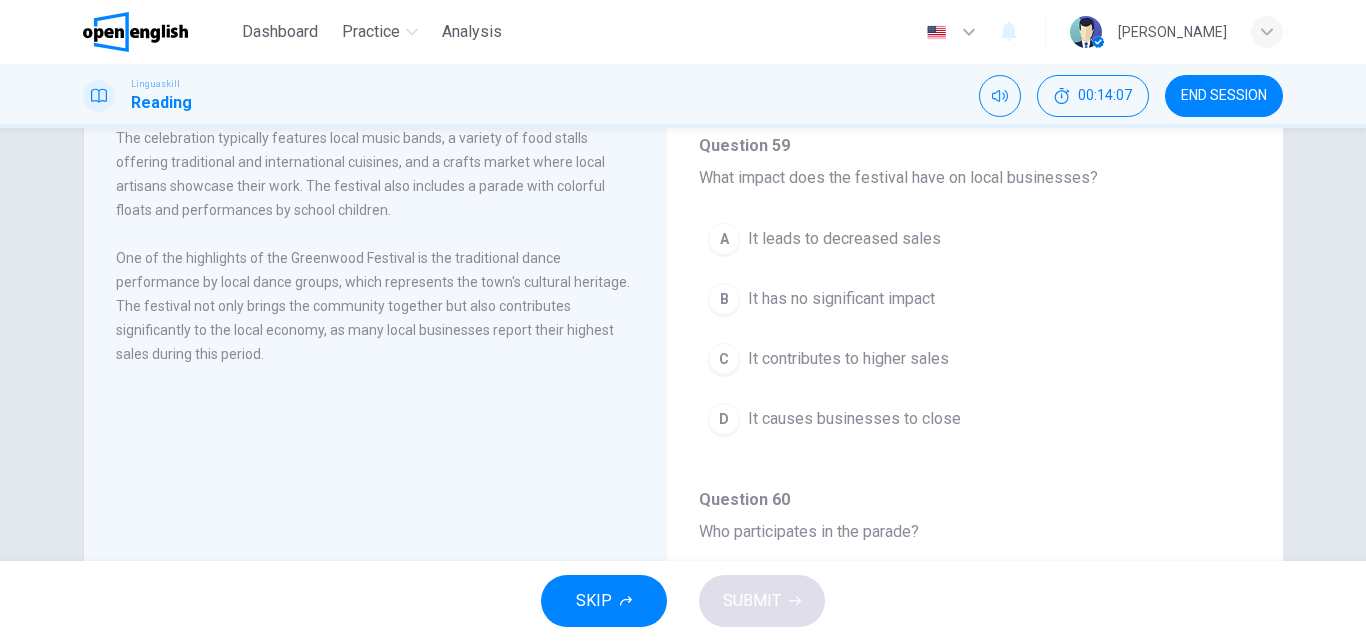 click on "B It has no significant impact" at bounding box center [975, 299] 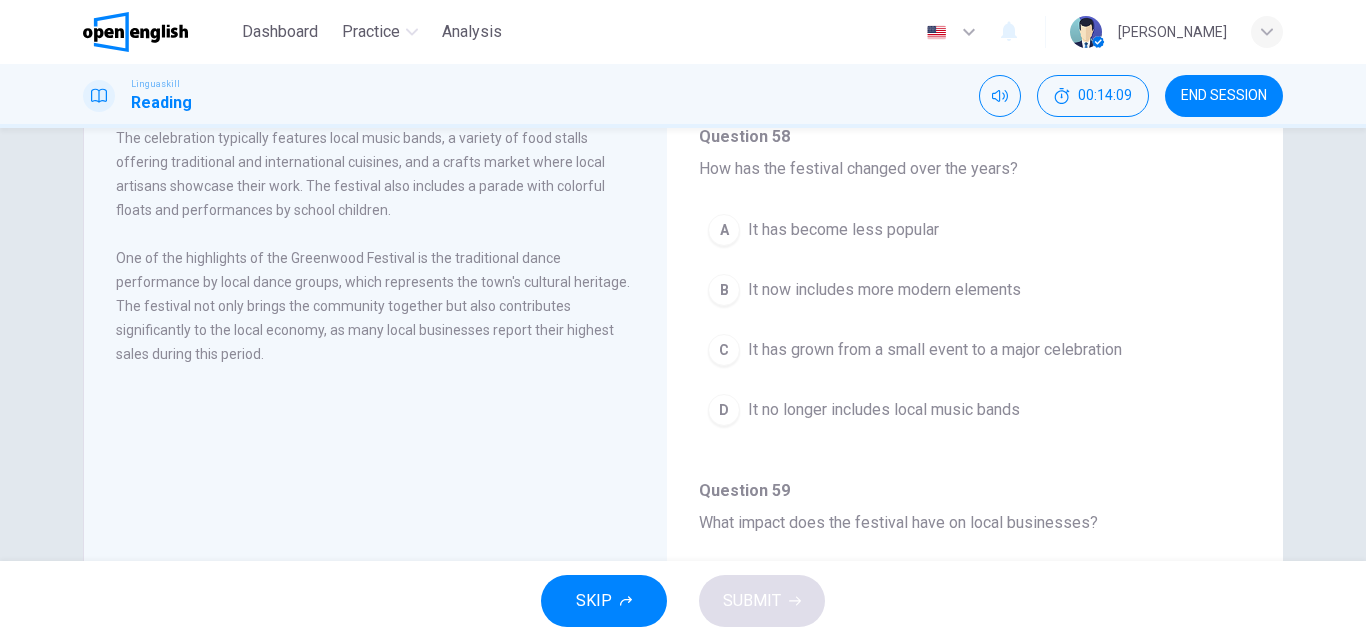 scroll, scrollTop: 655, scrollLeft: 0, axis: vertical 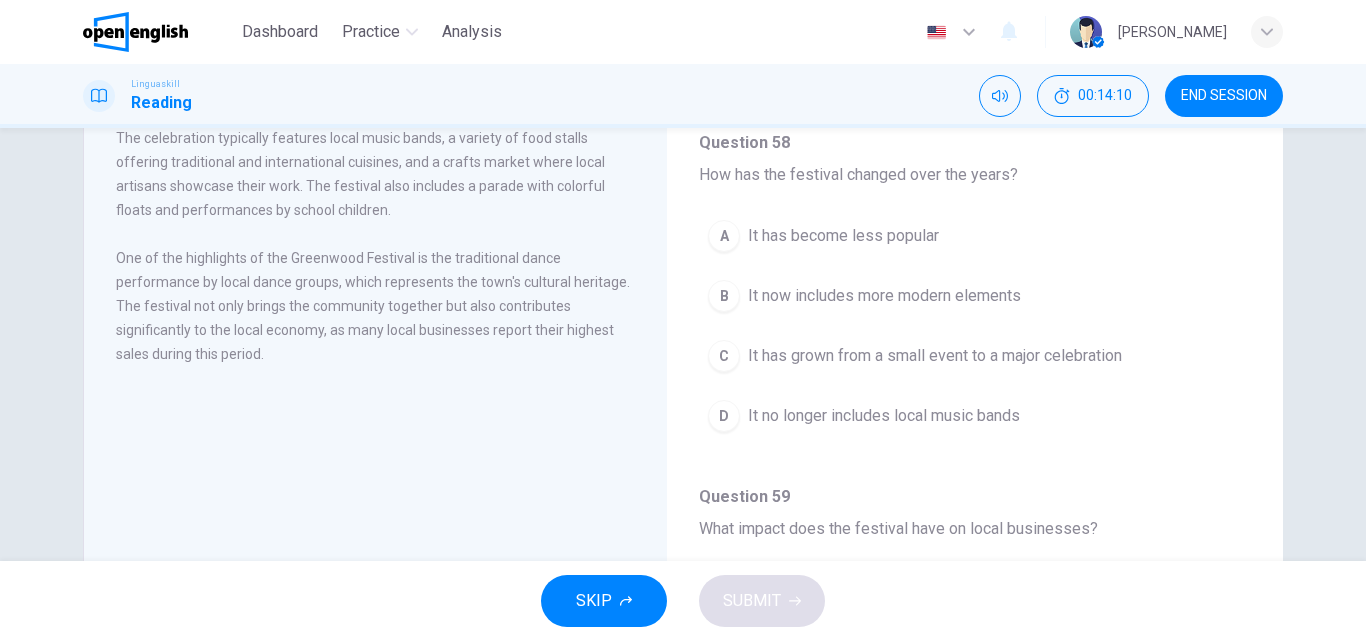 click on "A It has become less popular" at bounding box center (975, 236) 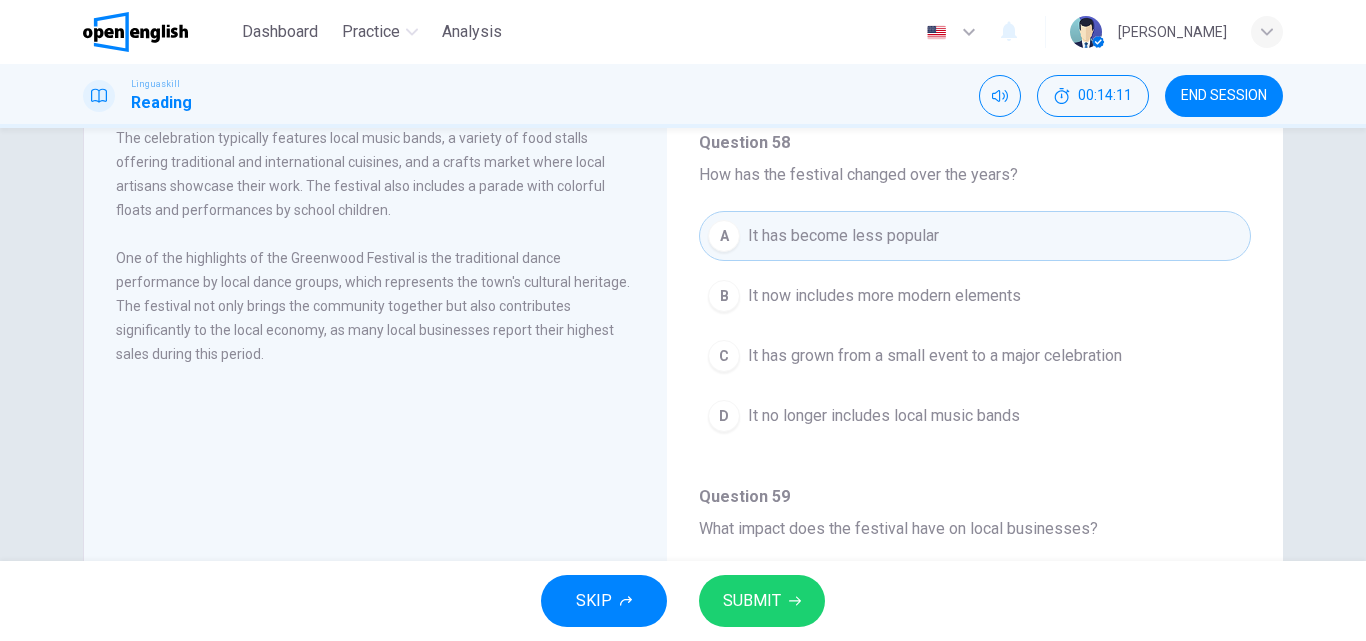 click 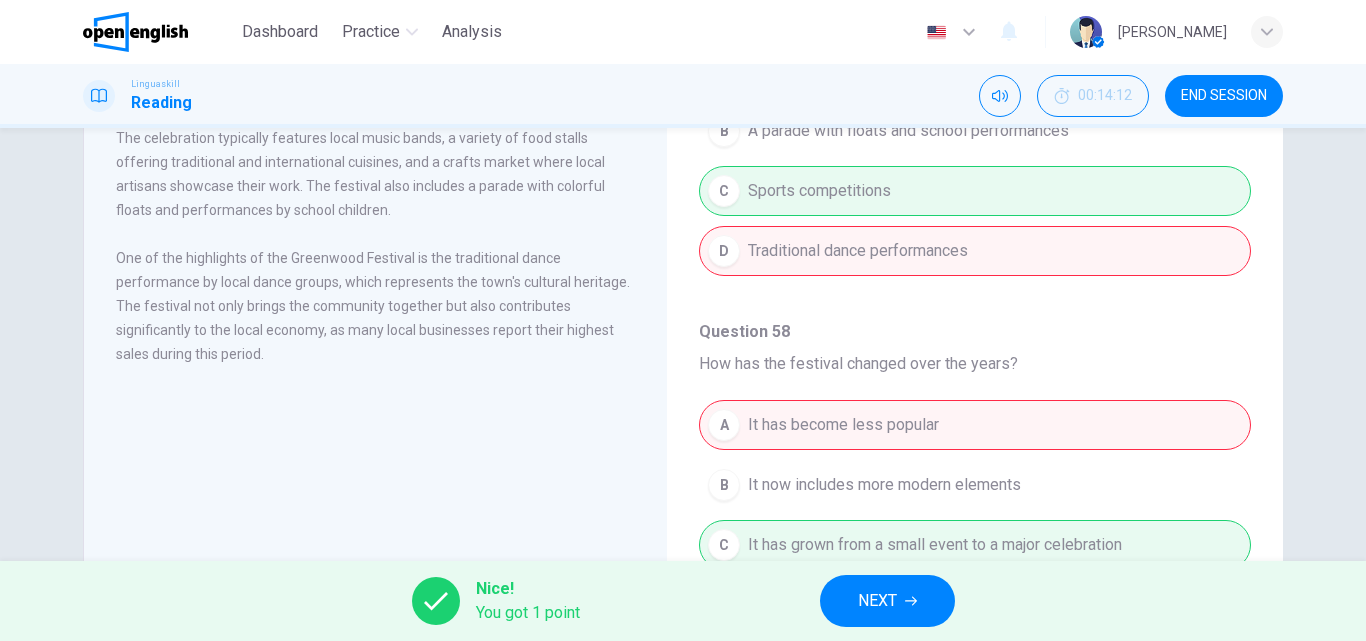 scroll, scrollTop: 495, scrollLeft: 0, axis: vertical 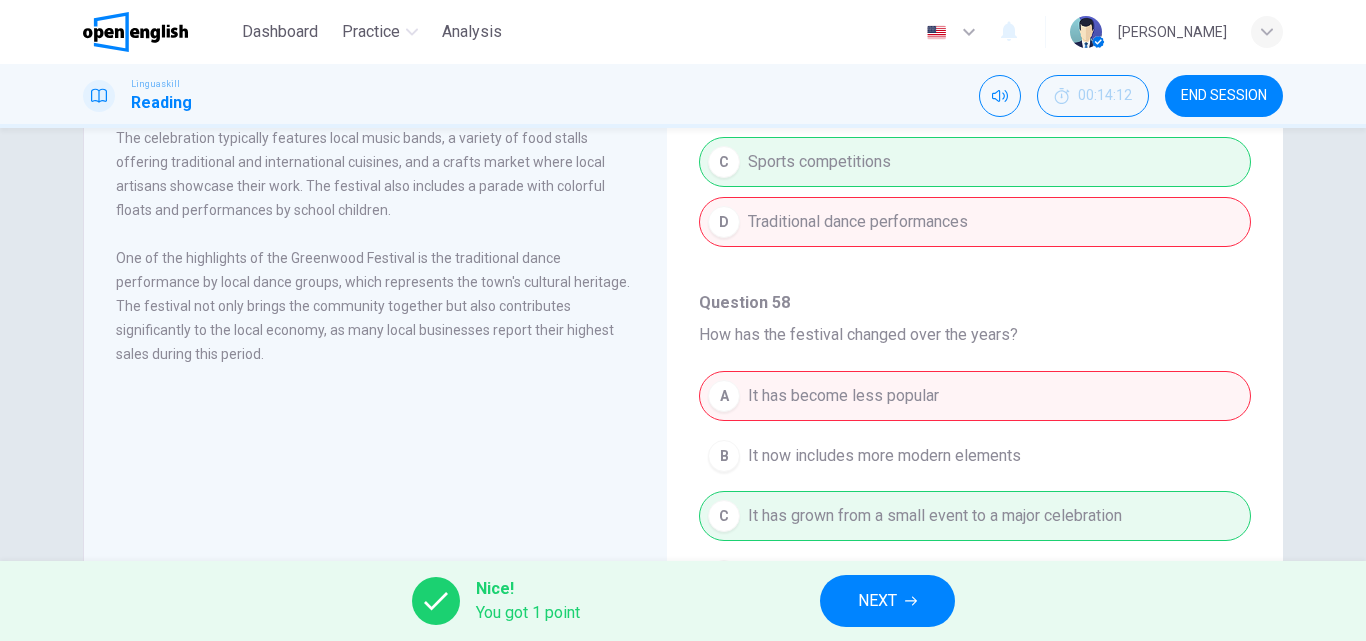 click on "NEXT" at bounding box center (887, 601) 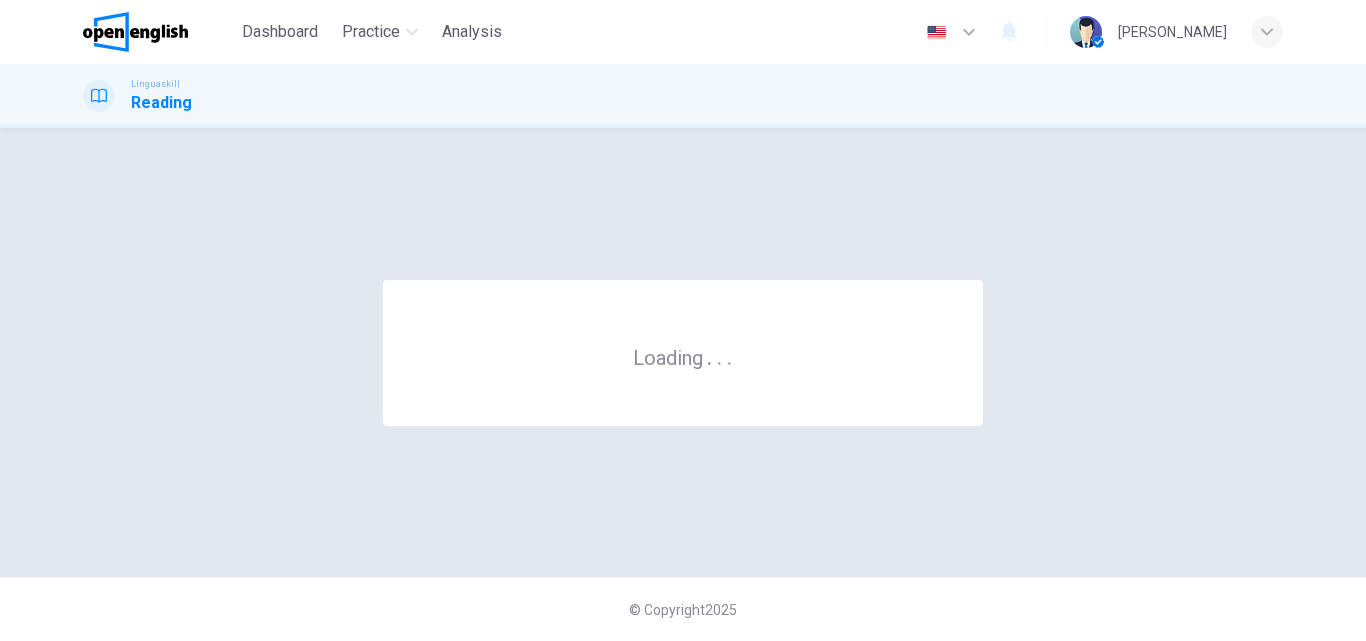 scroll, scrollTop: 0, scrollLeft: 0, axis: both 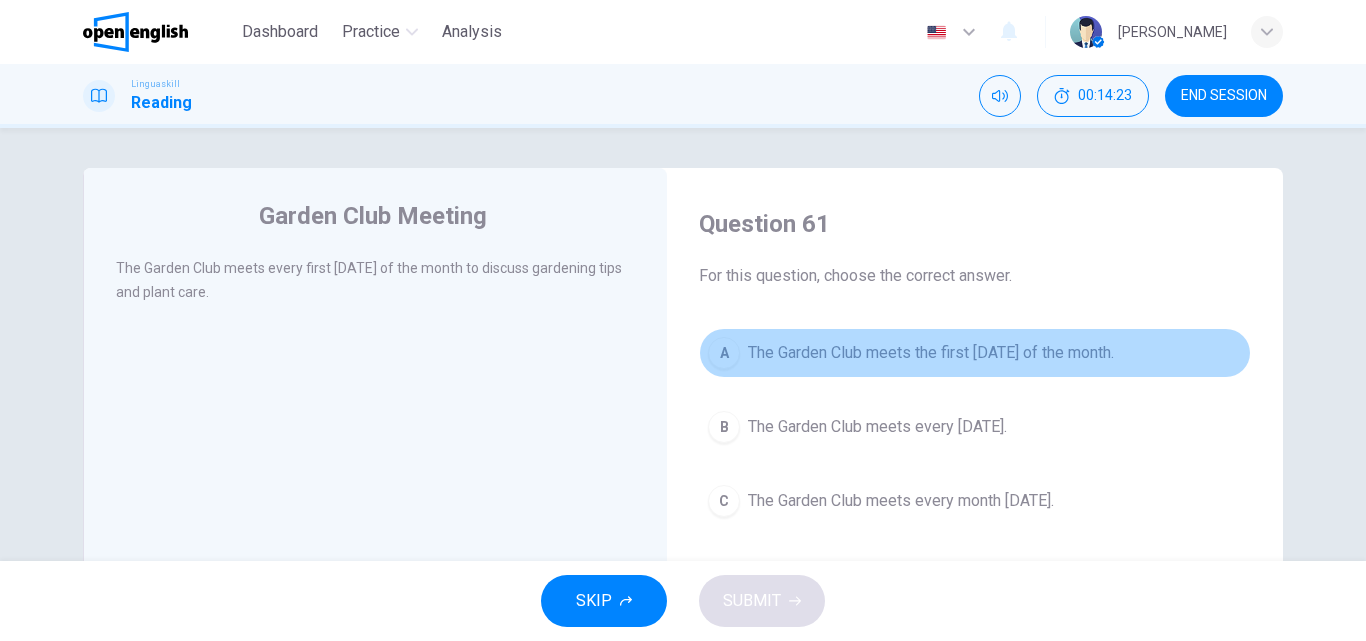 click on "A The Garden Club meets the first [DATE] of the month." at bounding box center (975, 353) 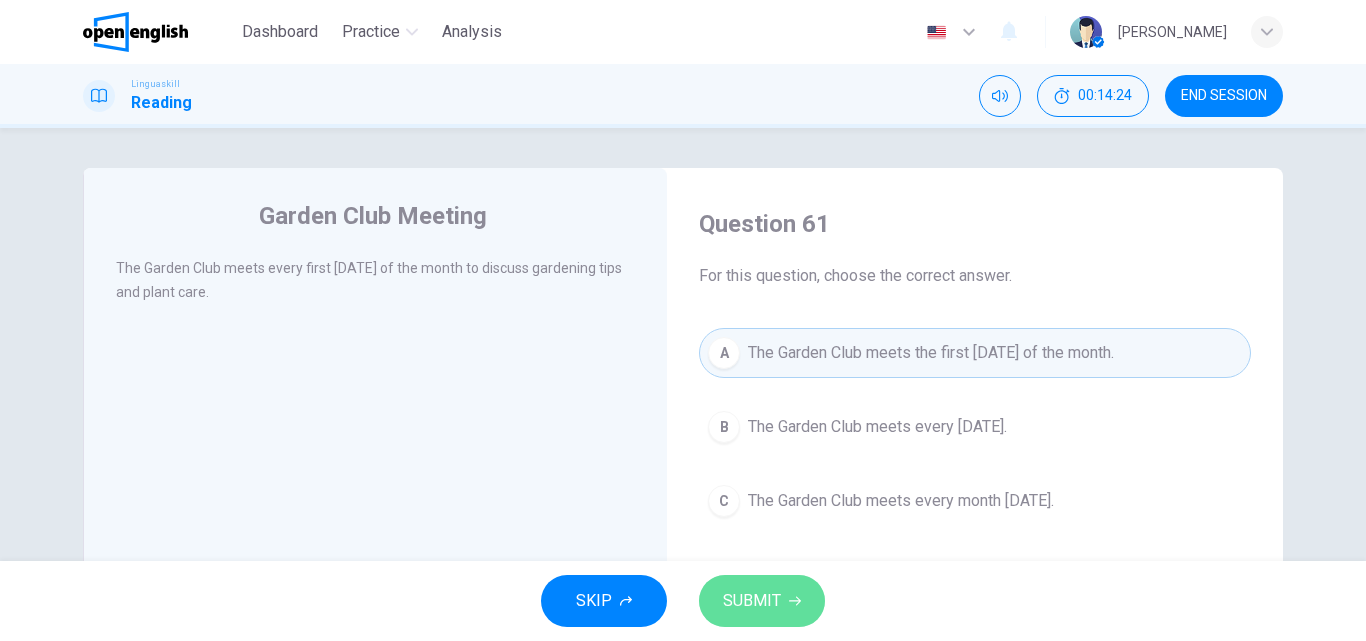 click on "SUBMIT" at bounding box center (752, 601) 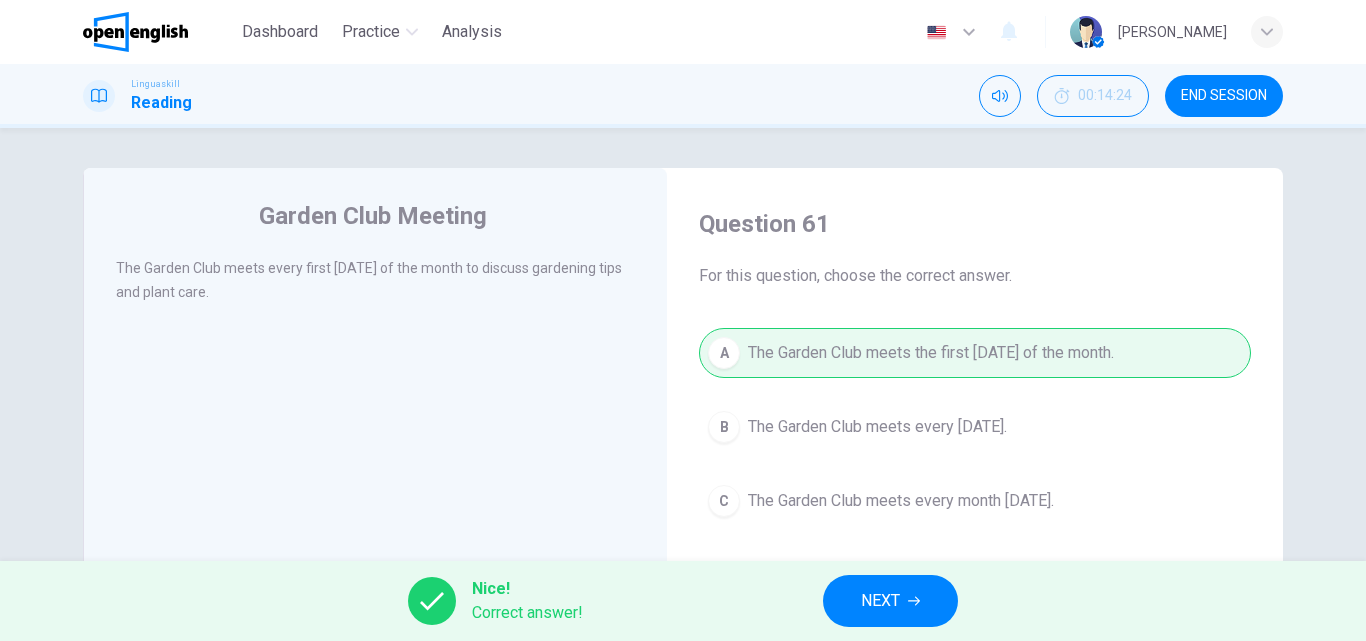 click on "NEXT" at bounding box center (880, 601) 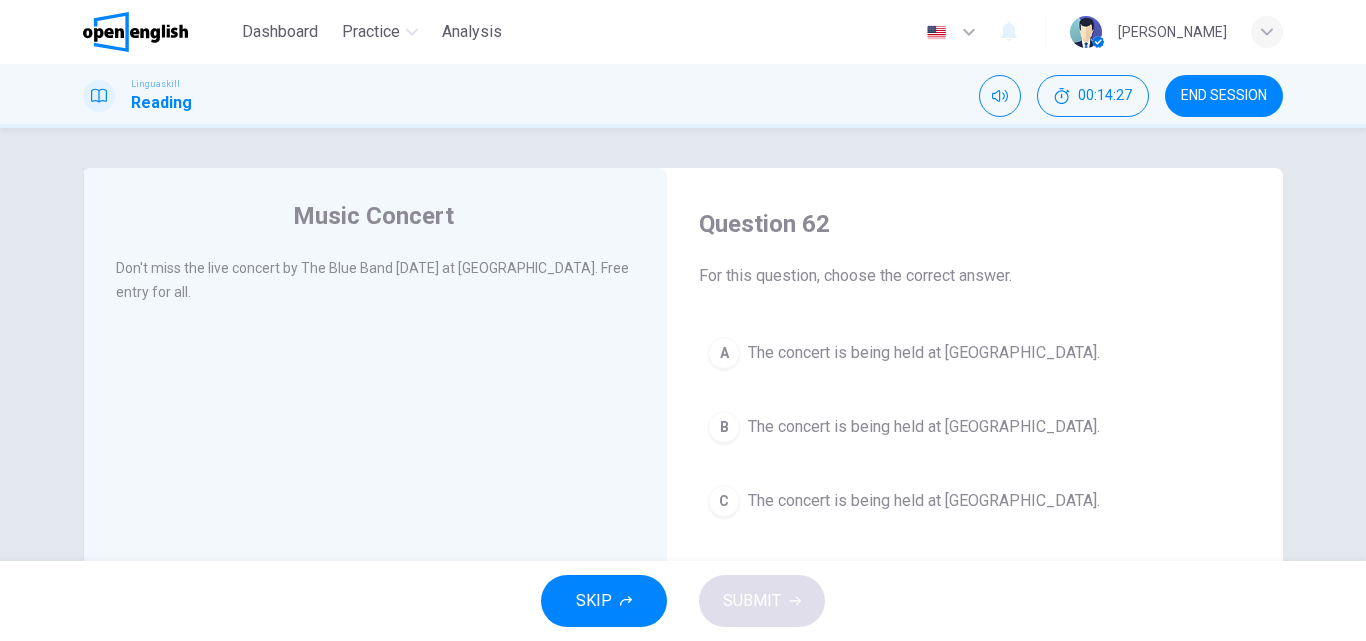 click on "The concert is being held at [GEOGRAPHIC_DATA]." at bounding box center [924, 501] 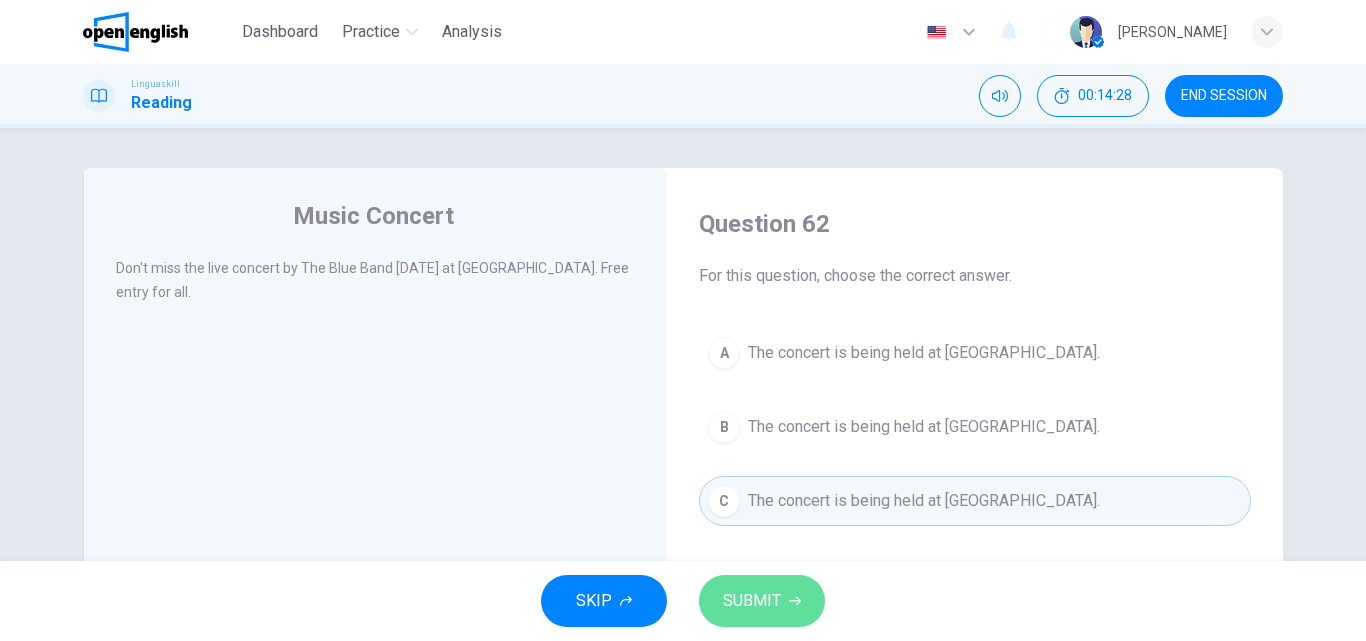 click on "SUBMIT" at bounding box center (762, 601) 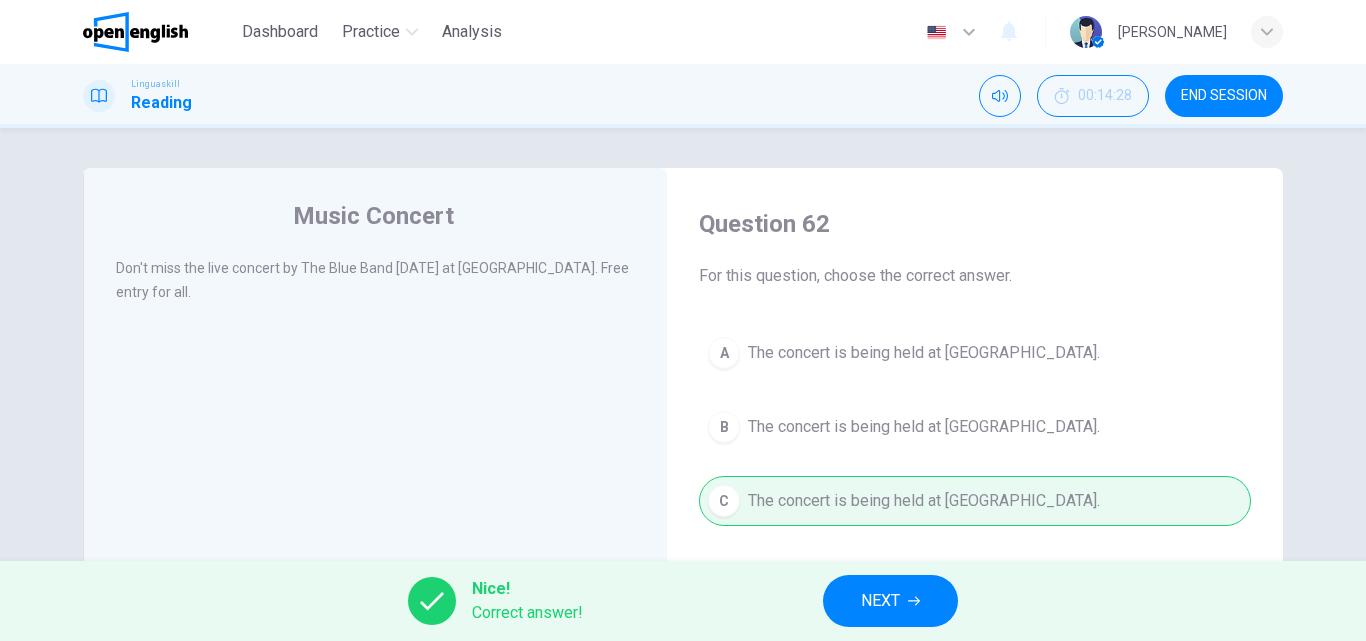 click on "NEXT" at bounding box center [890, 601] 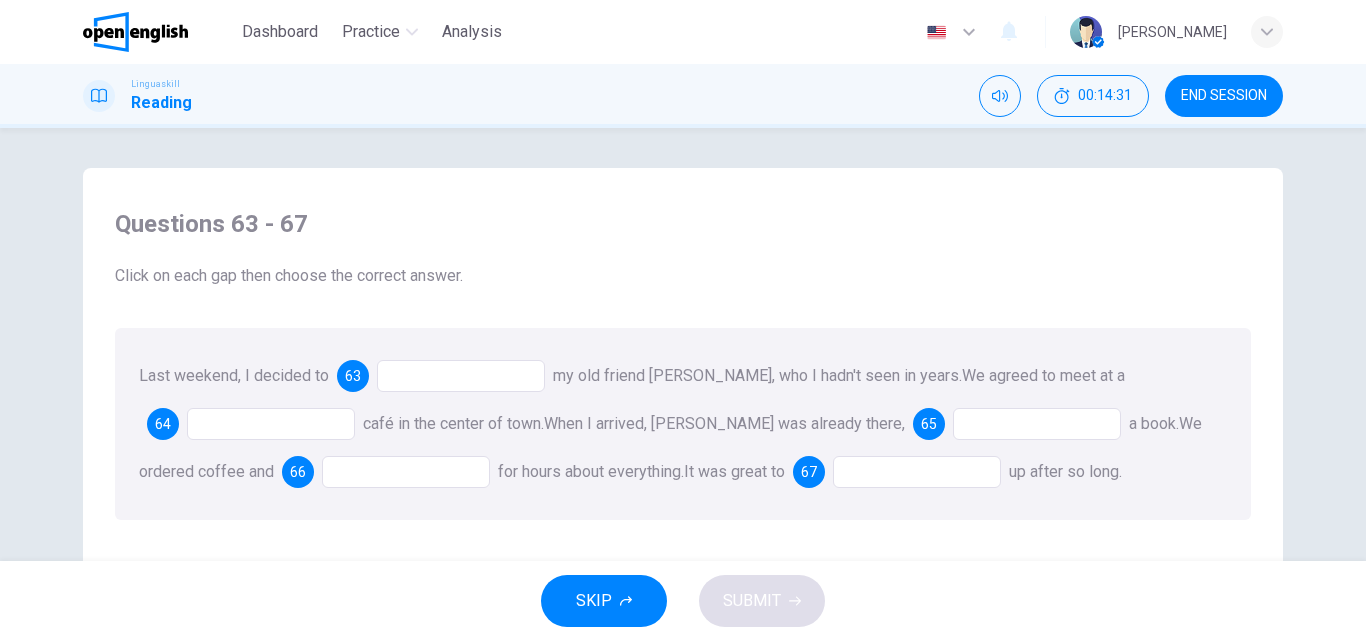 click at bounding box center [461, 376] 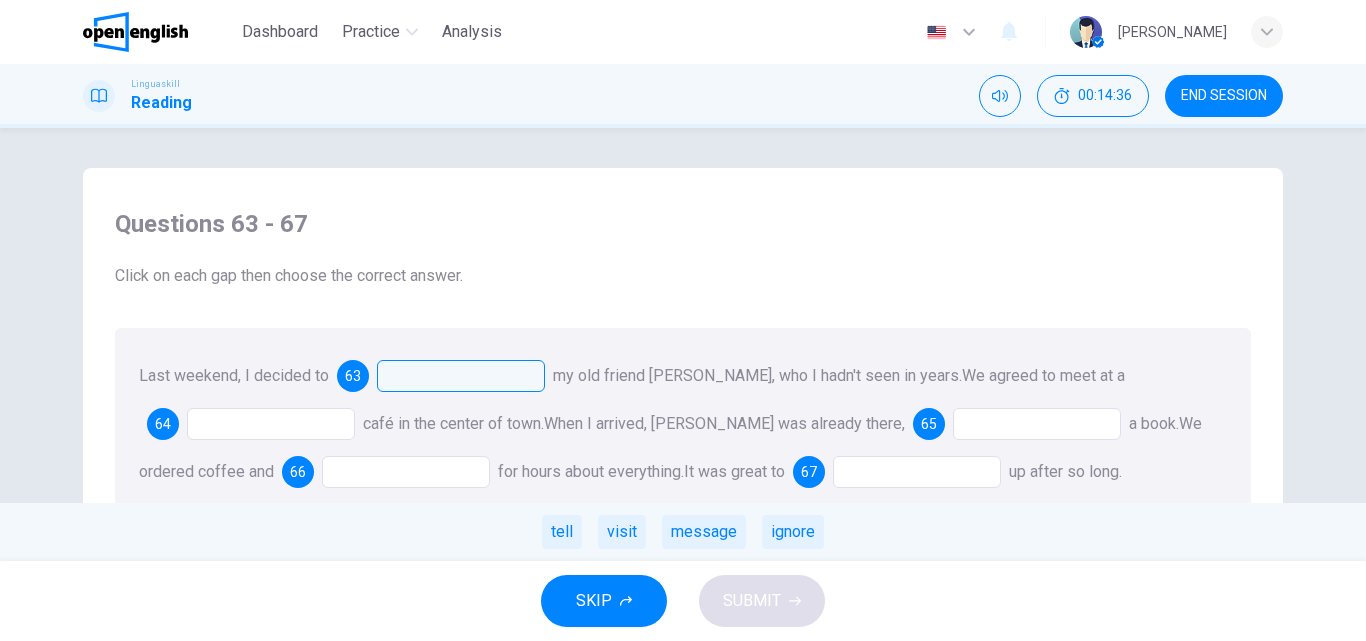 click on "tell visit message ignore" at bounding box center [683, 532] 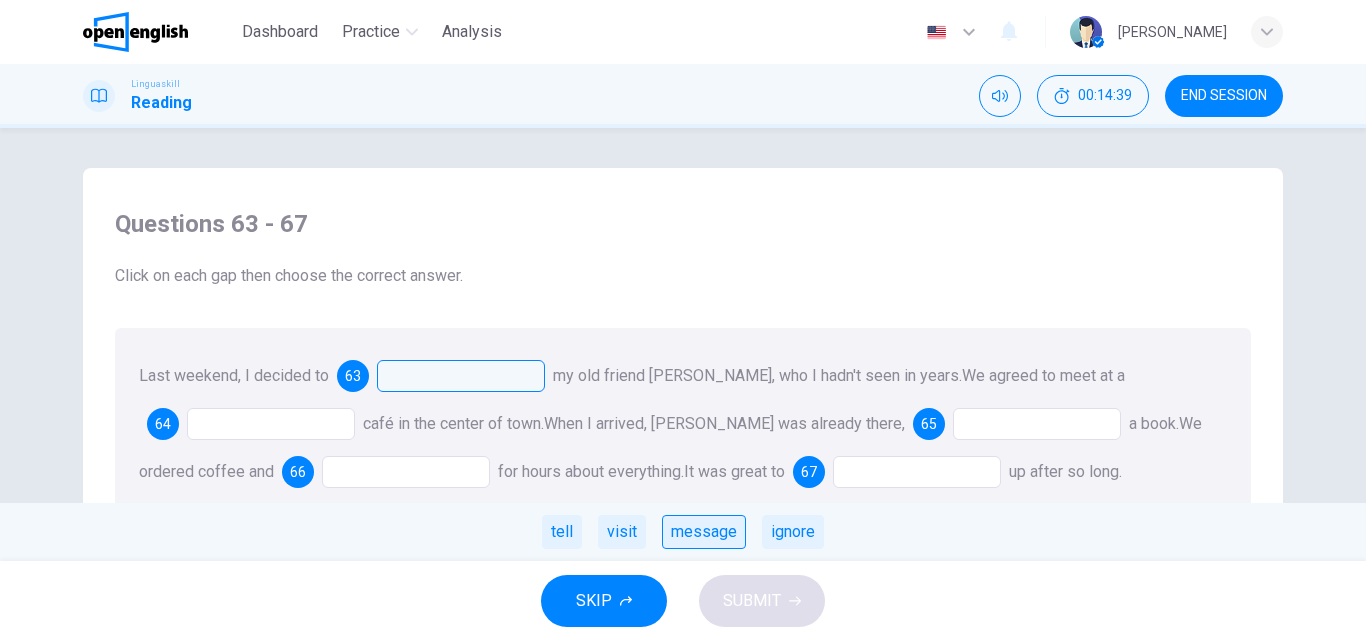 click on "message" at bounding box center [704, 532] 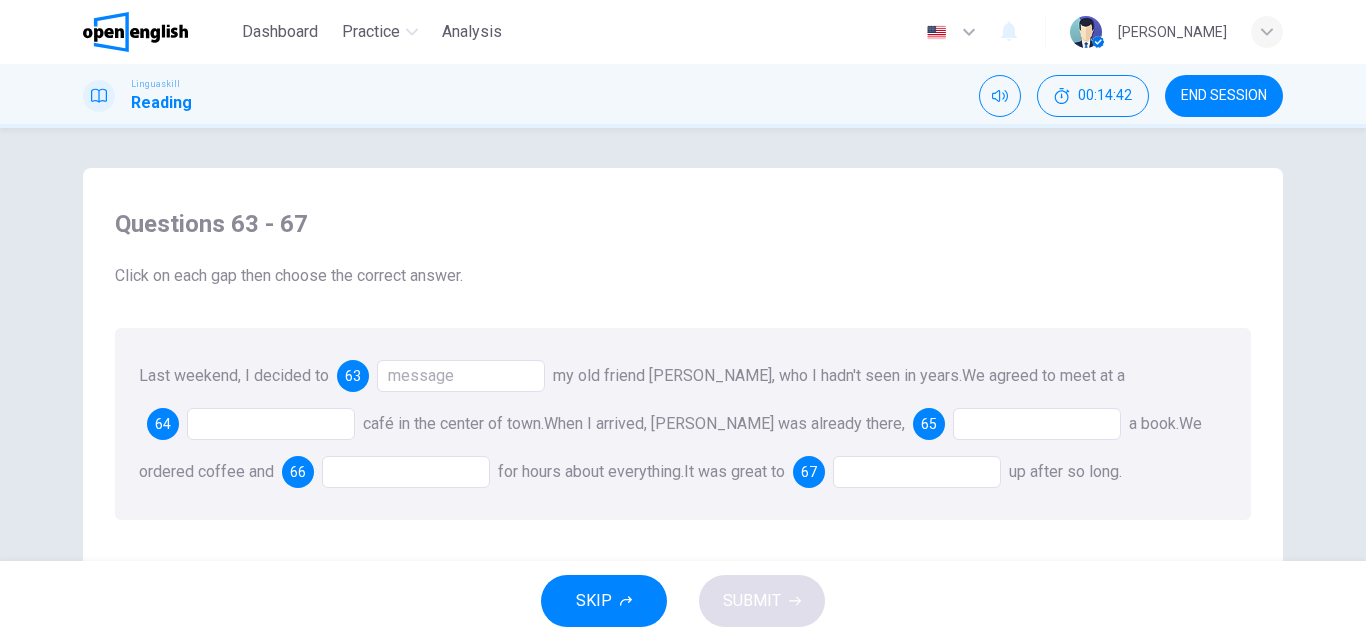 click at bounding box center [271, 424] 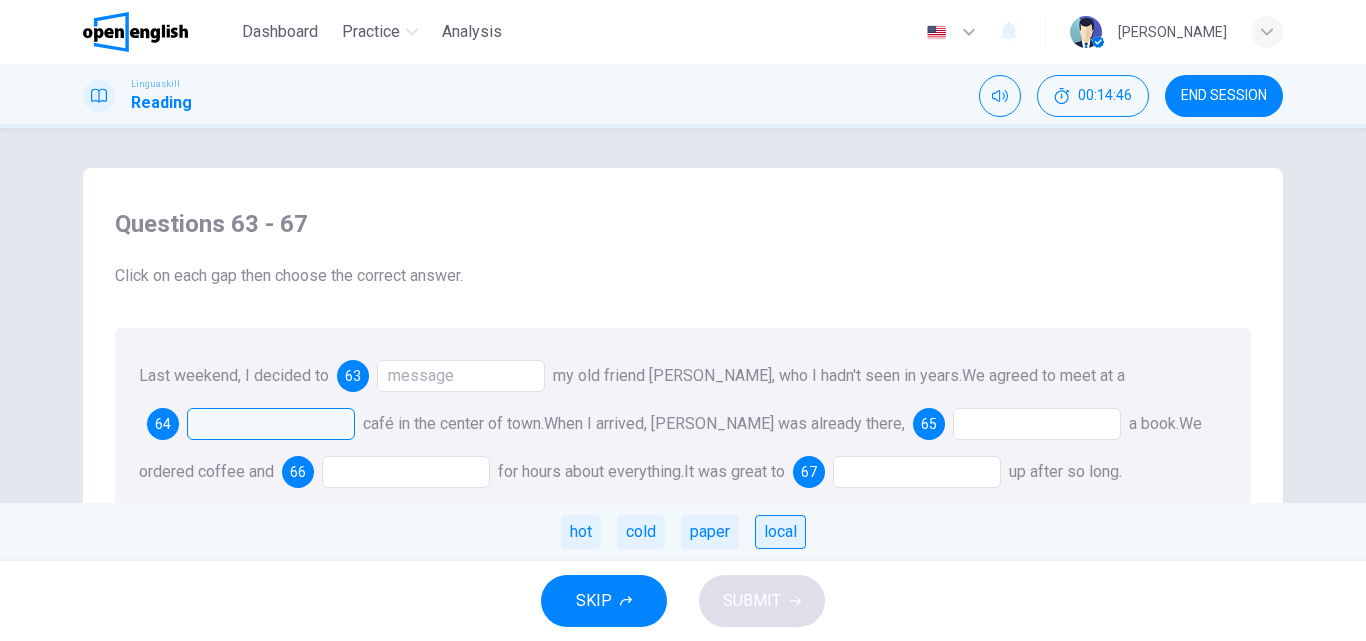 click on "local" at bounding box center (780, 532) 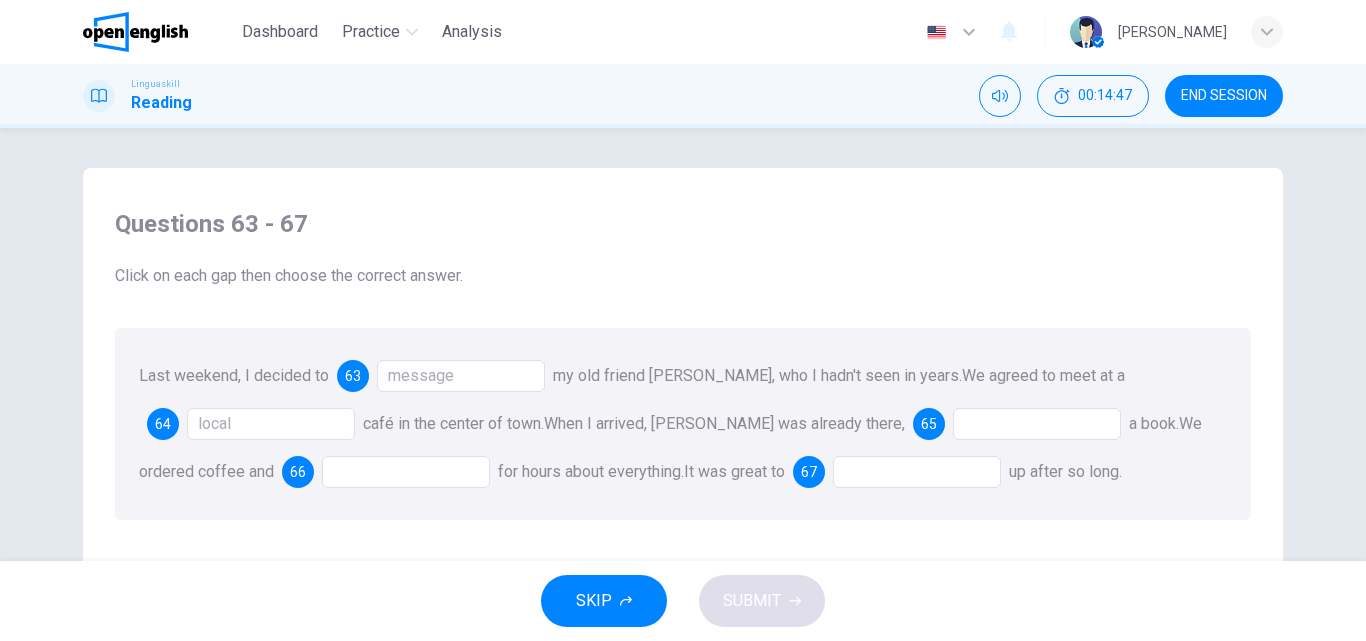 click at bounding box center (1037, 424) 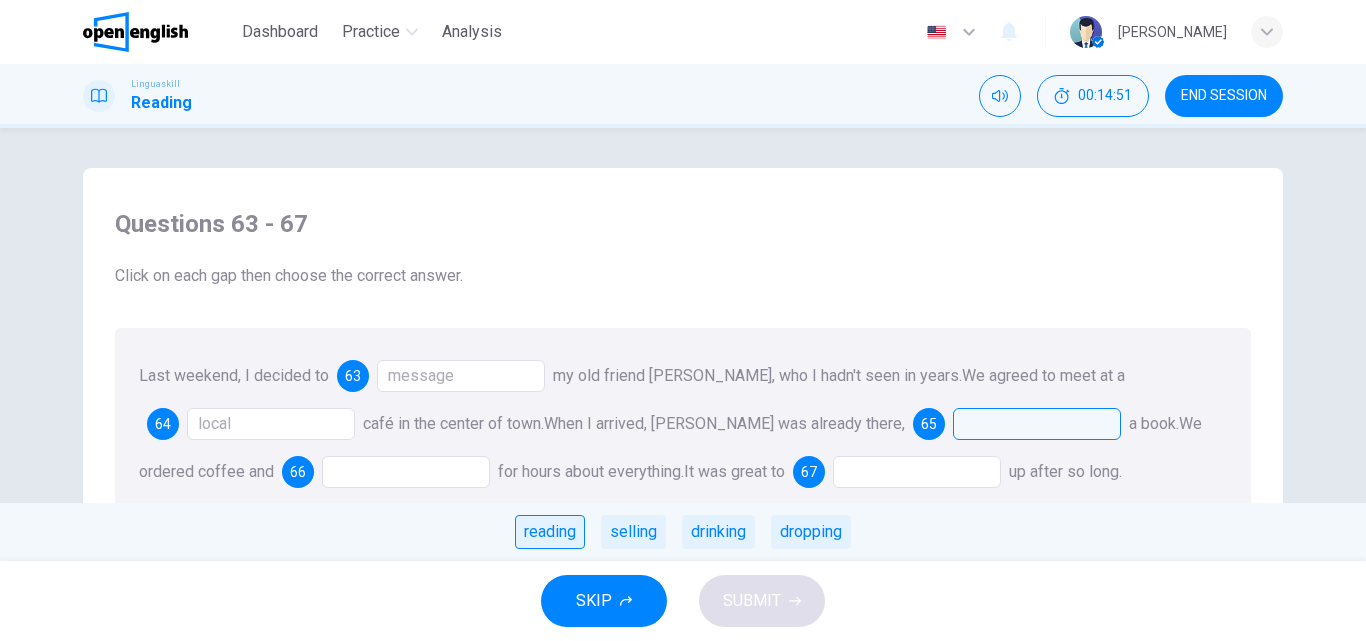 click on "reading" at bounding box center (550, 532) 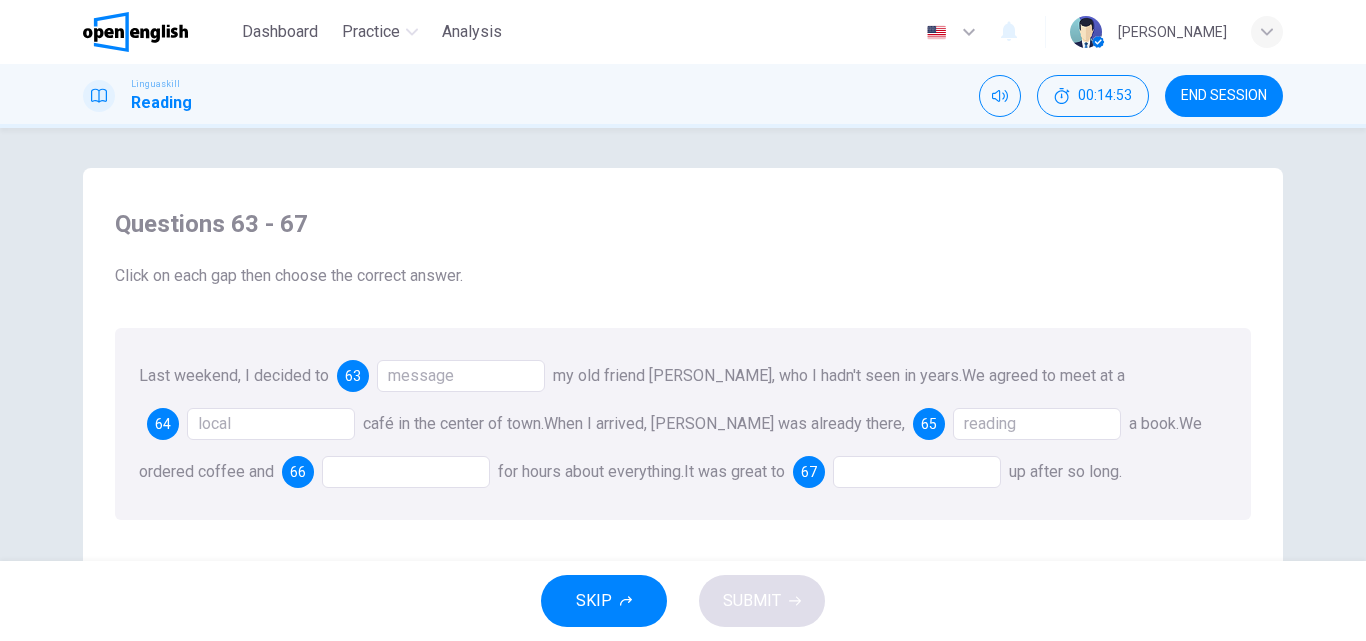click at bounding box center [406, 472] 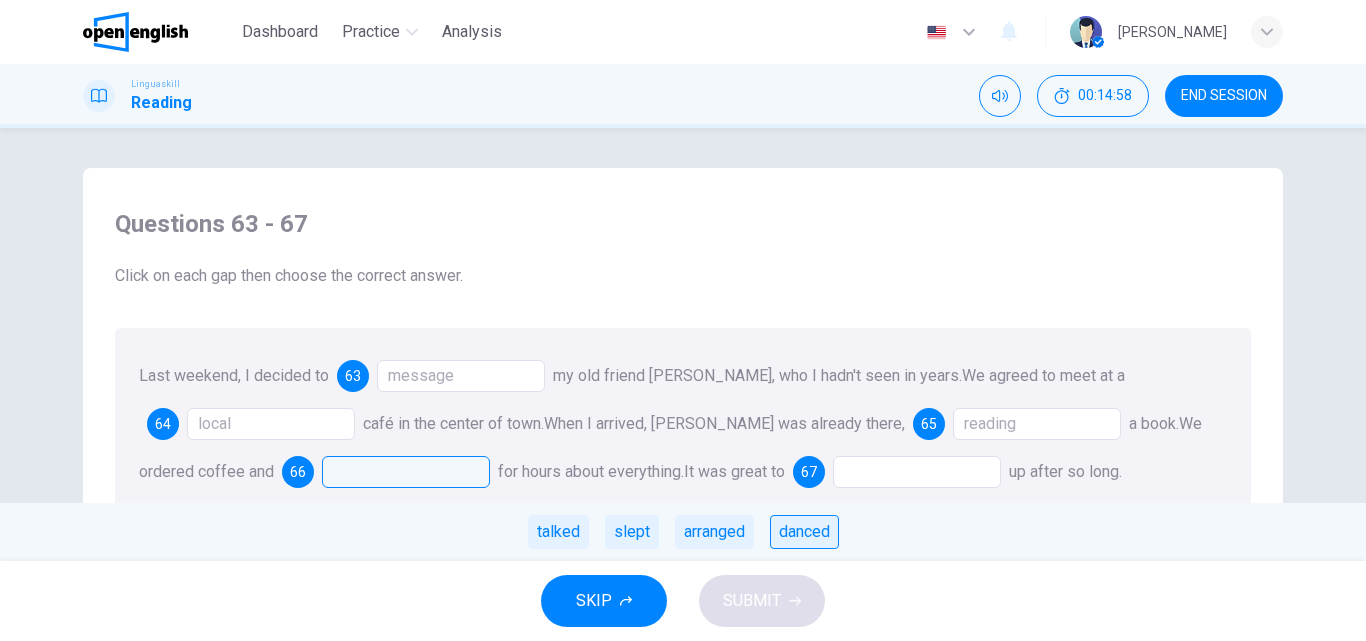drag, startPoint x: 572, startPoint y: 525, endPoint x: 787, endPoint y: 515, distance: 215.23244 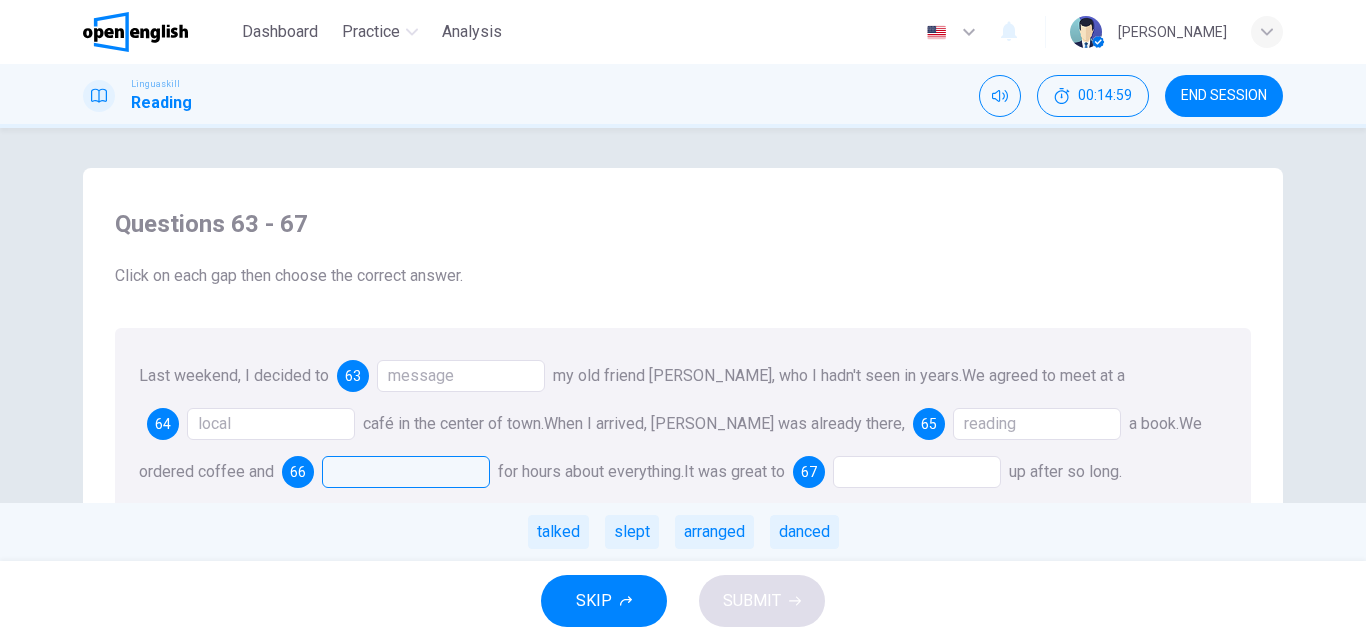 click at bounding box center (917, 472) 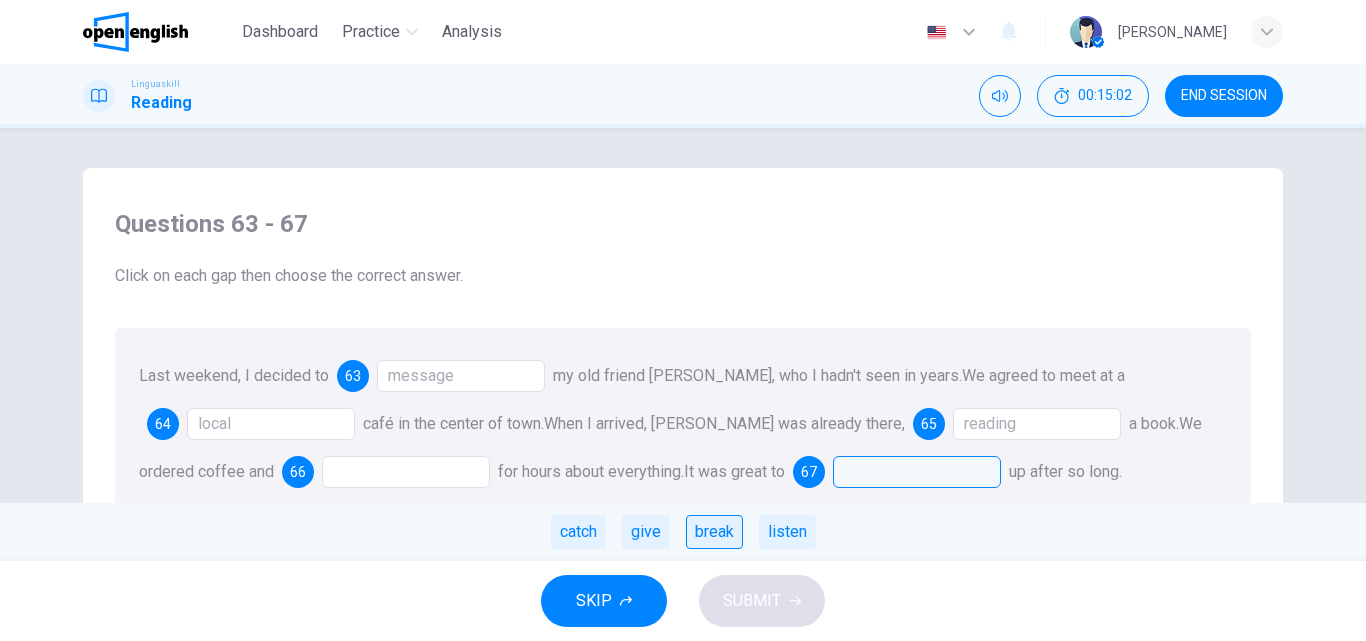click on "break" at bounding box center (714, 532) 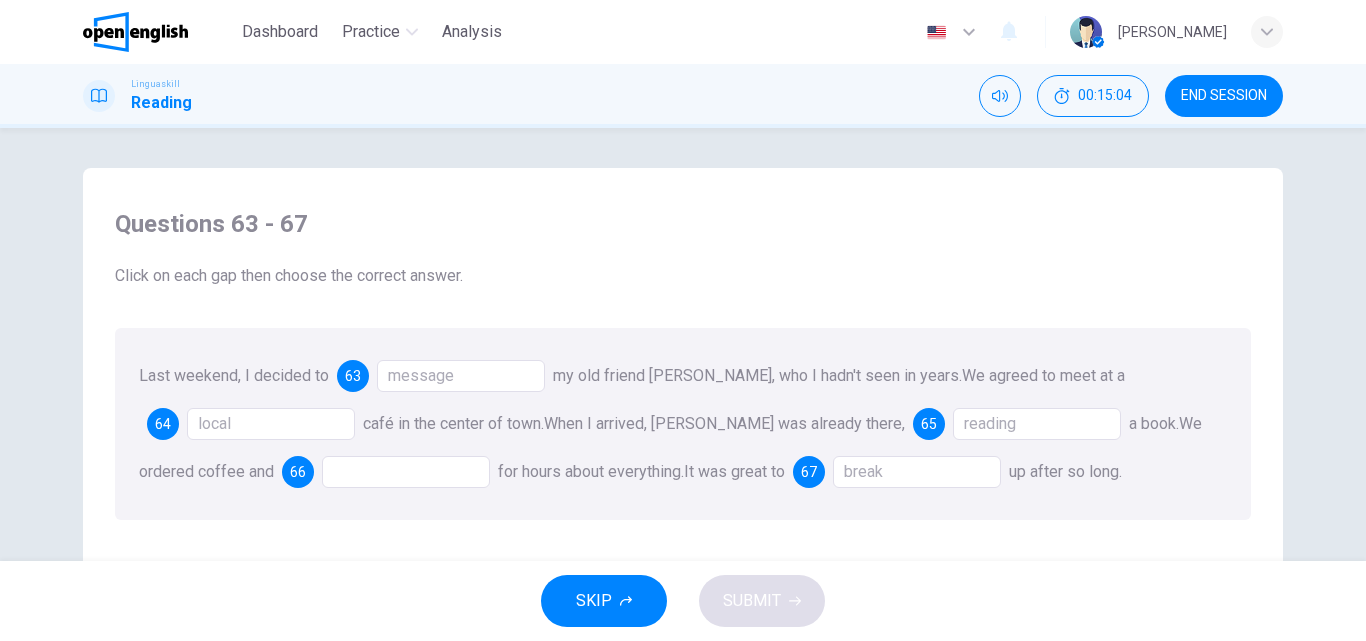 click at bounding box center [406, 472] 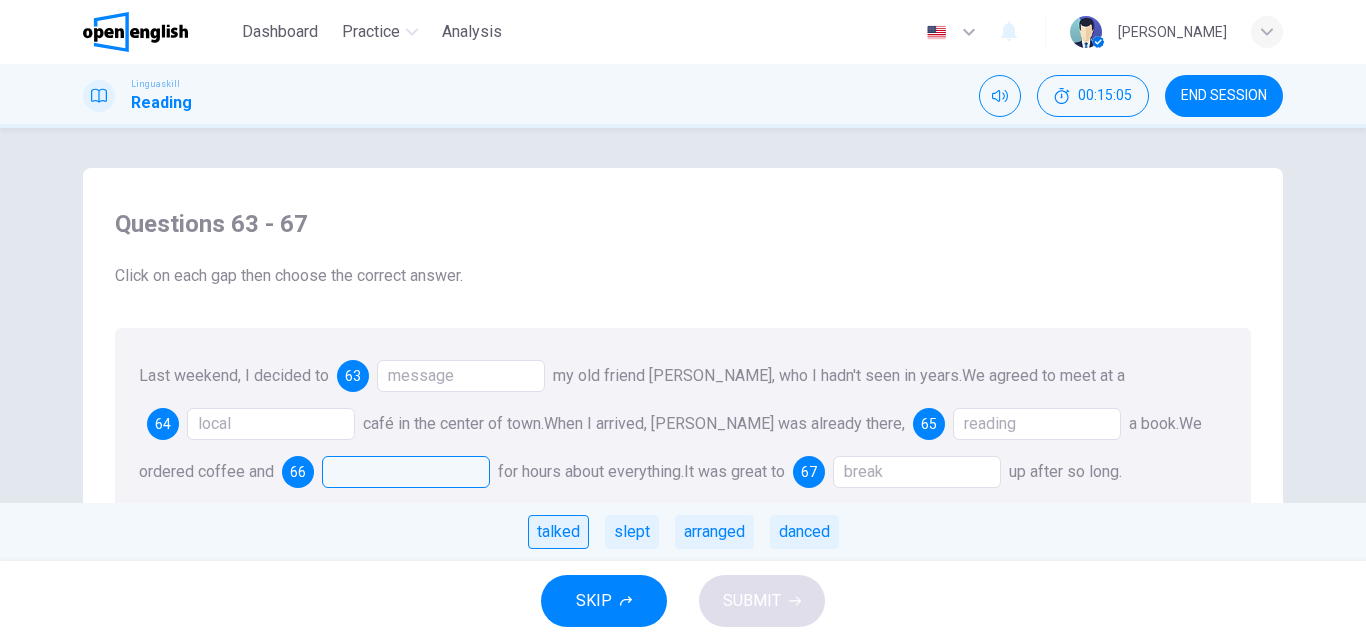 click on "talked" at bounding box center [558, 532] 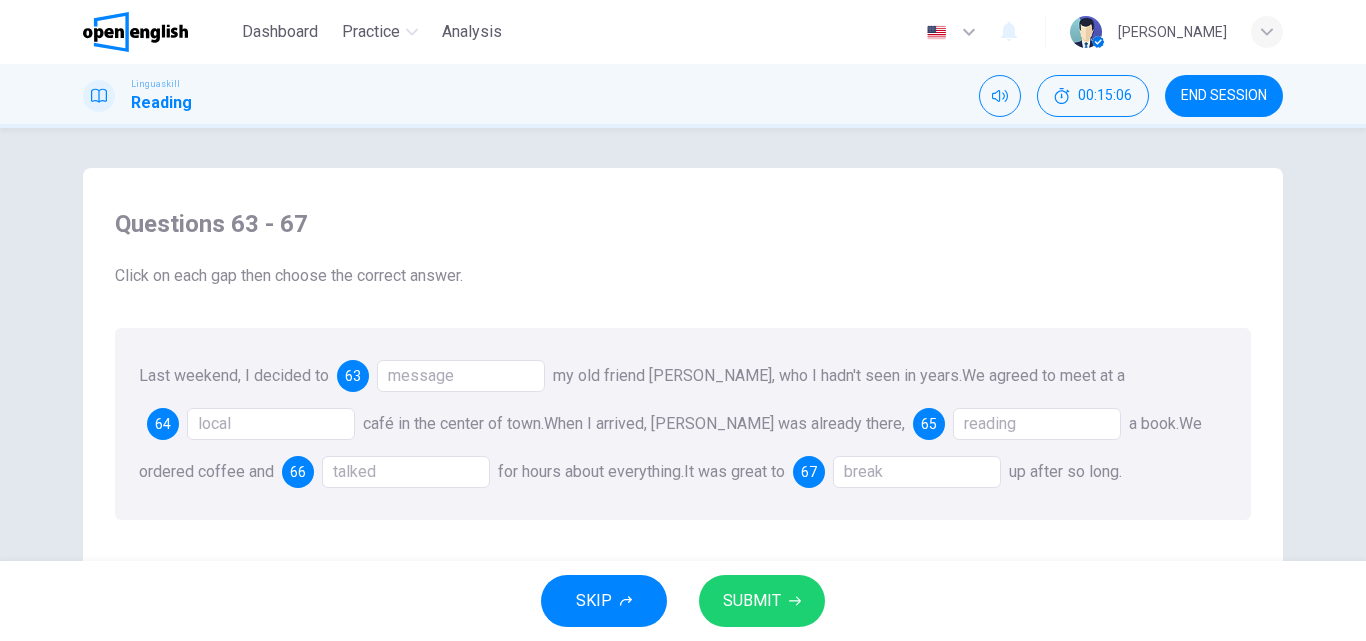 click 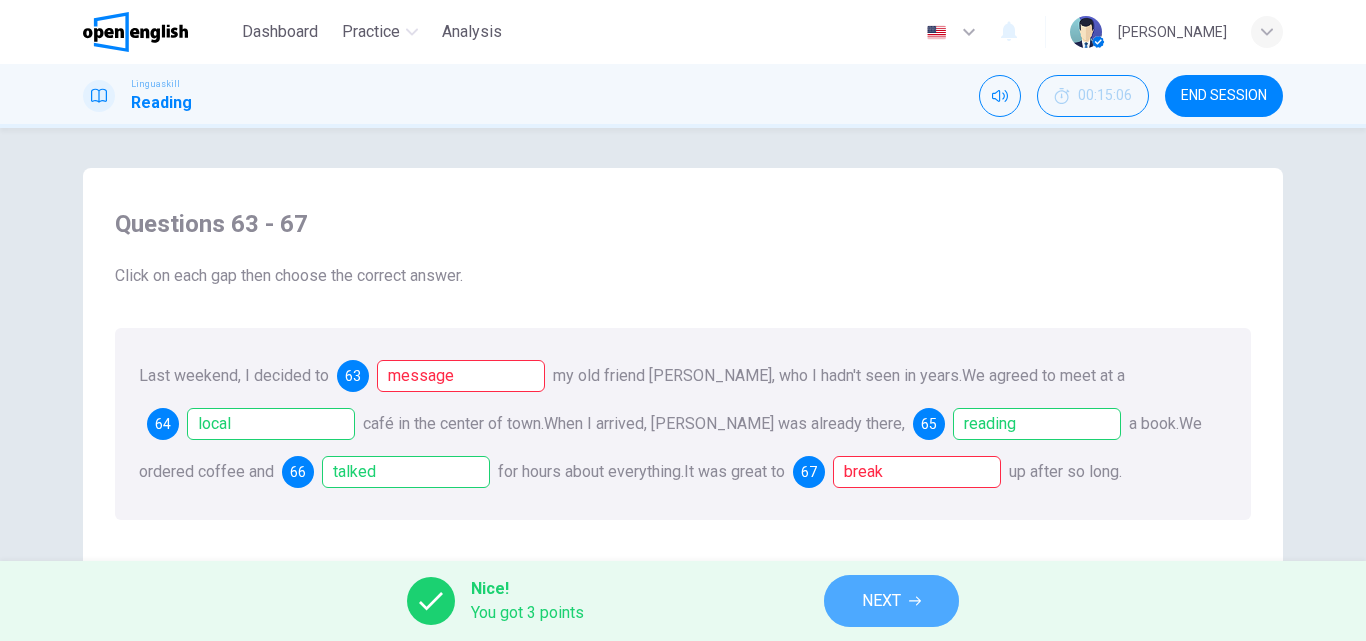 click on "NEXT" at bounding box center [891, 601] 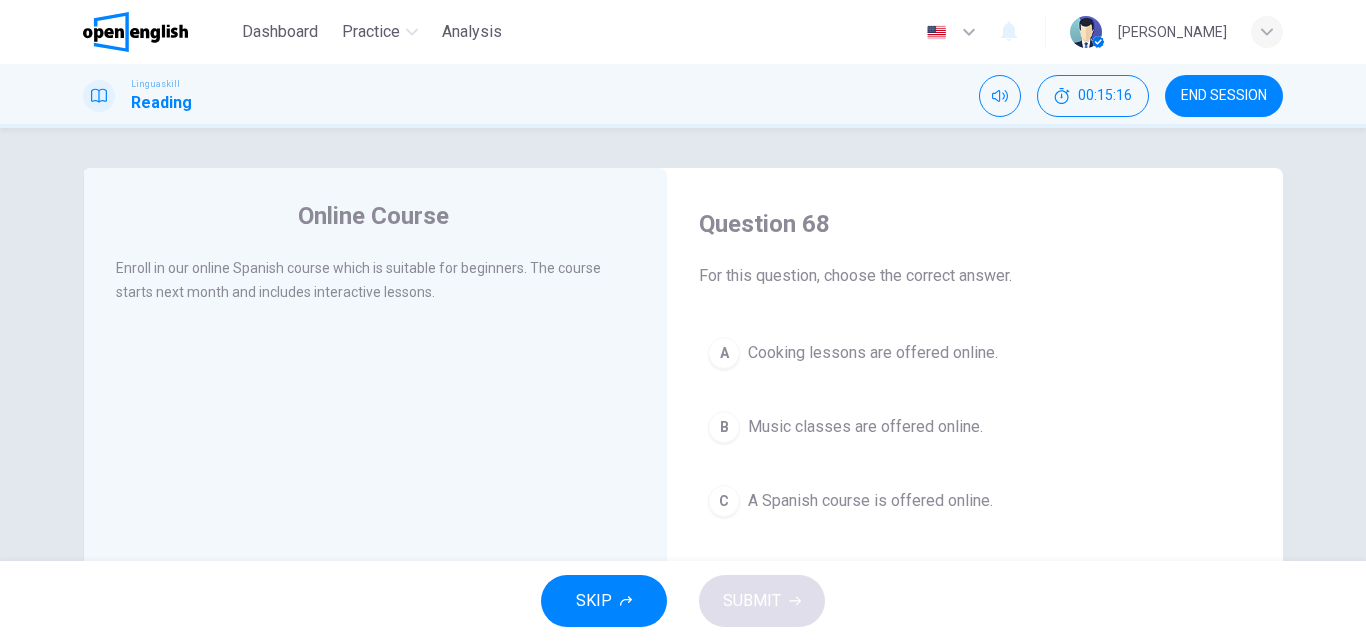 click on "A Spanish course is offered online." at bounding box center (870, 501) 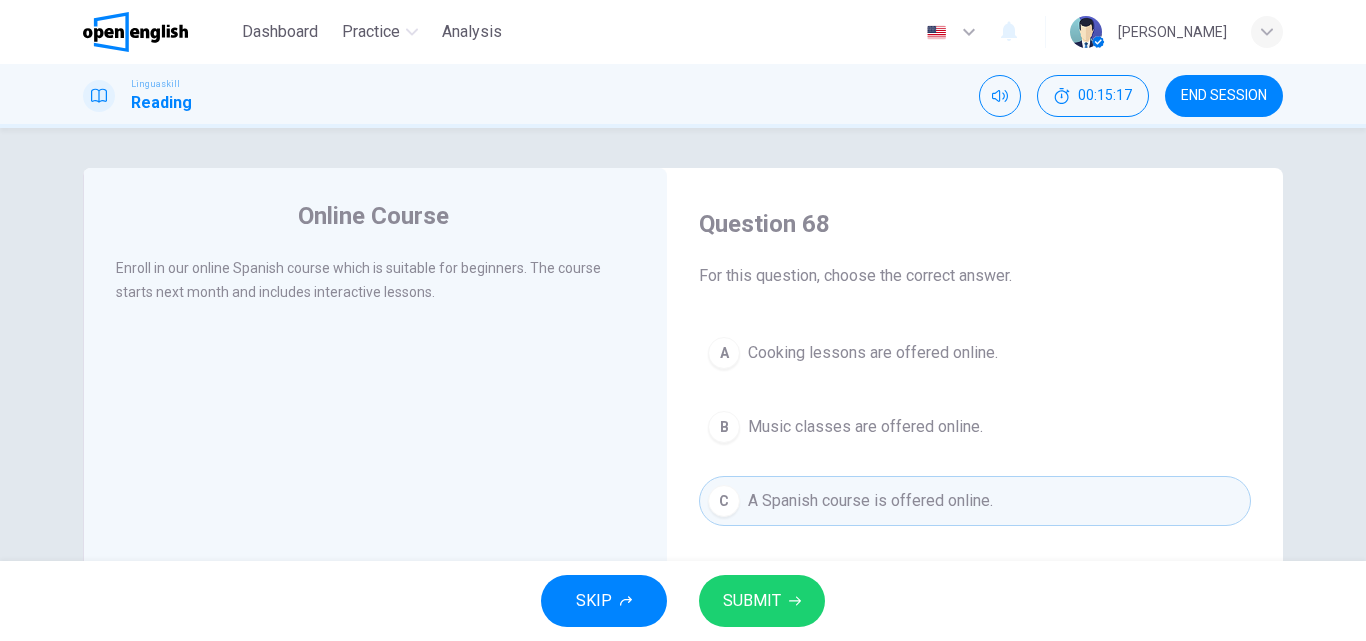 click on "SUBMIT" at bounding box center (762, 601) 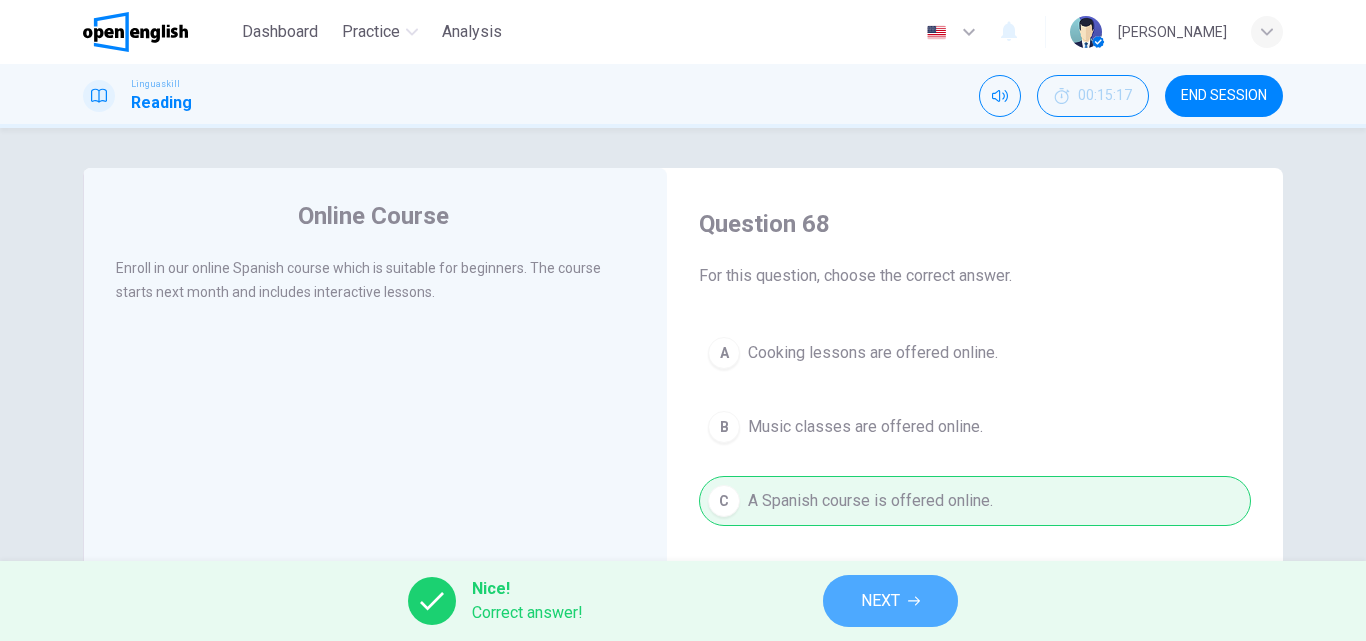 click on "NEXT" at bounding box center [880, 601] 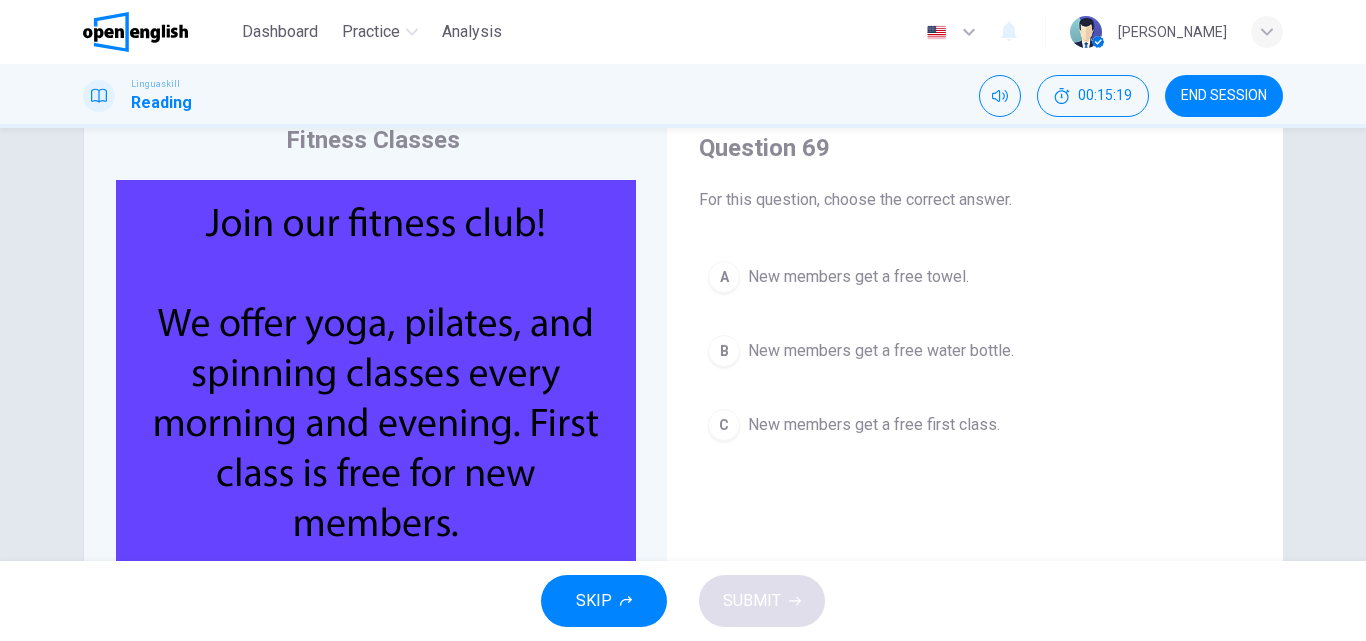 scroll, scrollTop: 113, scrollLeft: 0, axis: vertical 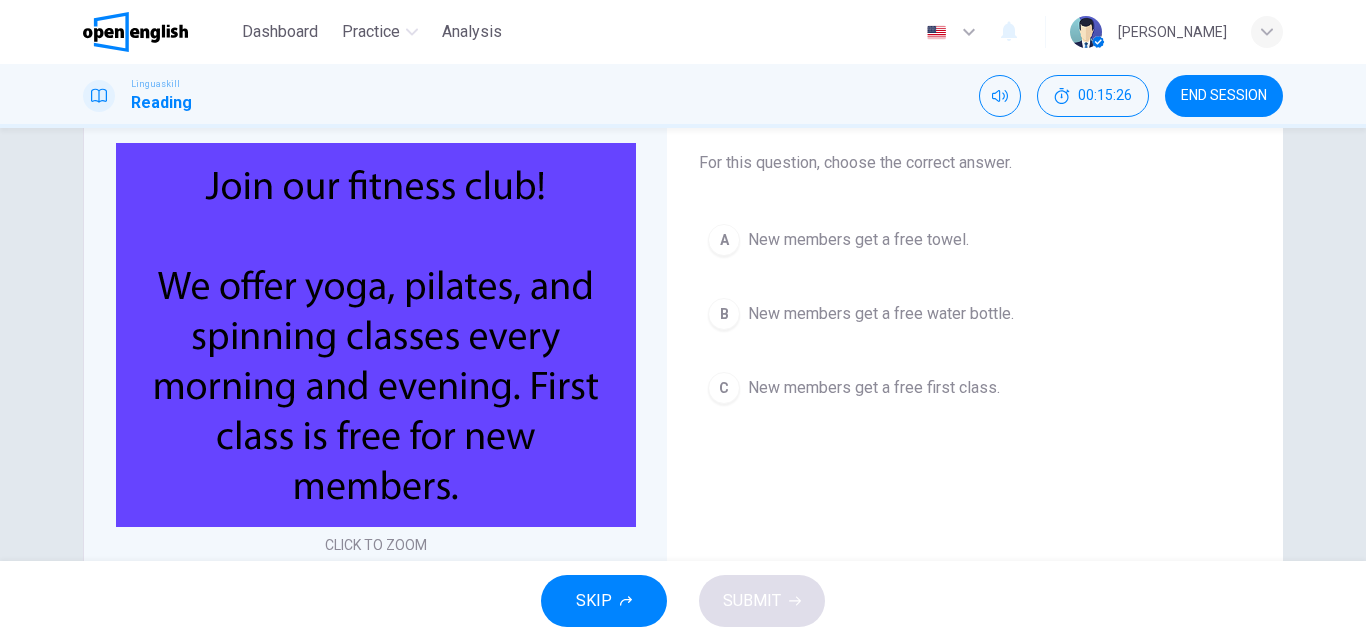 click on "C New members get a free first class." at bounding box center (975, 388) 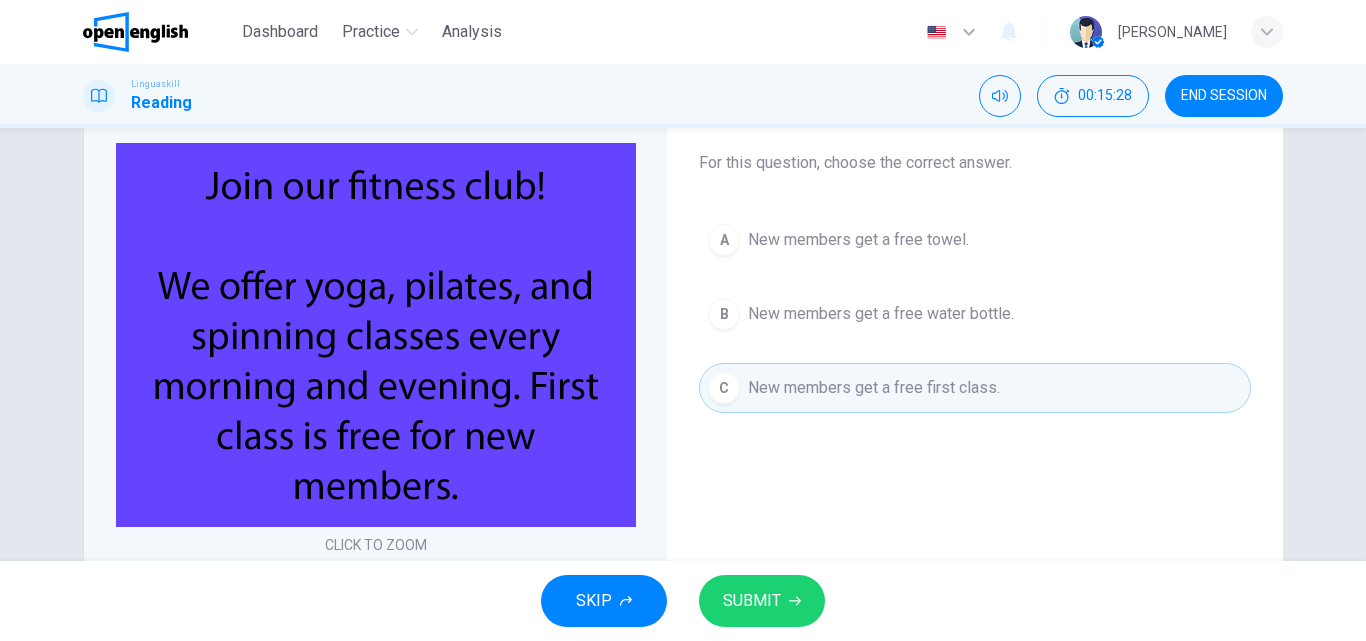 click on "SUBMIT" at bounding box center [762, 601] 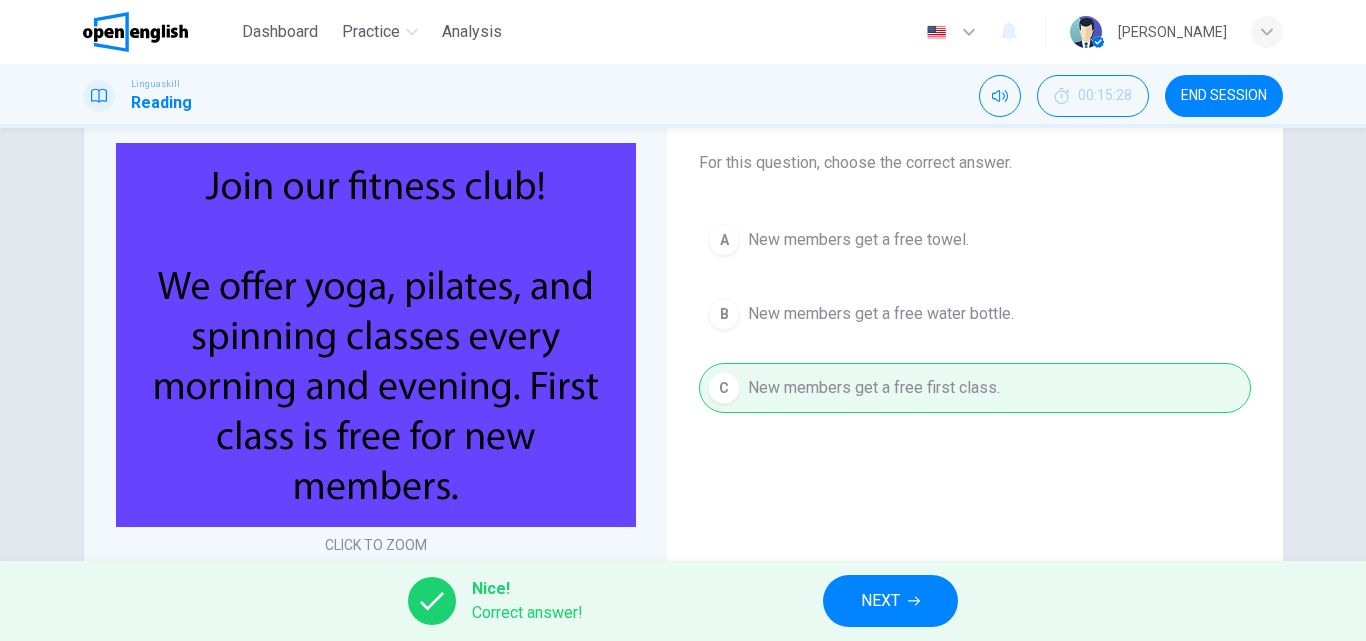 click on "Nice! Correct answer! NEXT" at bounding box center (683, 601) 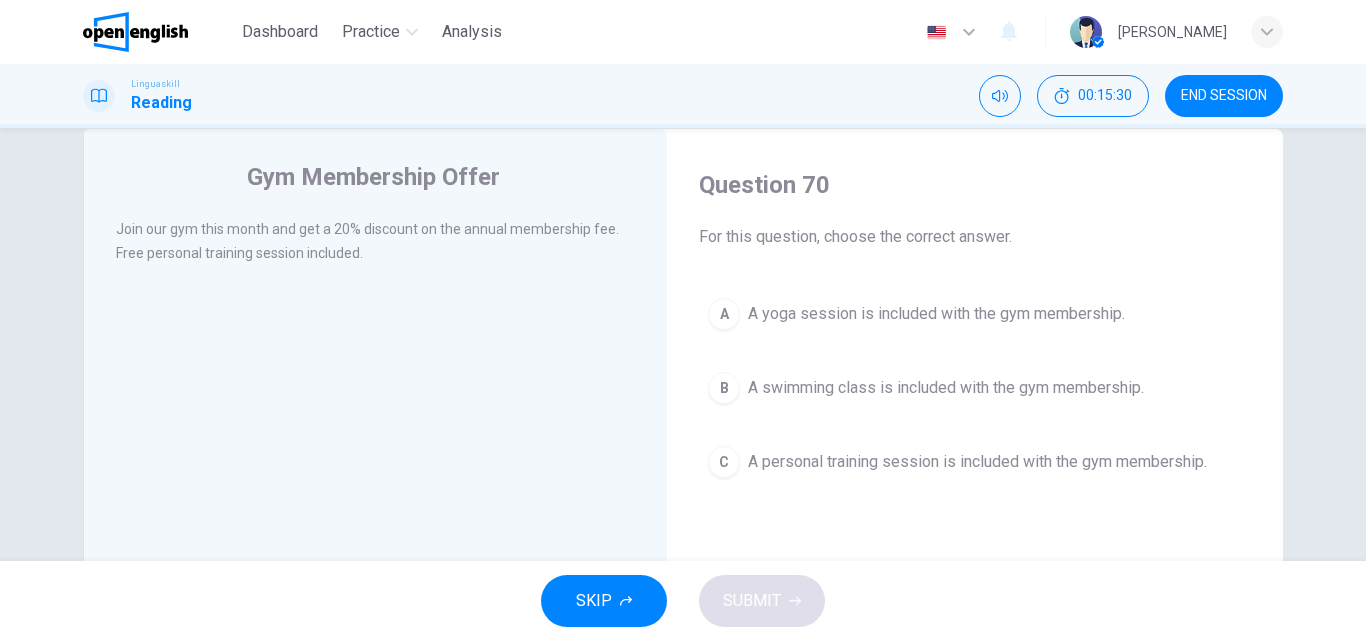 scroll, scrollTop: 44, scrollLeft: 0, axis: vertical 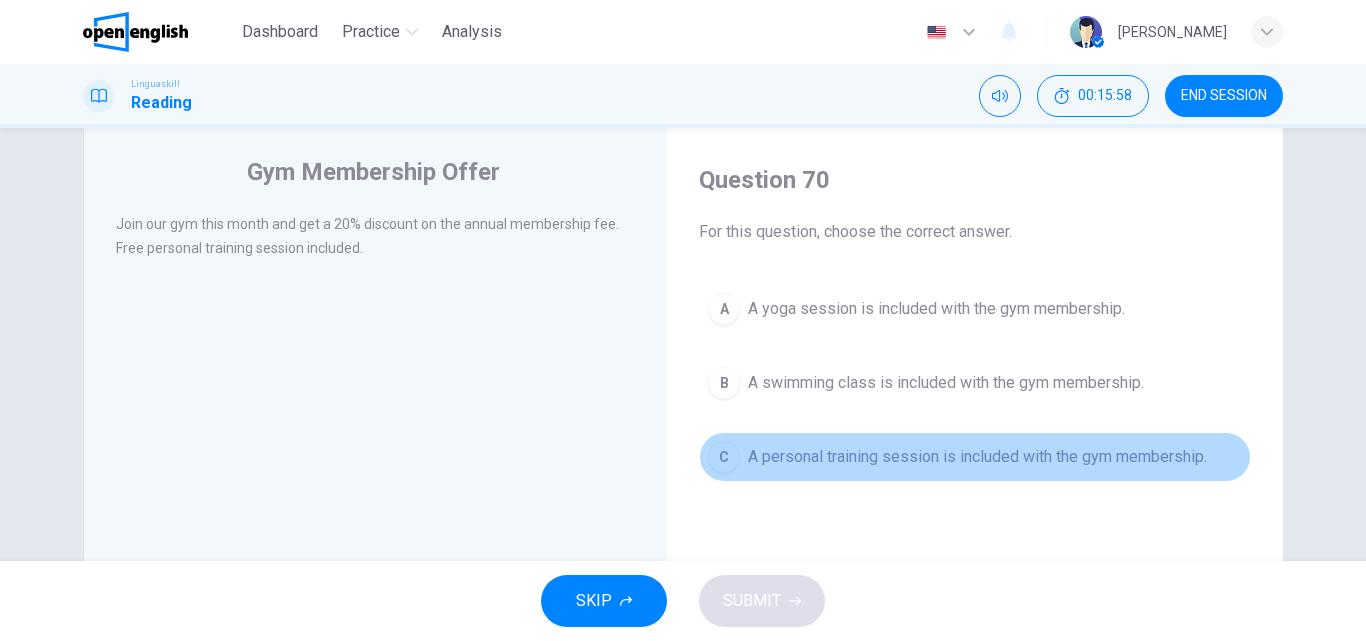 click on "A personal training session is included with the gym membership." at bounding box center [977, 457] 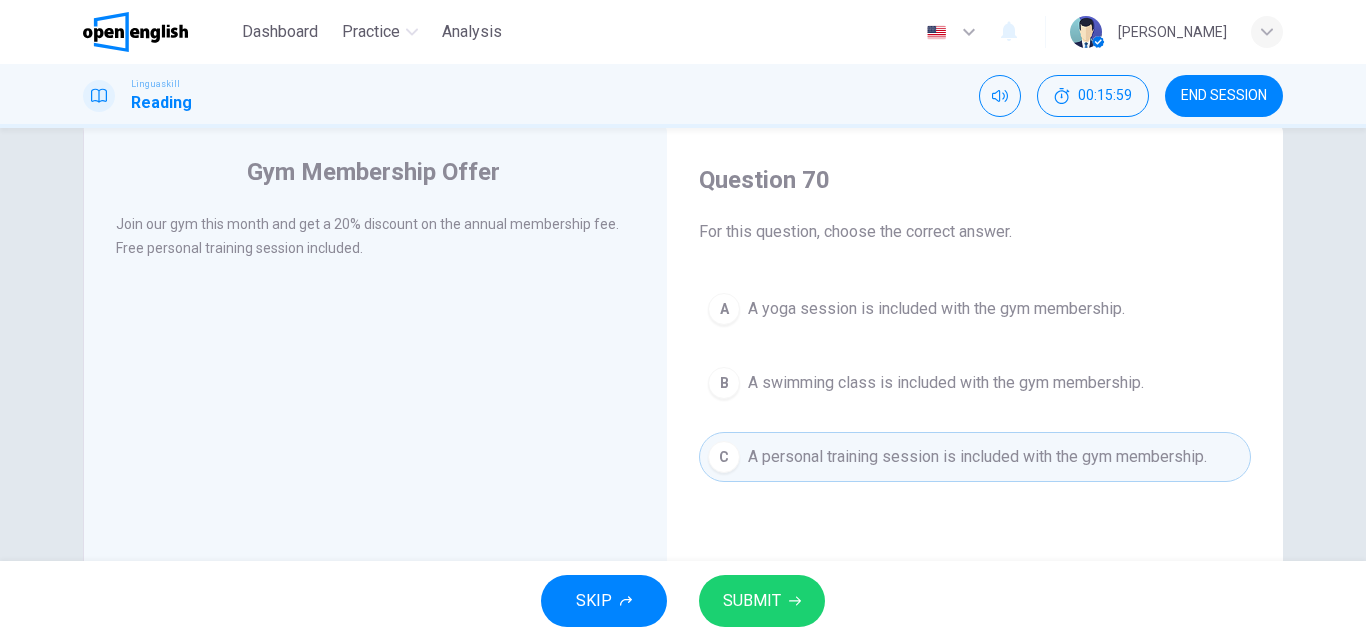 click on "SUBMIT" at bounding box center [762, 601] 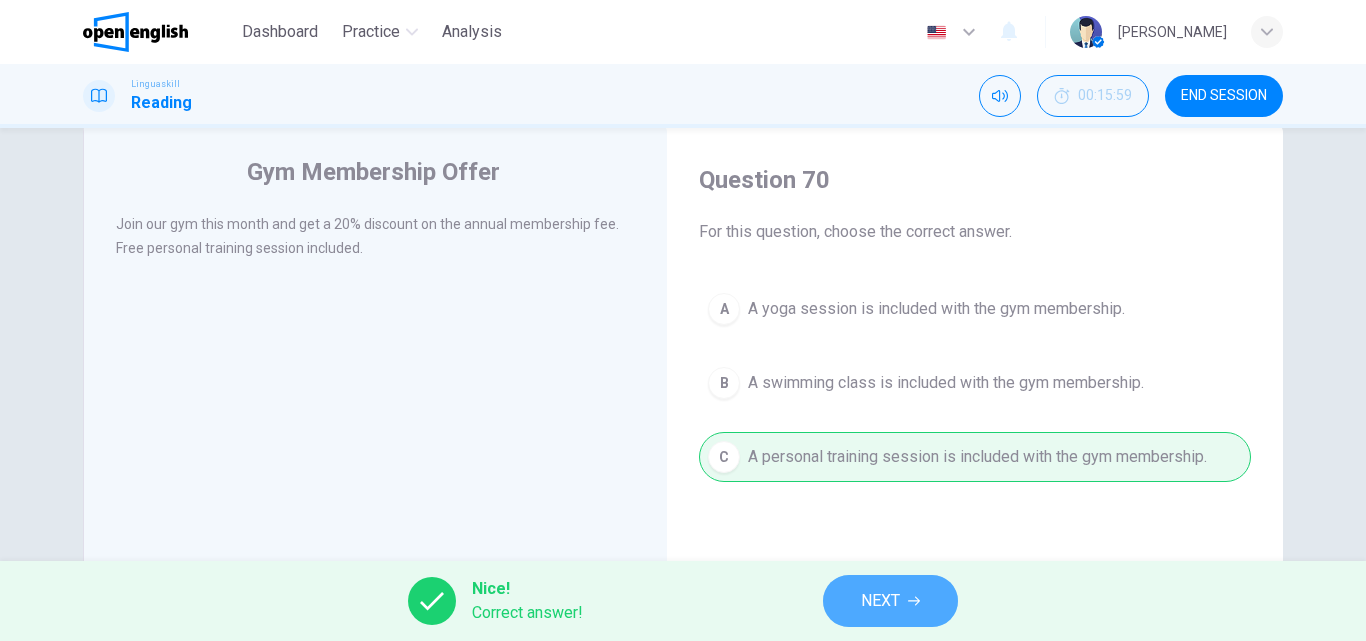 click on "NEXT" at bounding box center (890, 601) 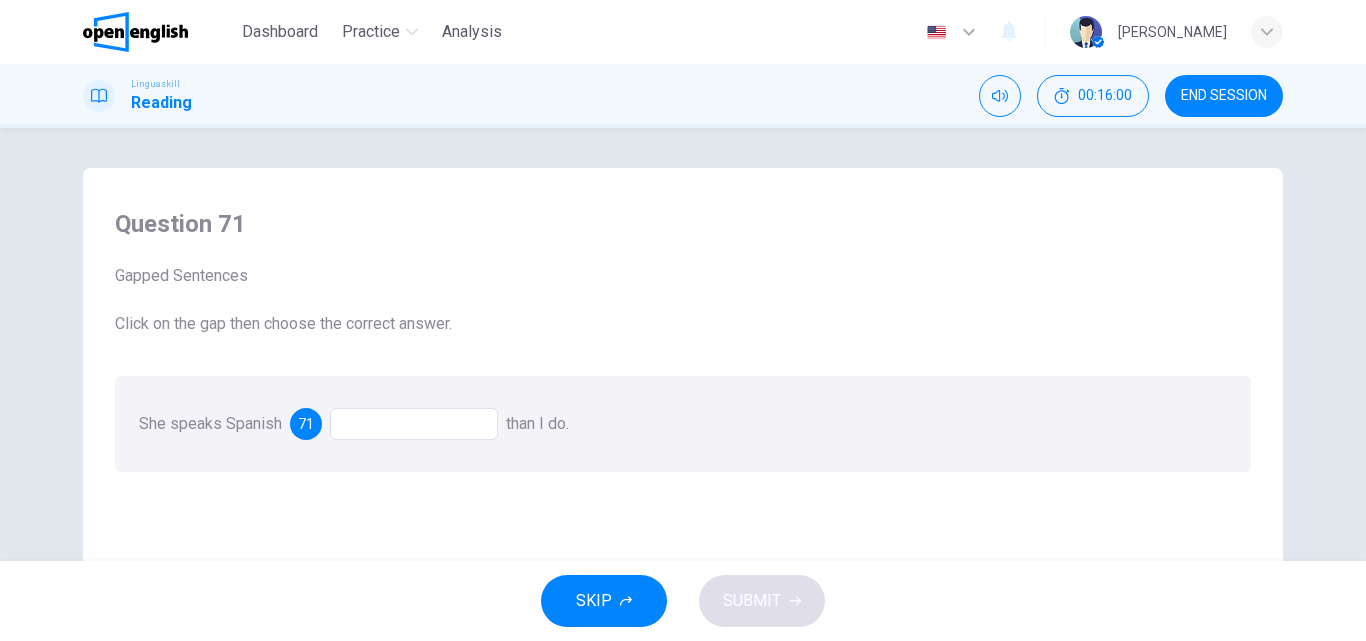 click at bounding box center (414, 424) 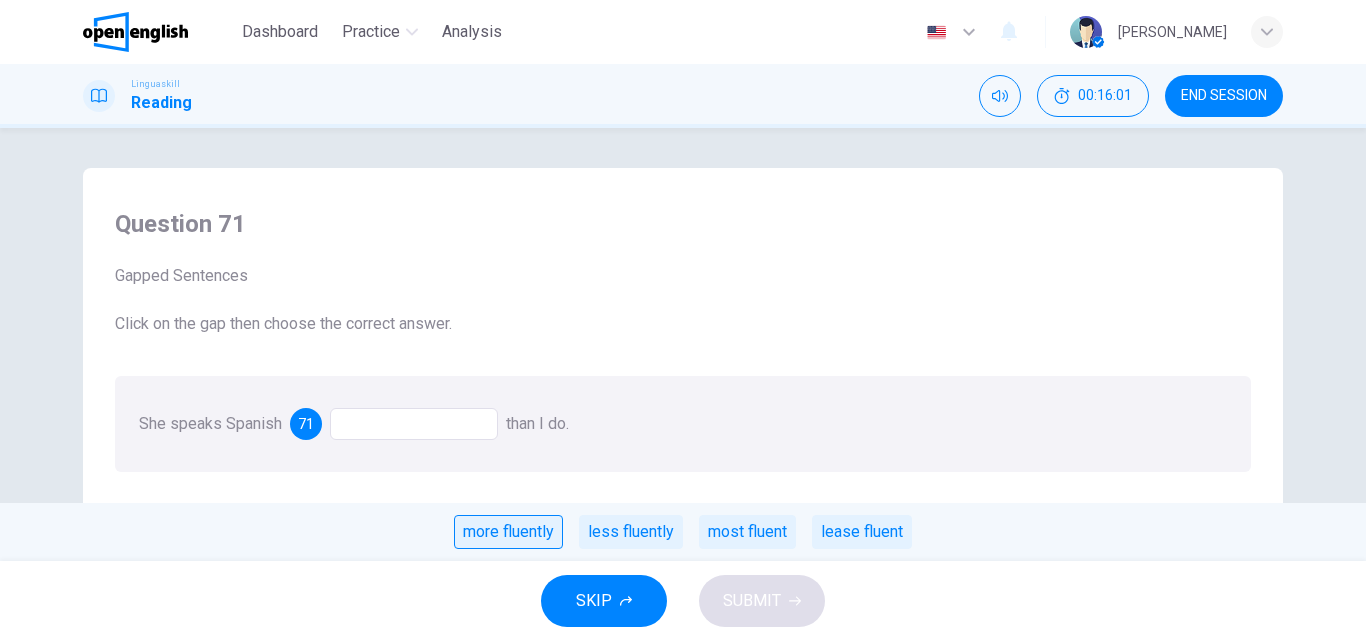 click on "more fluently" at bounding box center [508, 532] 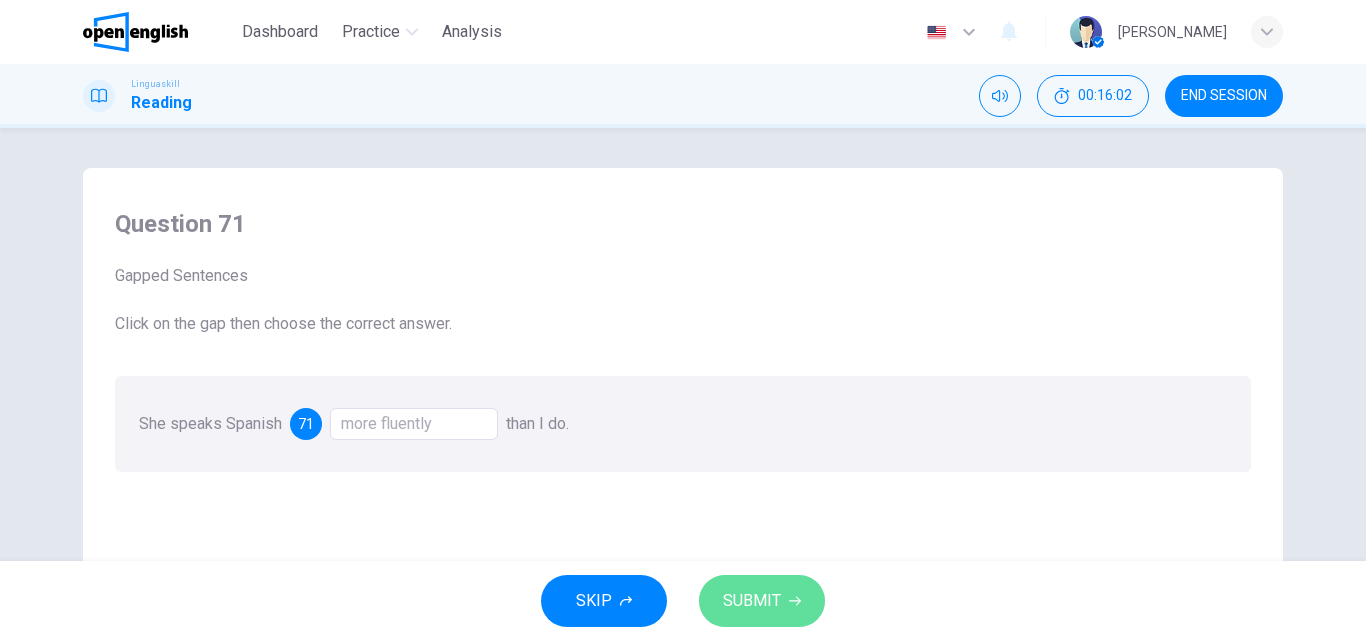 click on "SUBMIT" at bounding box center (752, 601) 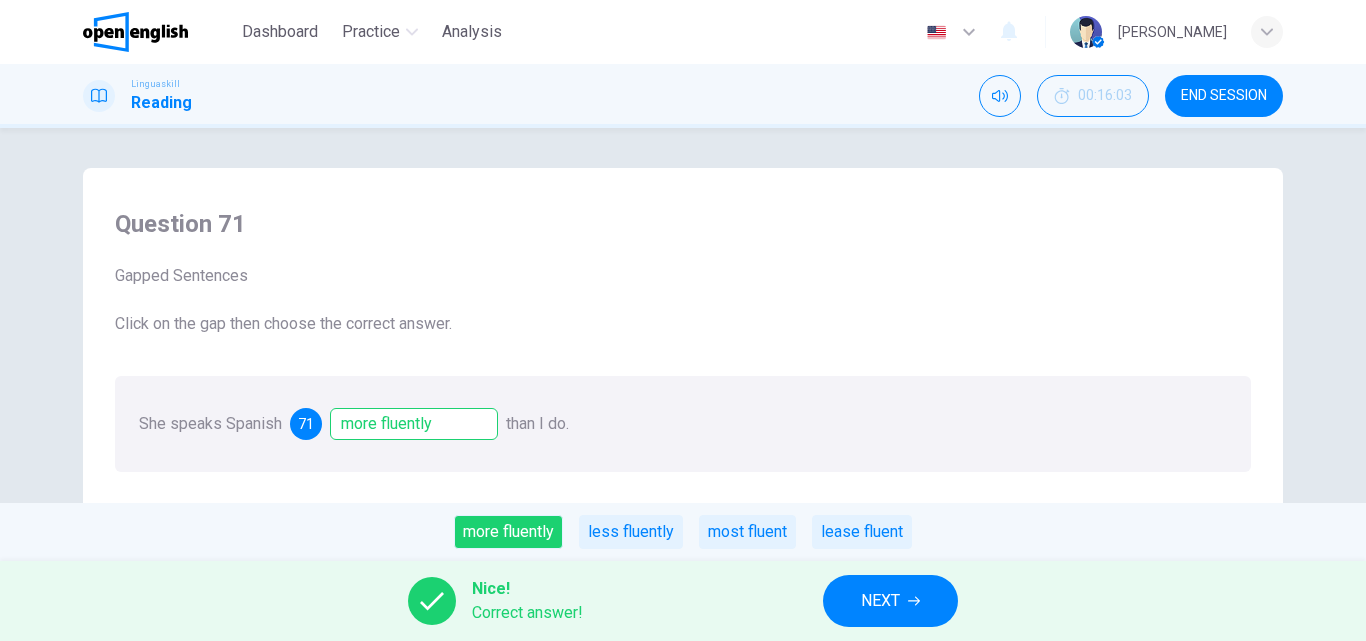 click on "NEXT" at bounding box center (890, 601) 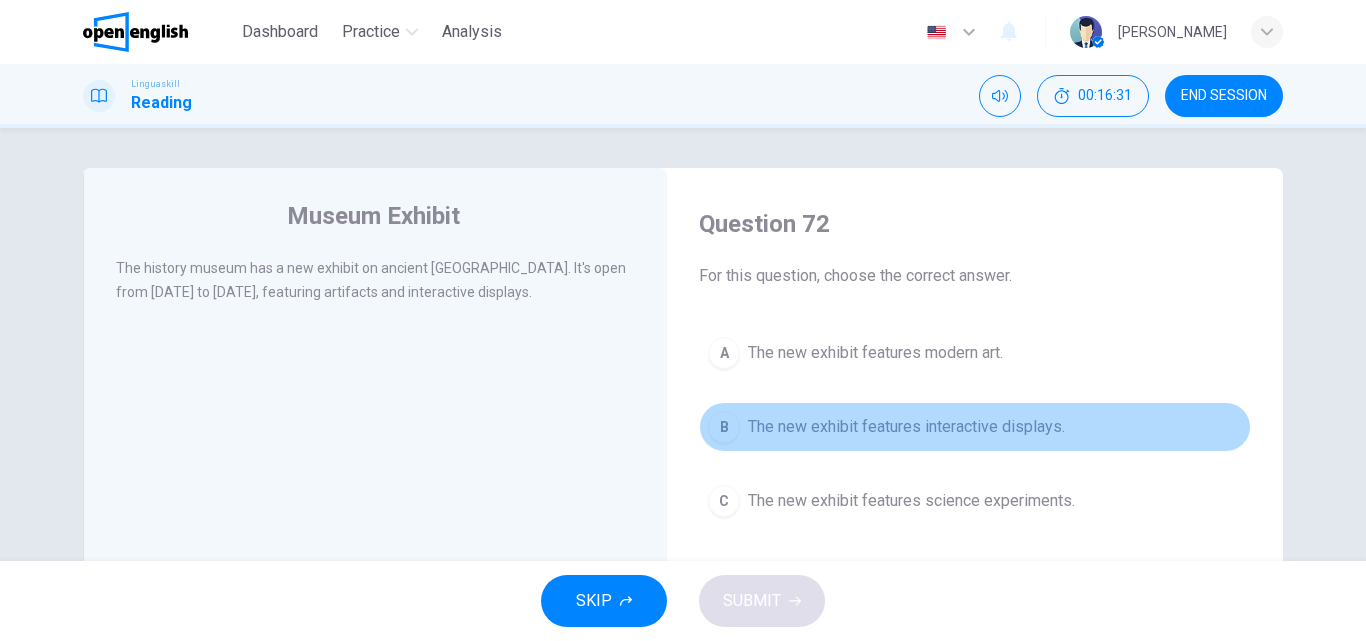 click on "The new exhibit features interactive displays." at bounding box center [906, 427] 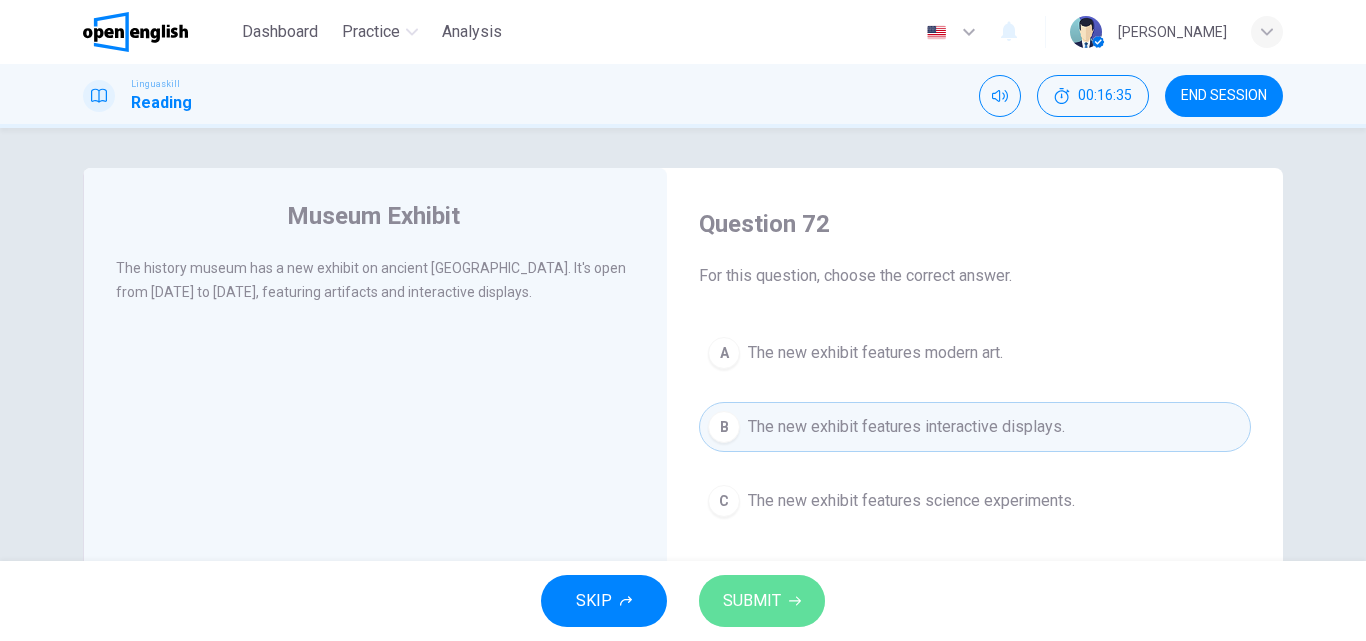 click on "SUBMIT" at bounding box center (752, 601) 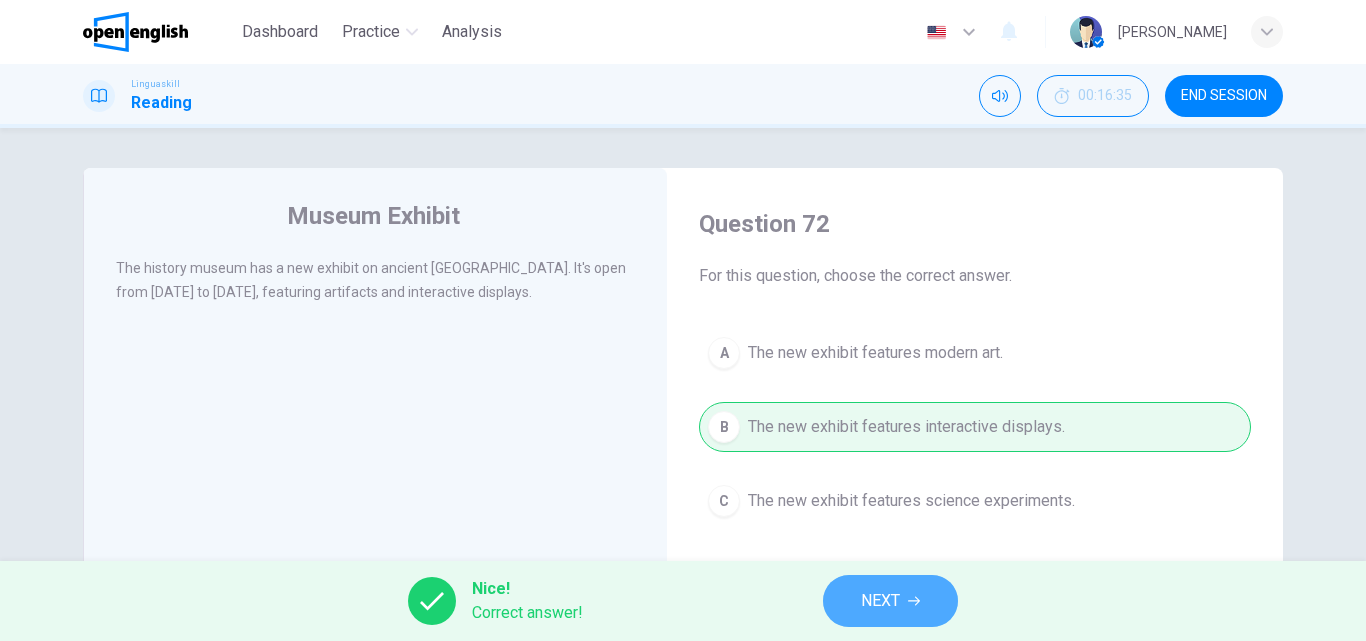 click on "NEXT" at bounding box center (880, 601) 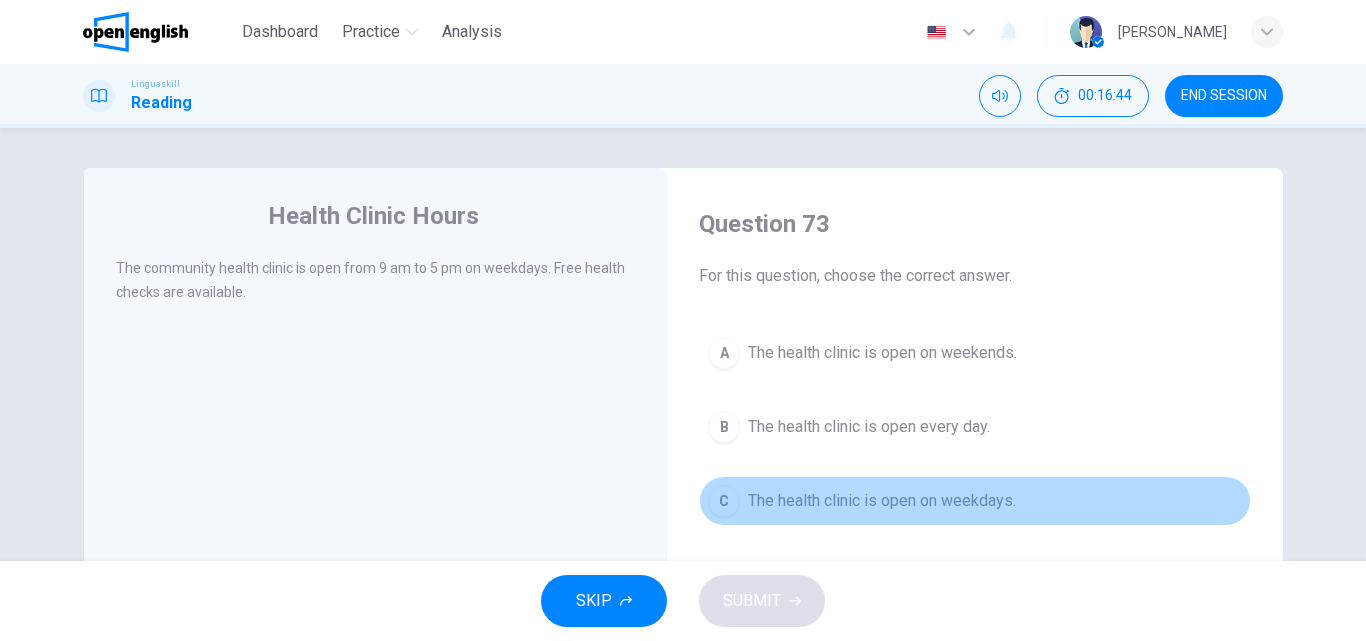 click on "The health clinic is open on weekdays." at bounding box center (882, 501) 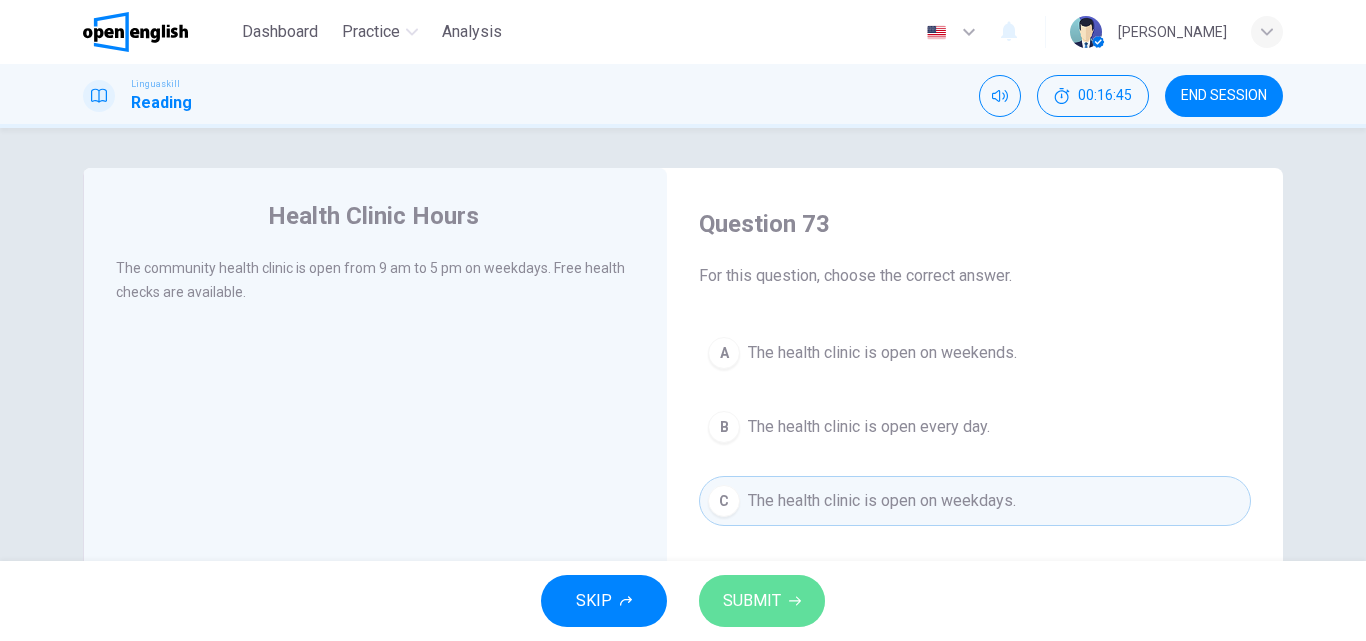 click on "SUBMIT" at bounding box center [762, 601] 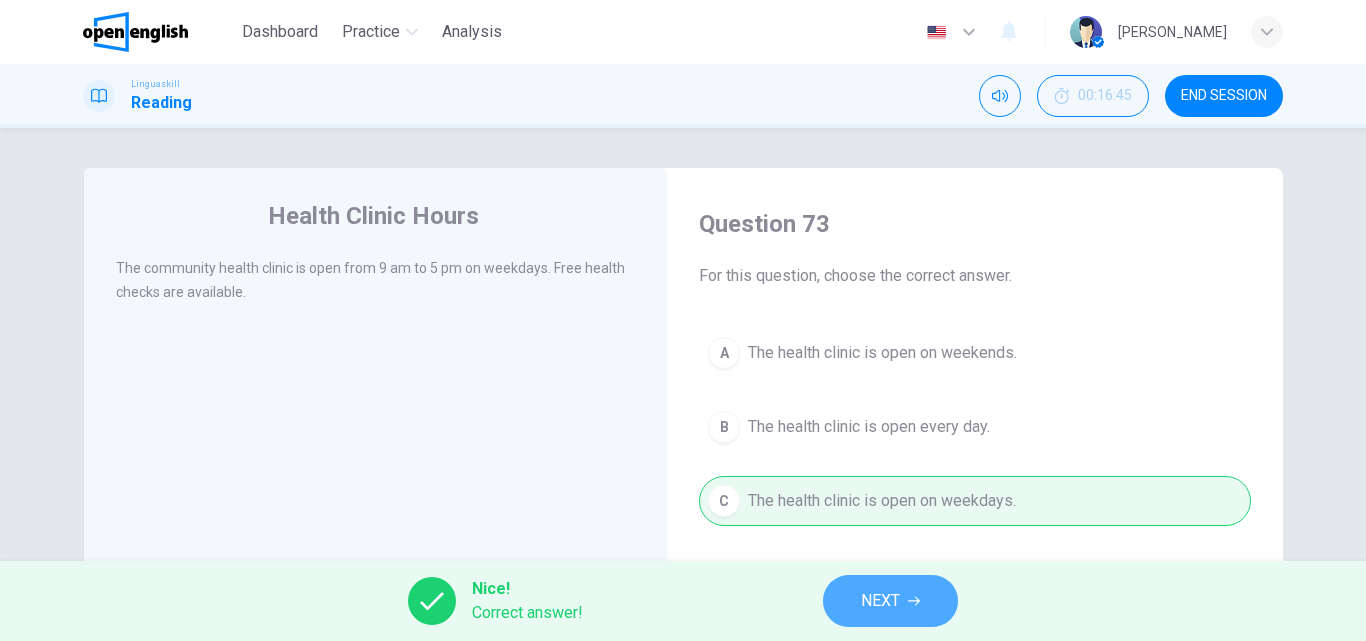 click on "NEXT" at bounding box center (880, 601) 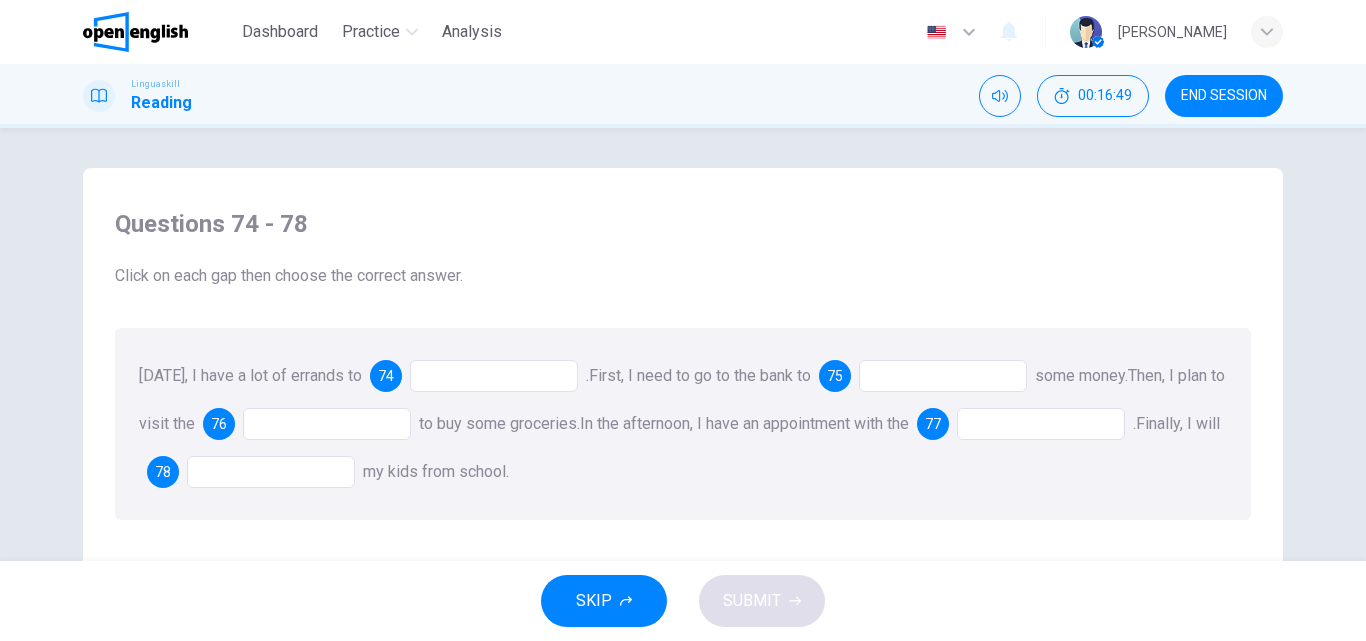 click at bounding box center [943, 376] 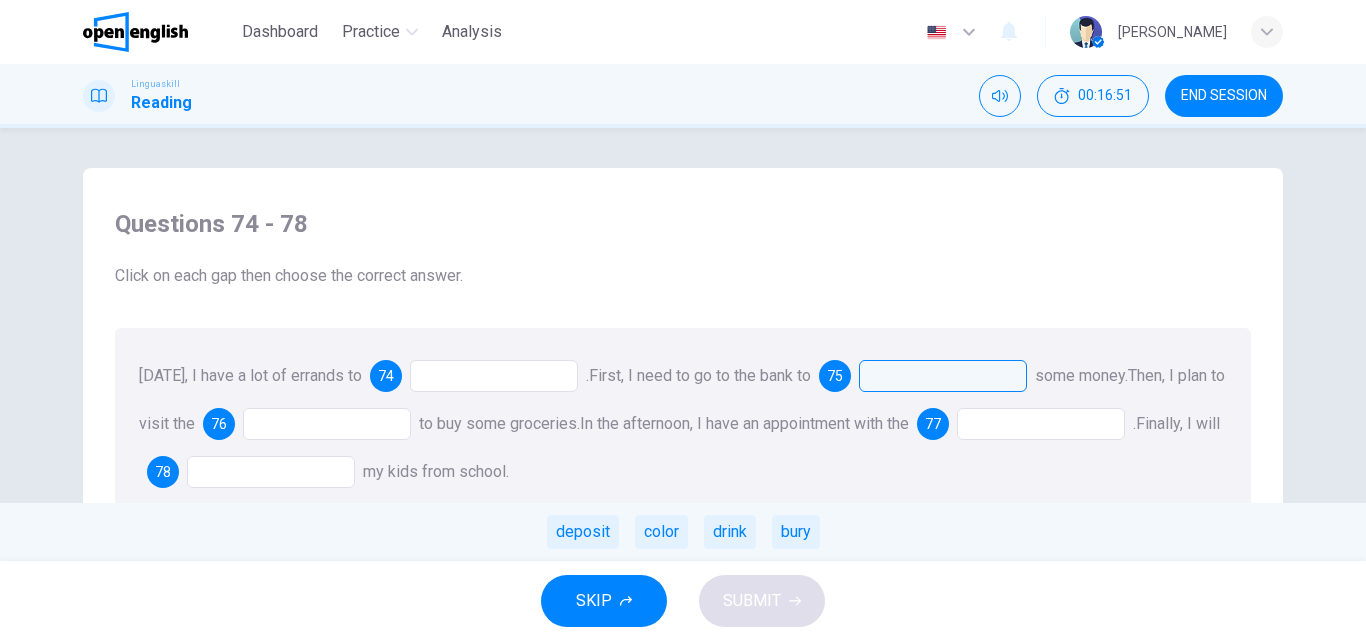 click on "SKIP SUBMIT" at bounding box center (683, 601) 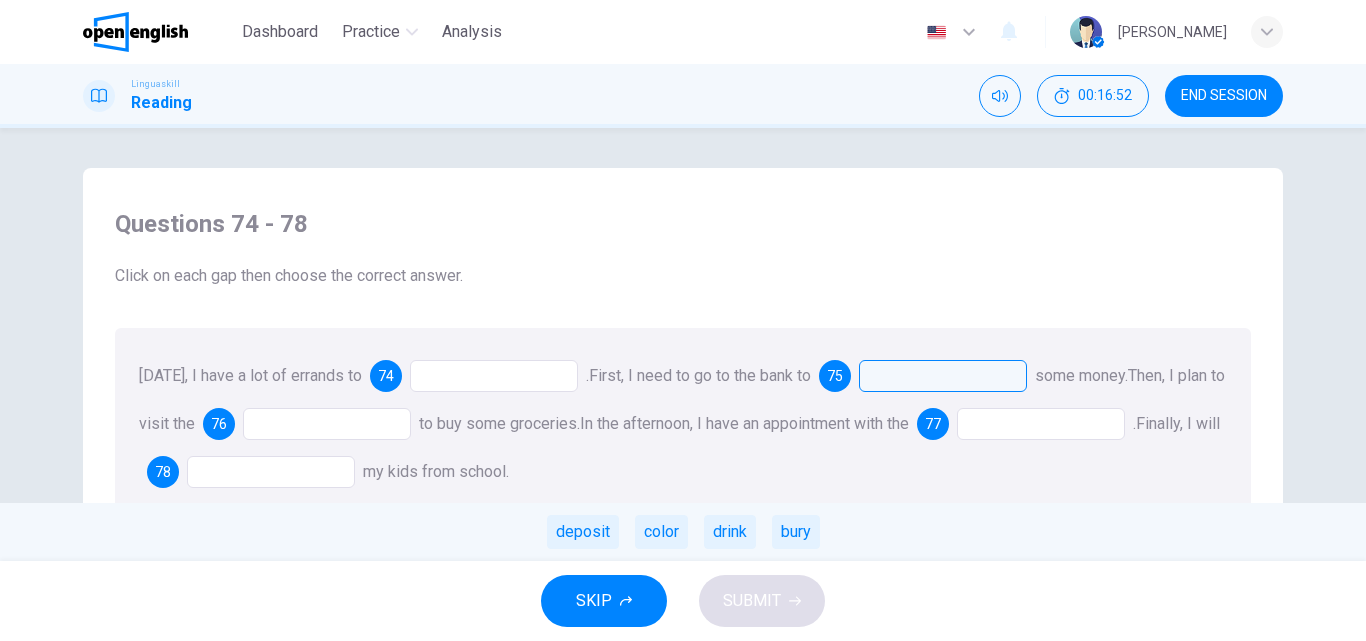 click on "END SESSION" at bounding box center [1224, 96] 